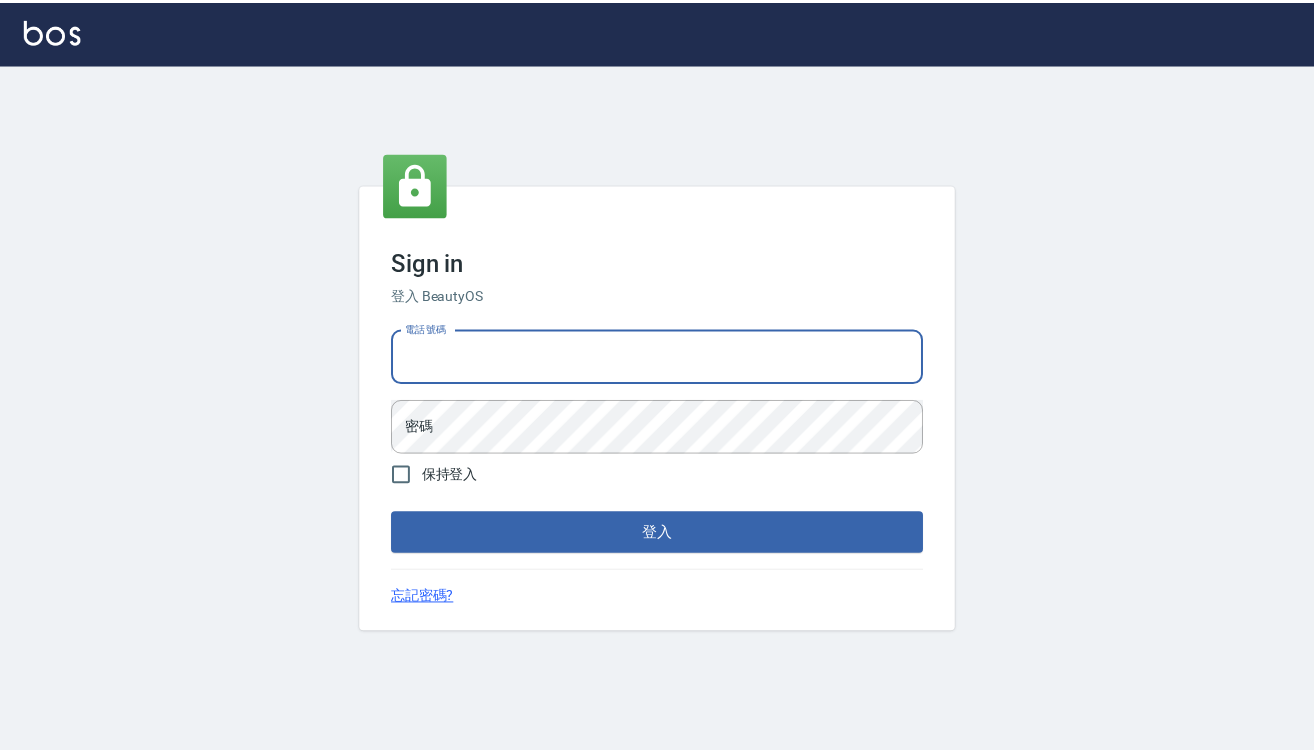 scroll, scrollTop: 0, scrollLeft: 0, axis: both 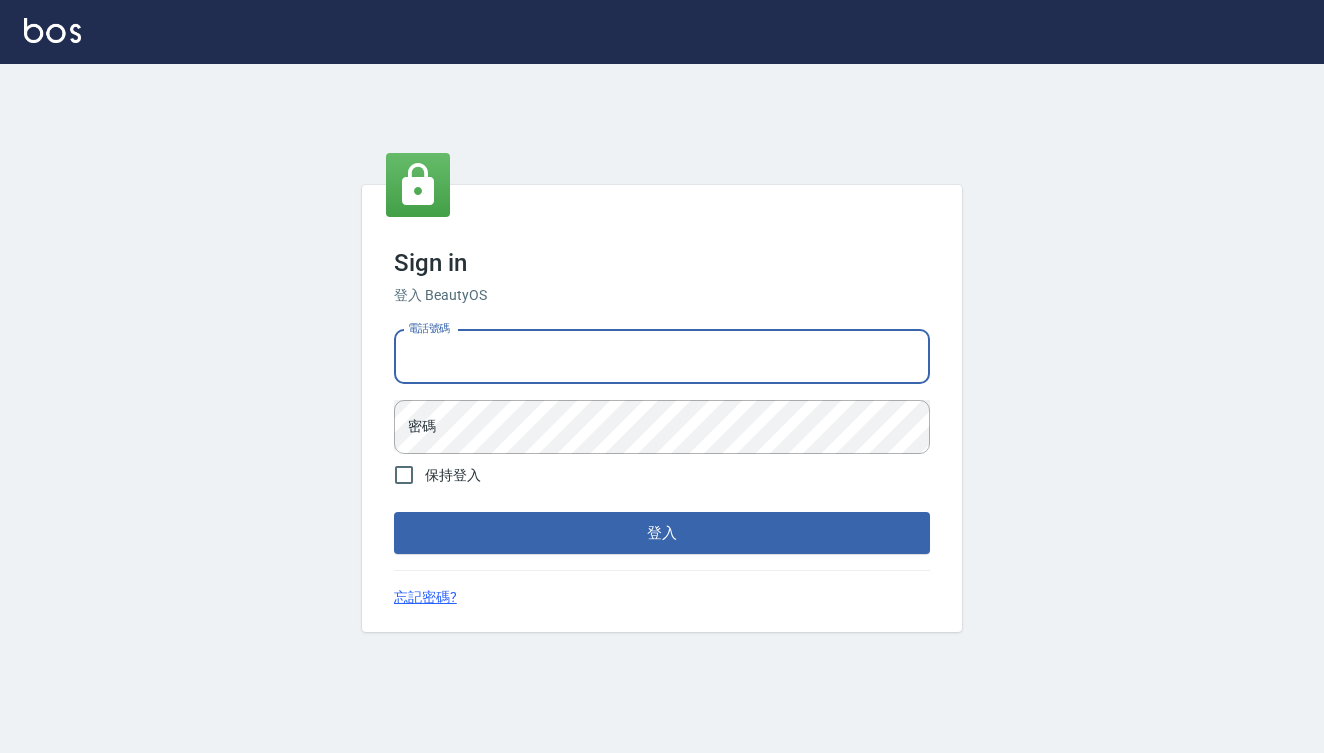 type on "[PHONE]" 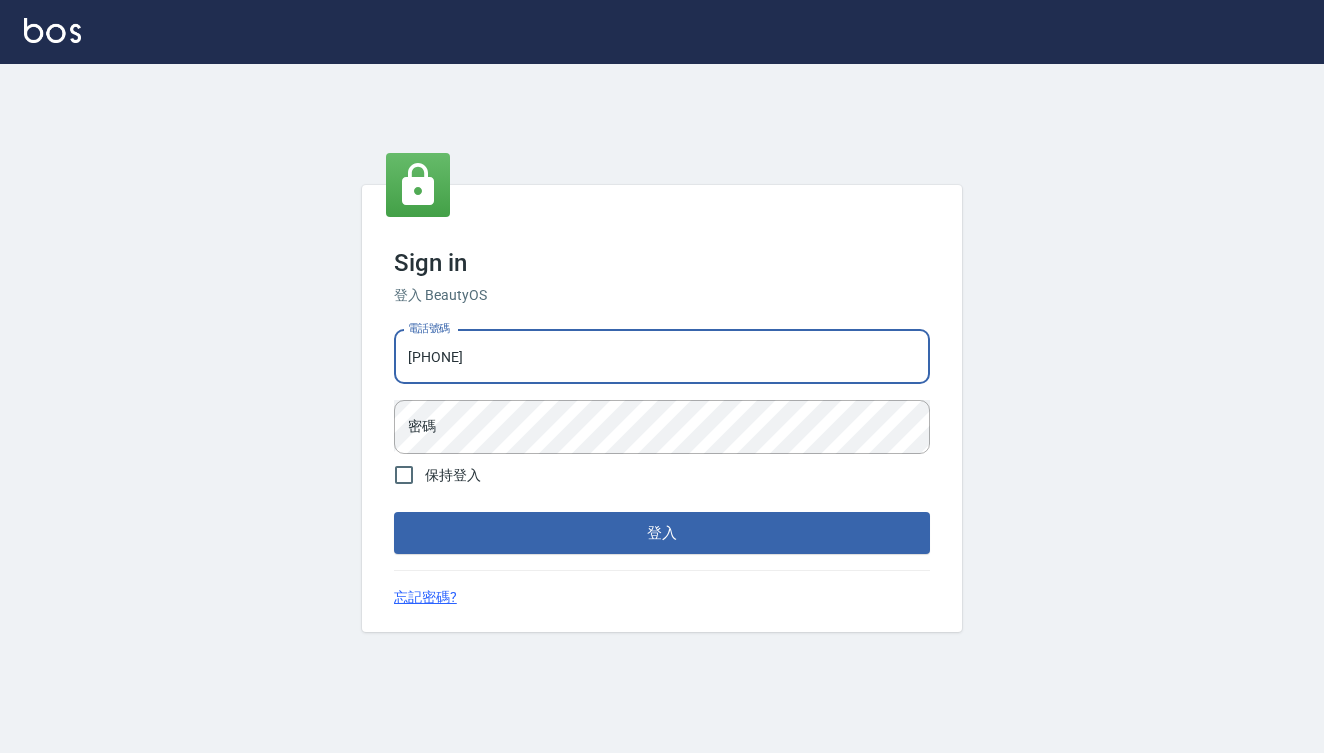 click on "登入" at bounding box center [662, 533] 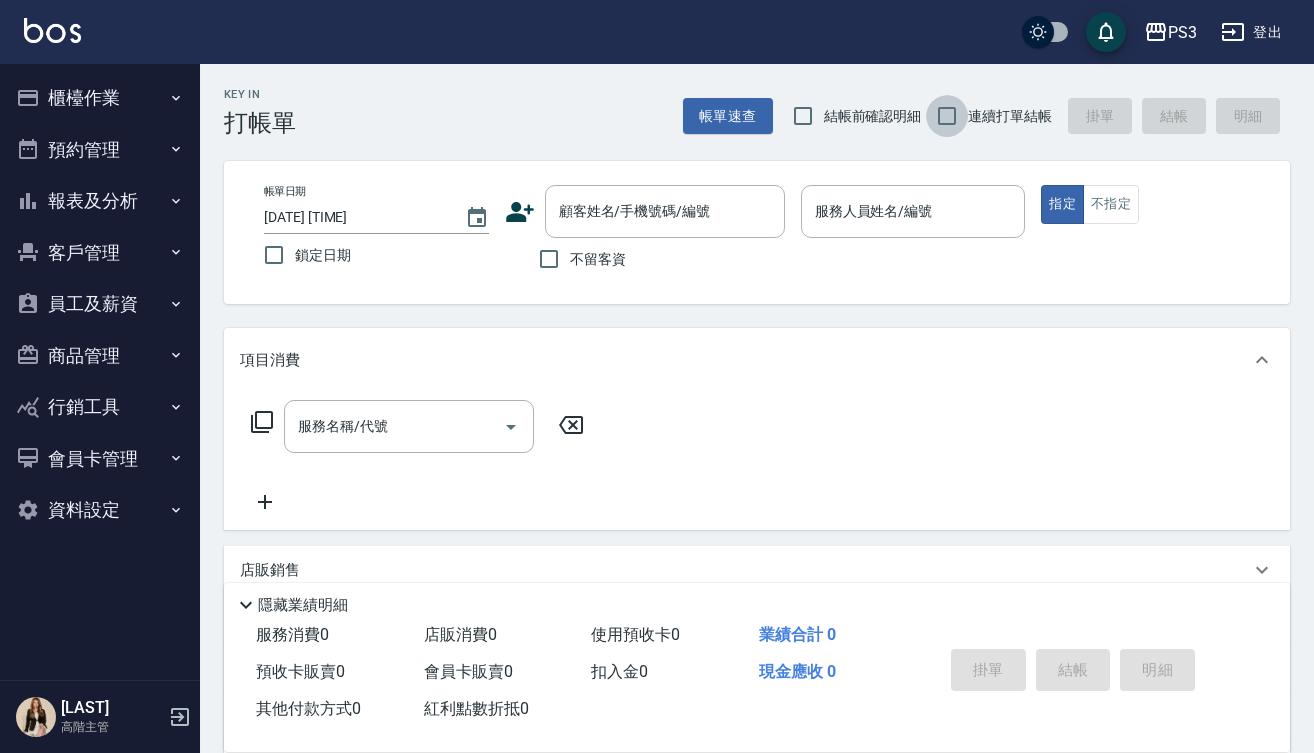 drag, startPoint x: 948, startPoint y: 106, endPoint x: 823, endPoint y: 144, distance: 130.64838 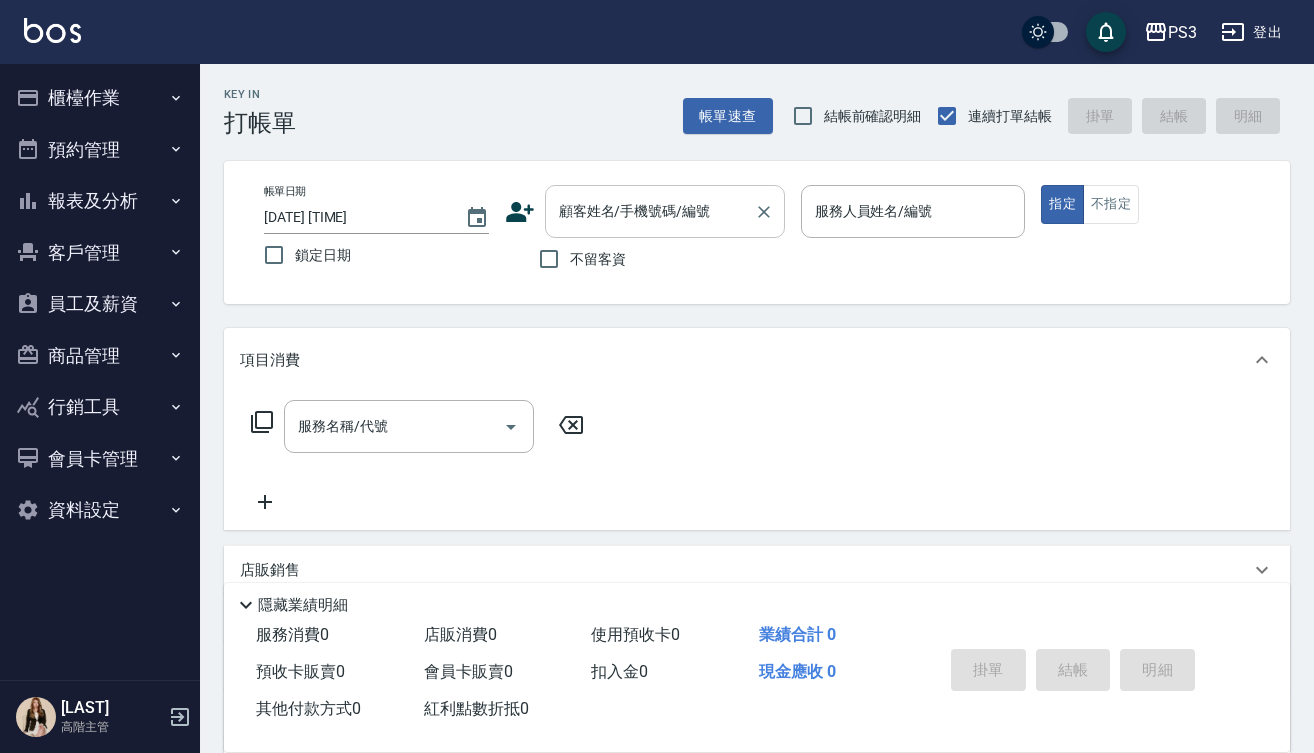 click on "顧客姓名/手機號碼/編號" at bounding box center (650, 211) 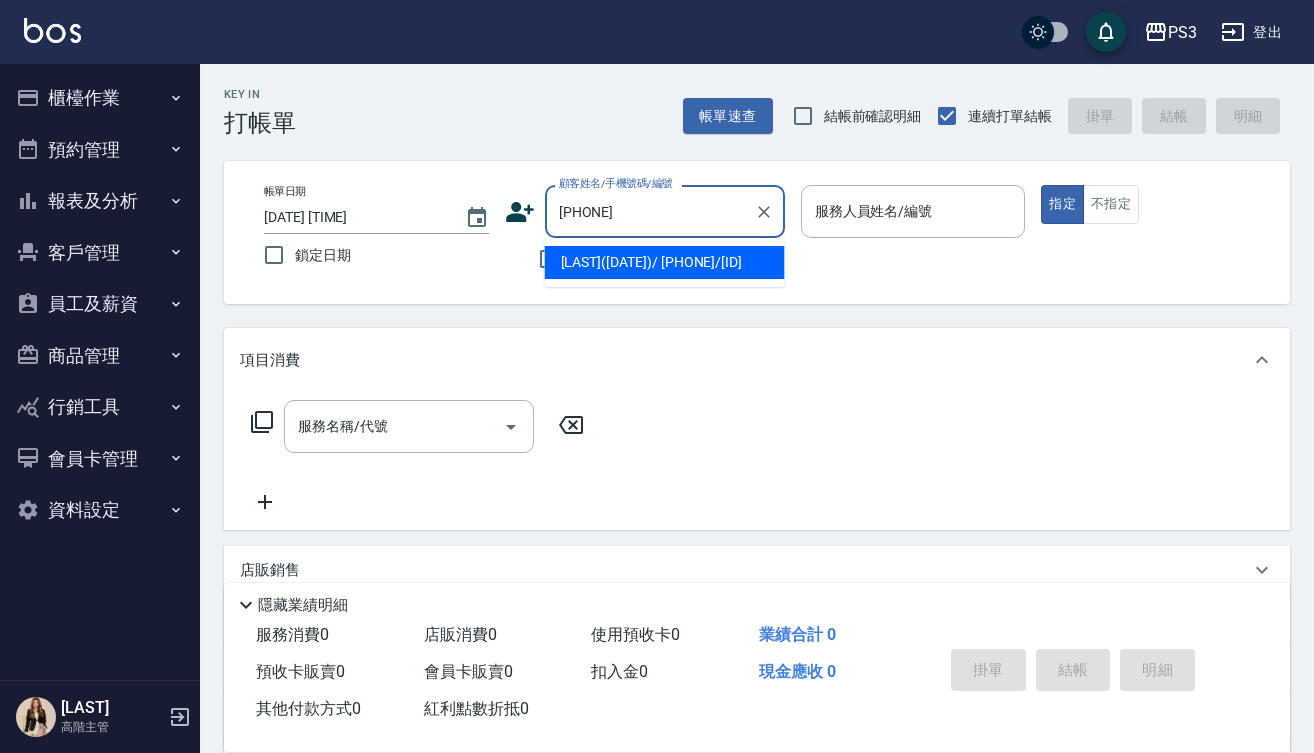 type on "[LAST]([DATE])/ [PHONE]/[ID]" 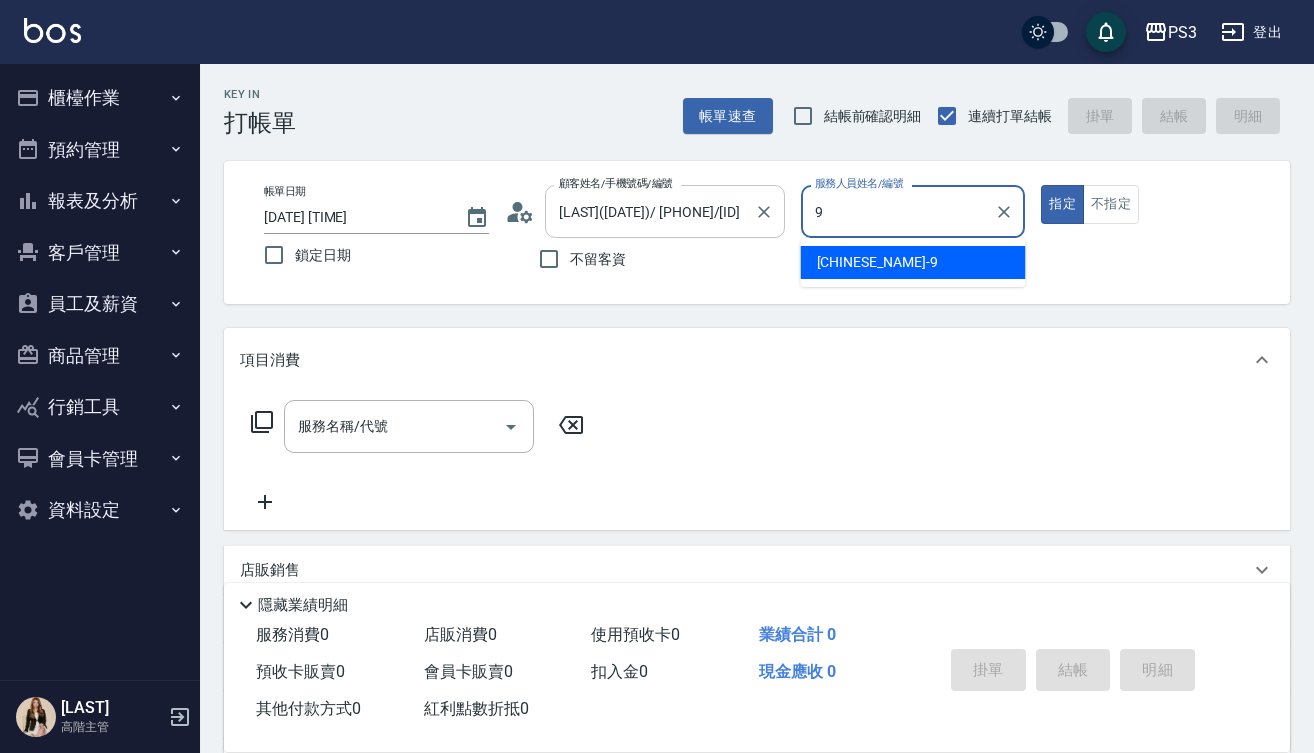 type on "[FIRST]-[NUMBER]" 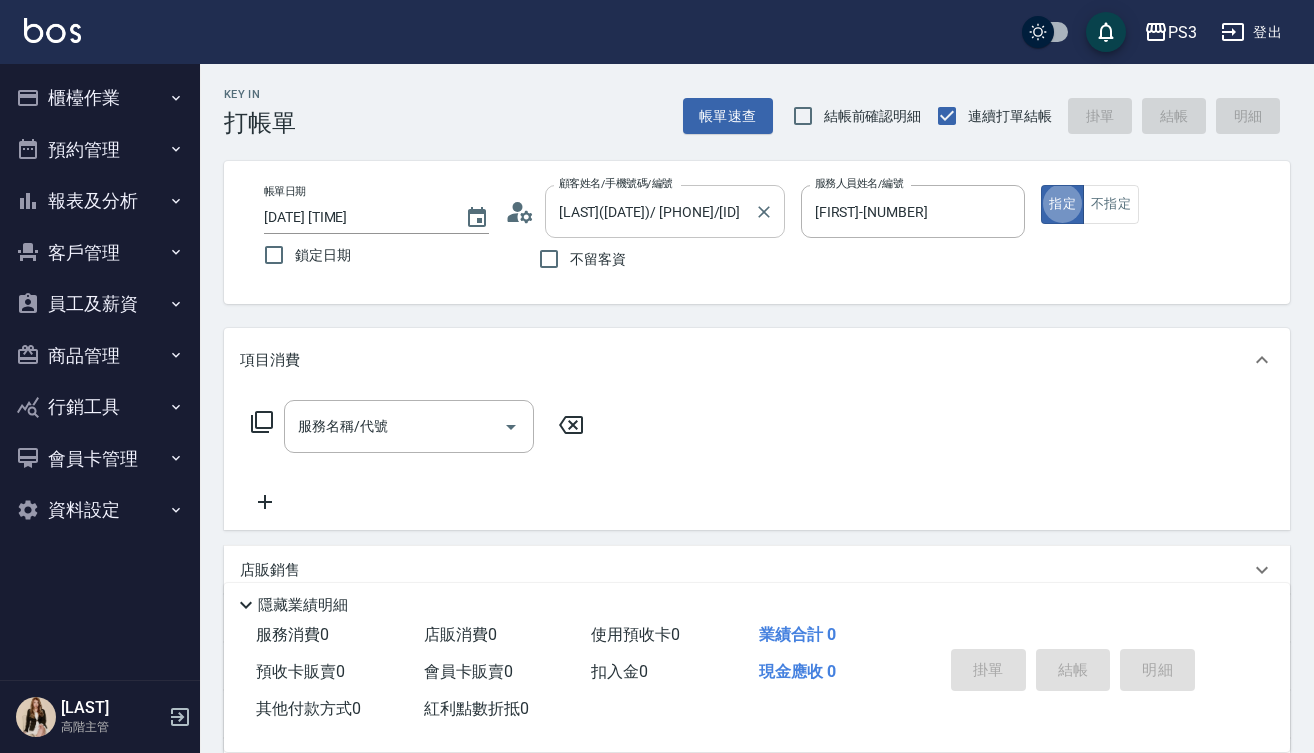 type on "true" 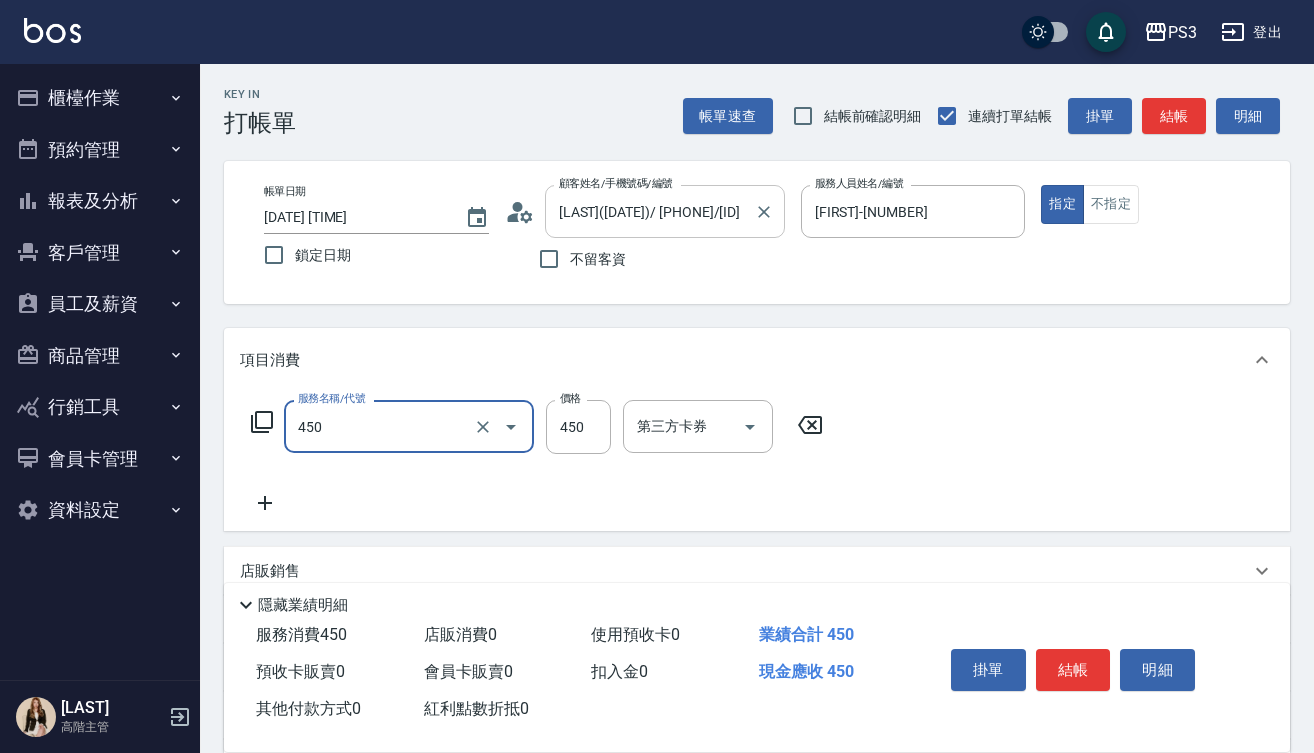type on "有機洗髮(450)" 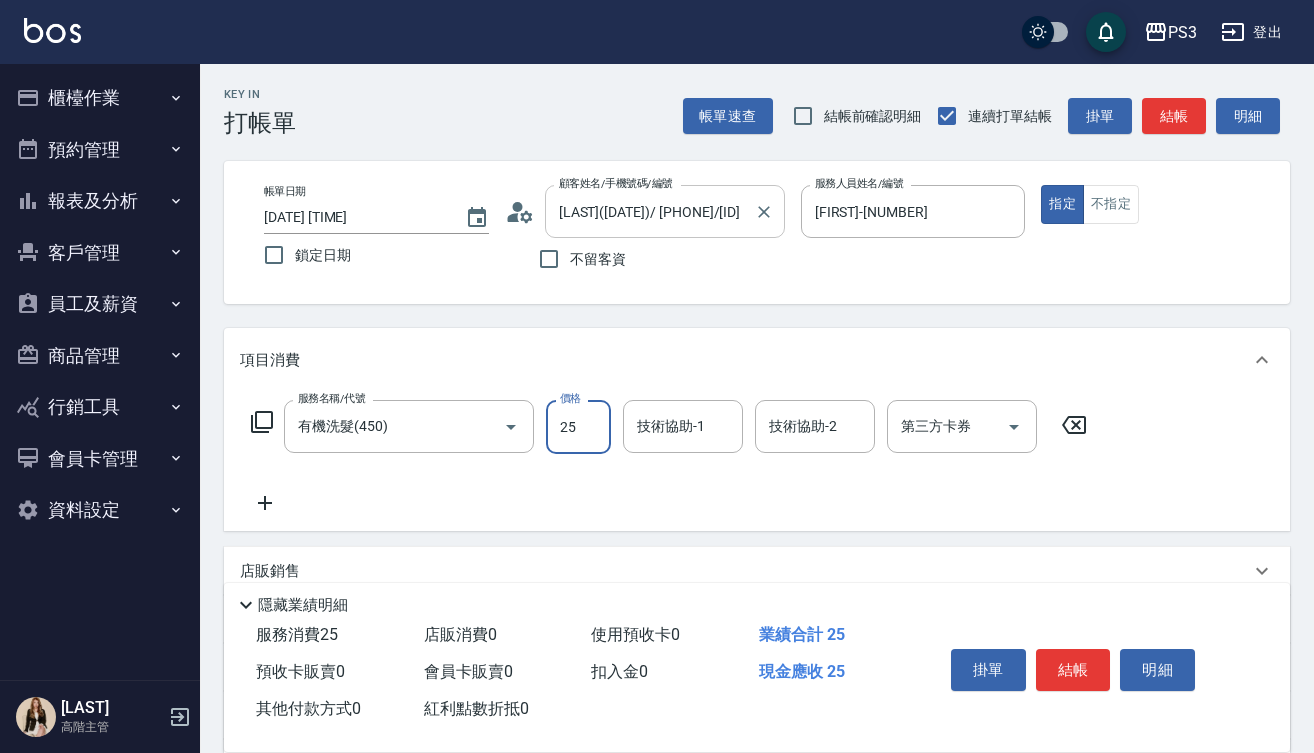 type on "25" 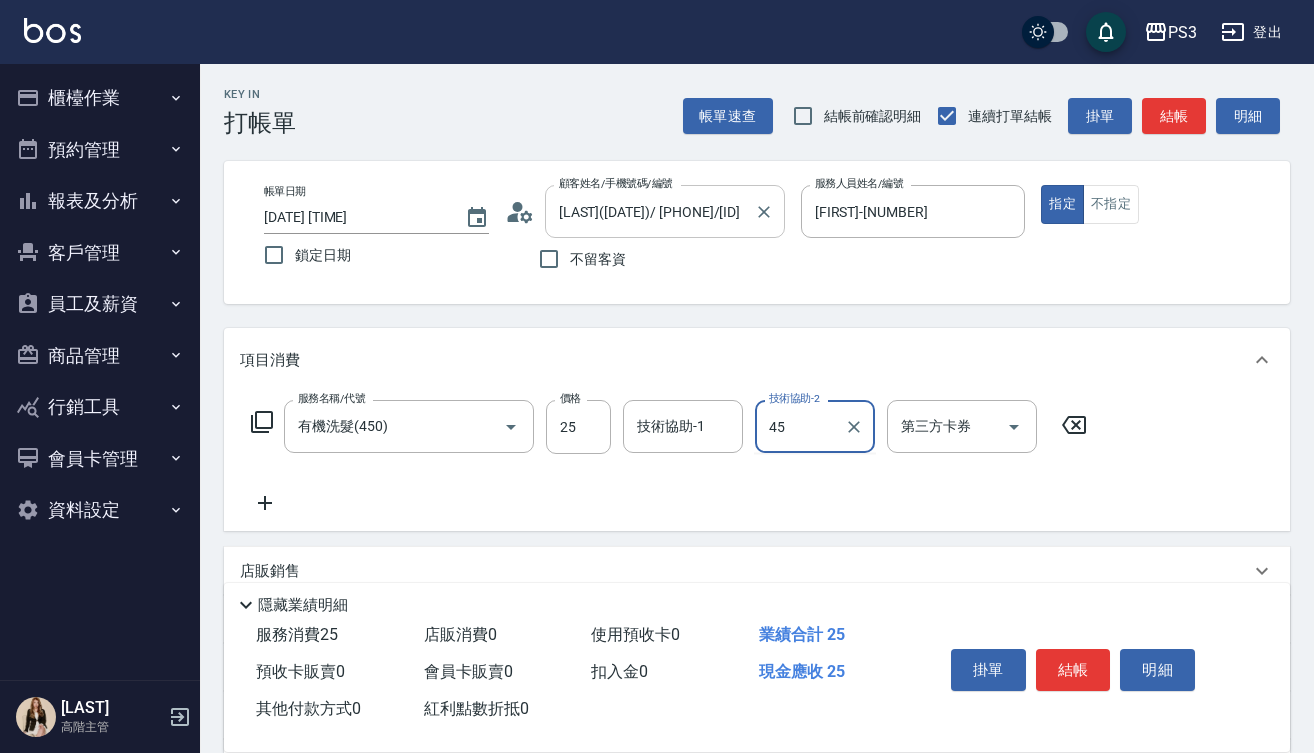 type on "4" 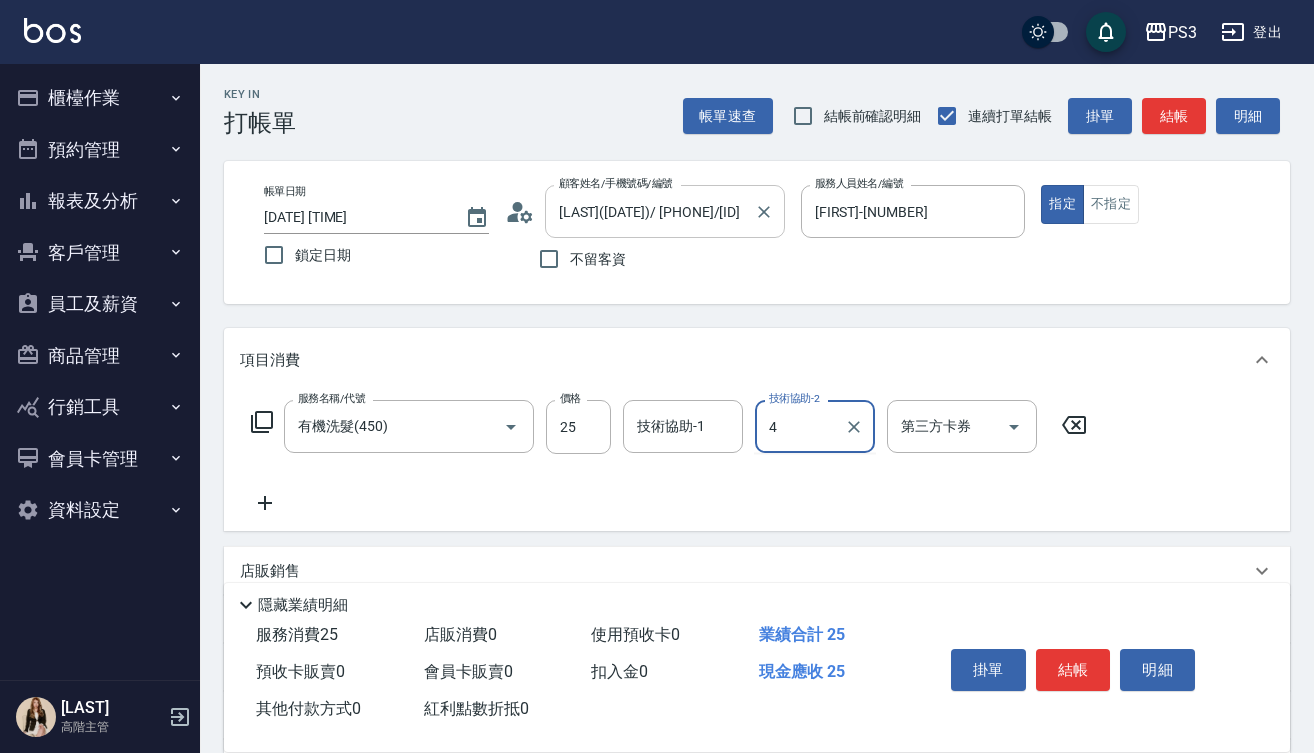 type 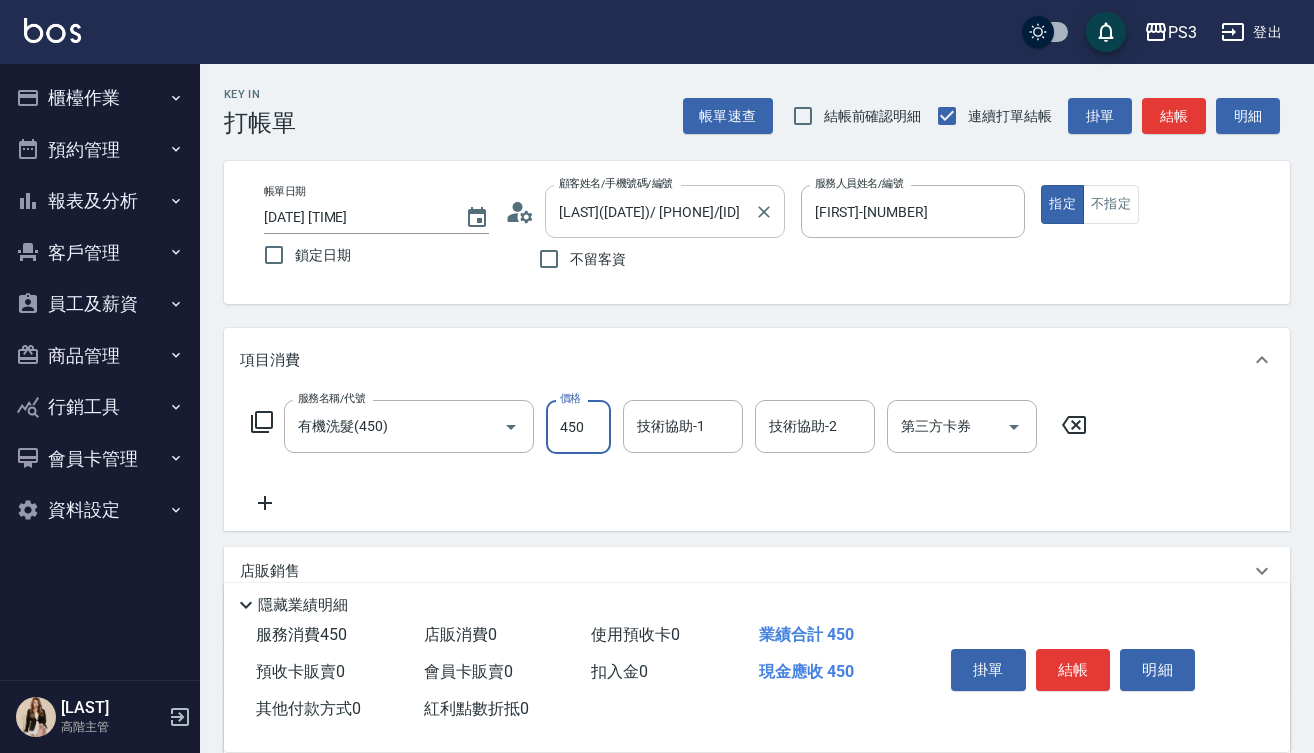 type on "450" 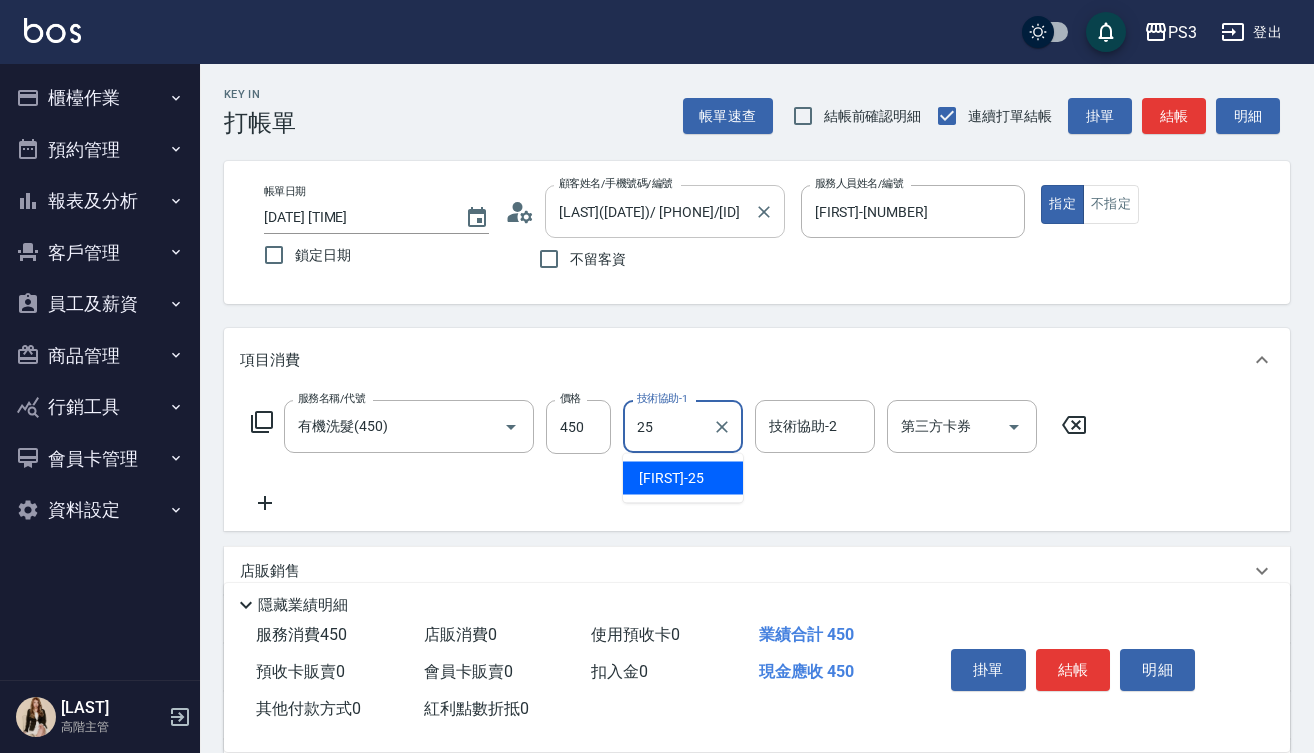 type on "Junson-25" 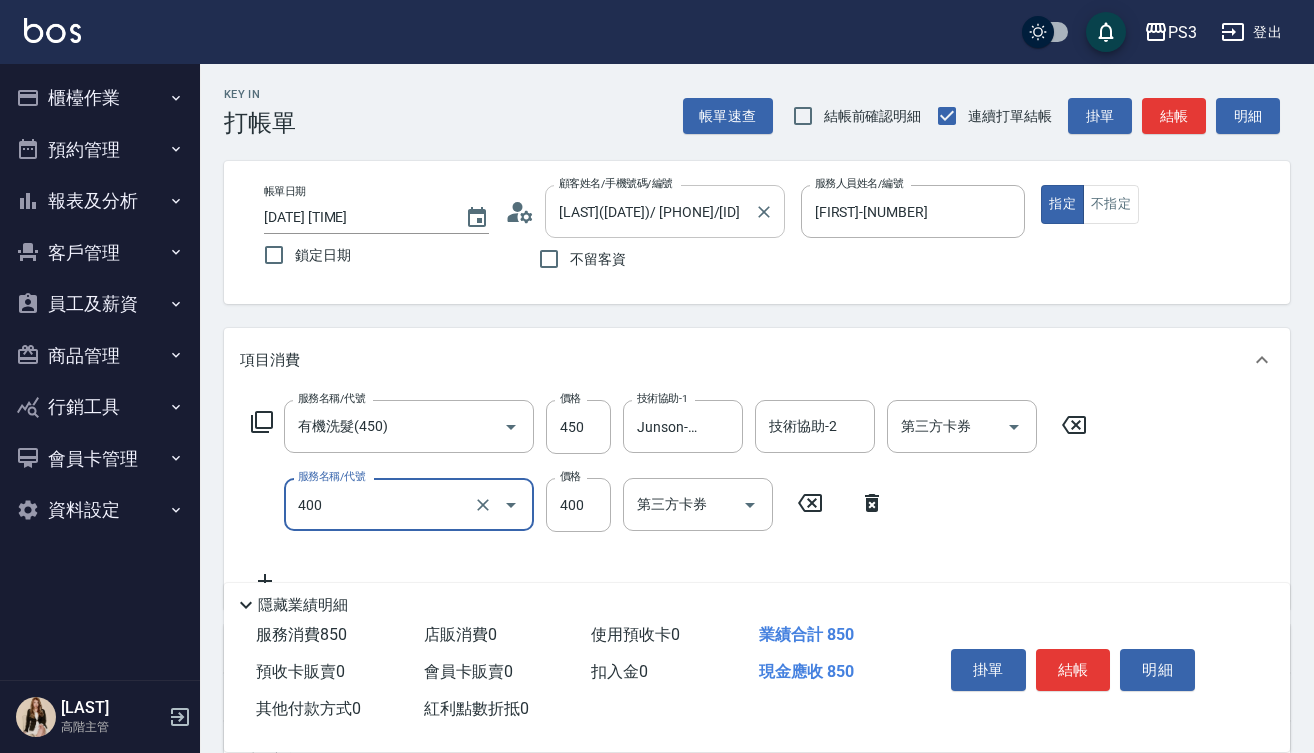 type on "剪(400)" 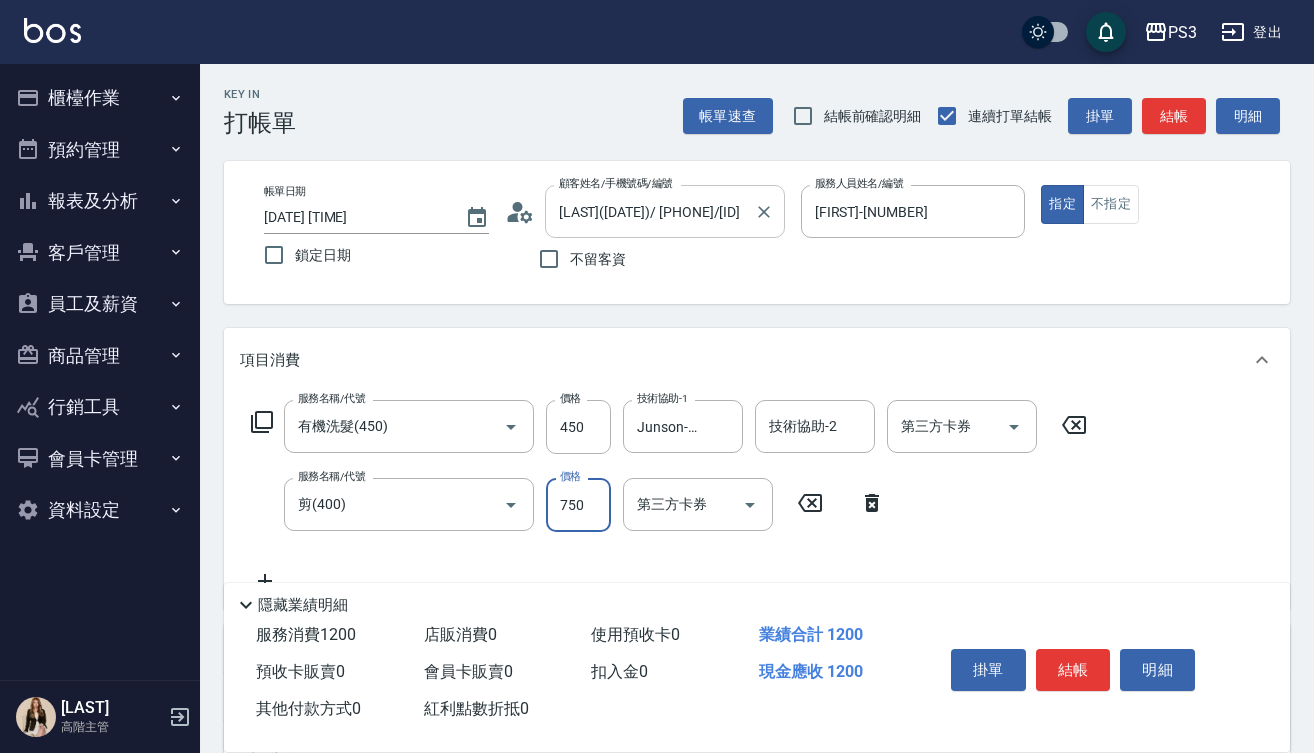type on "750" 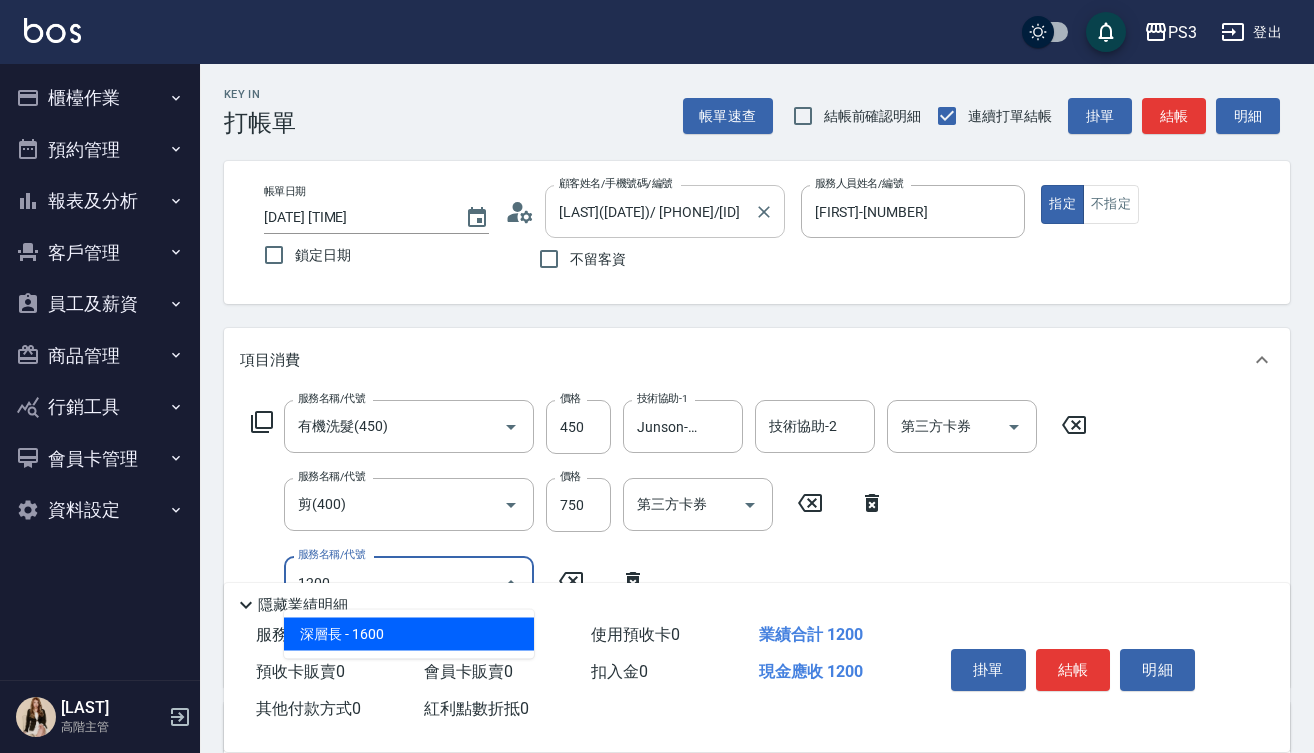 type on "12001" 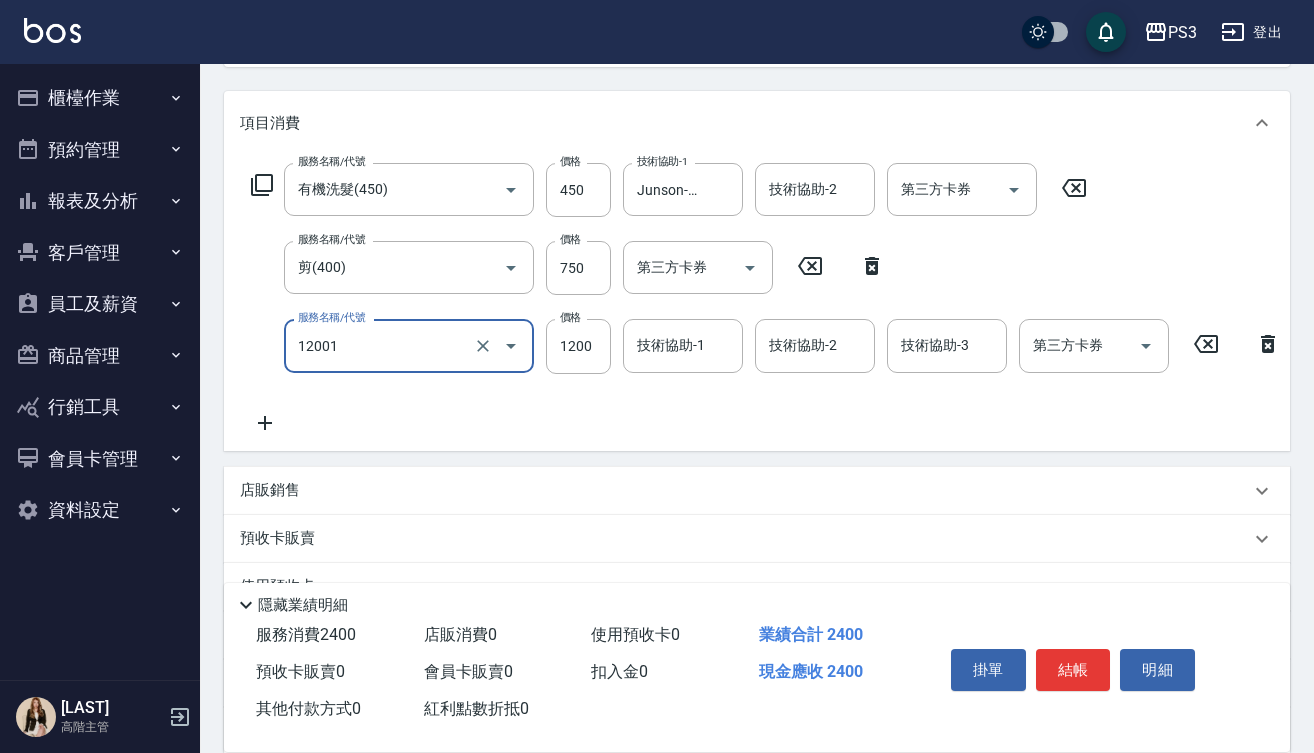scroll, scrollTop: 242, scrollLeft: 0, axis: vertical 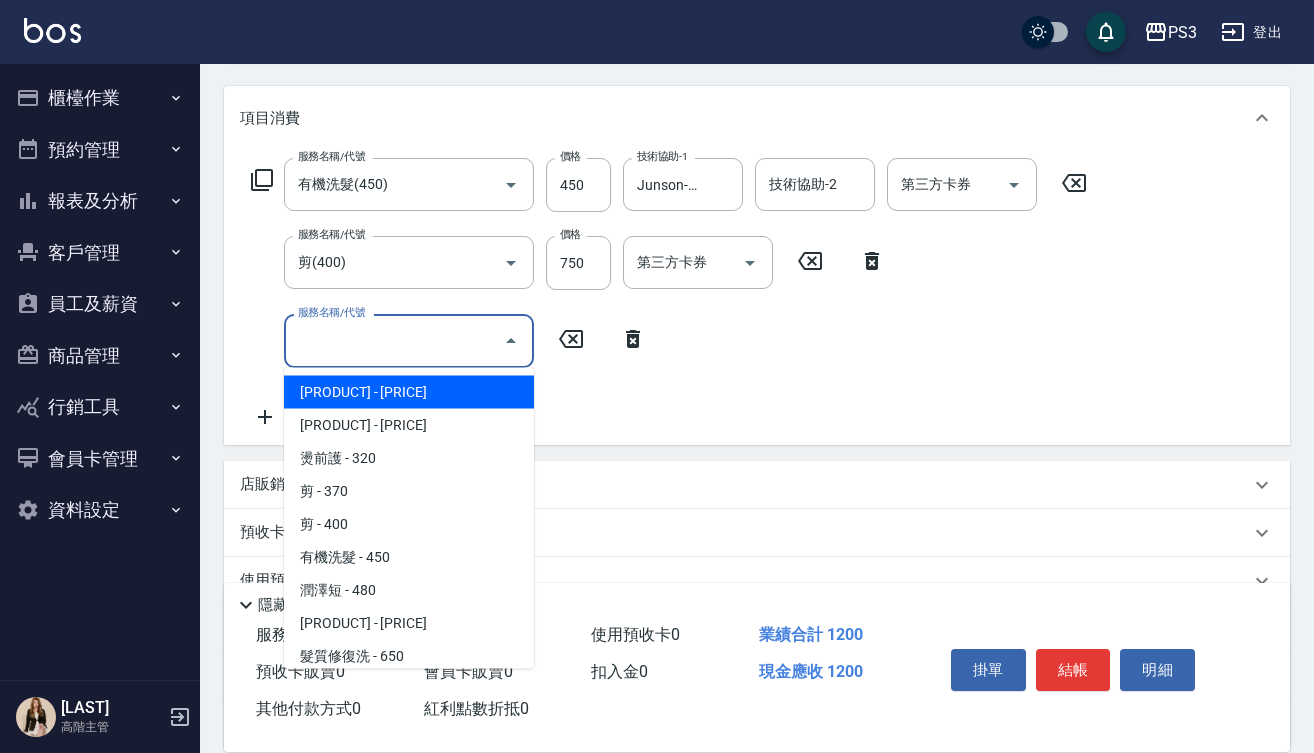 type on "5" 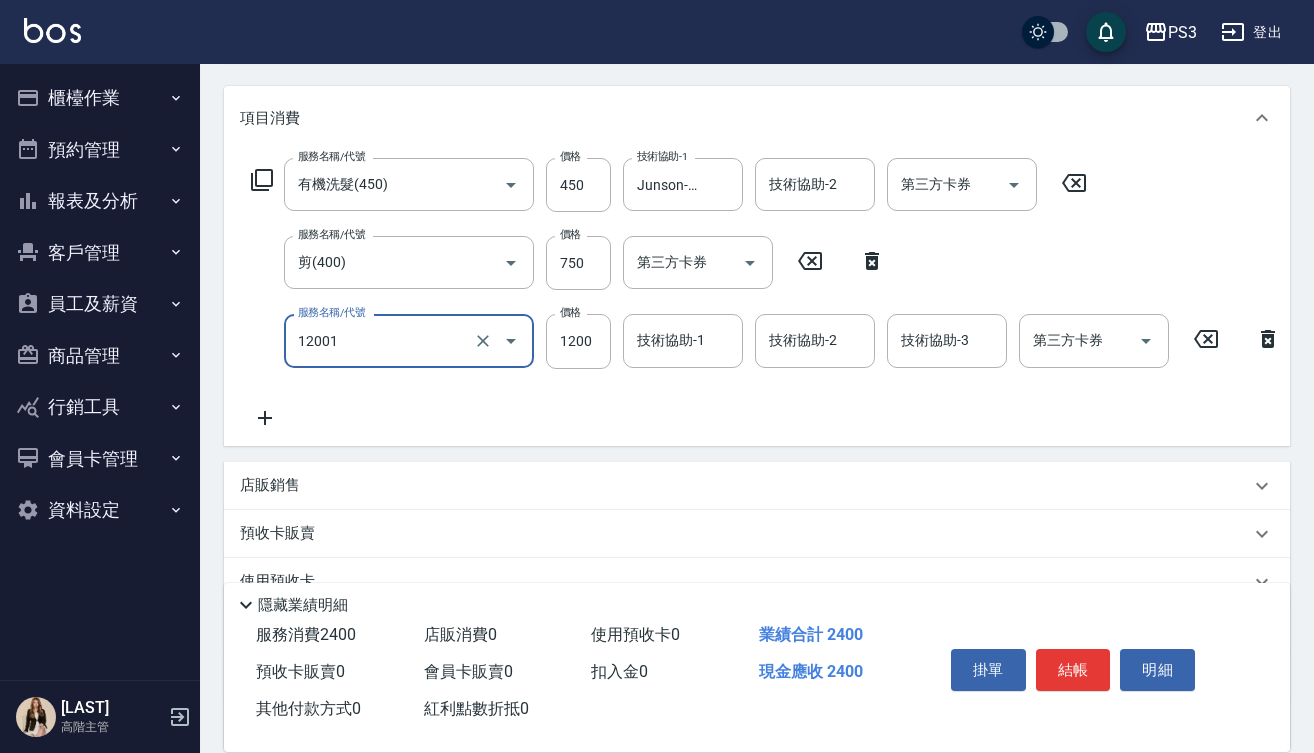 type on "燙s(12001)" 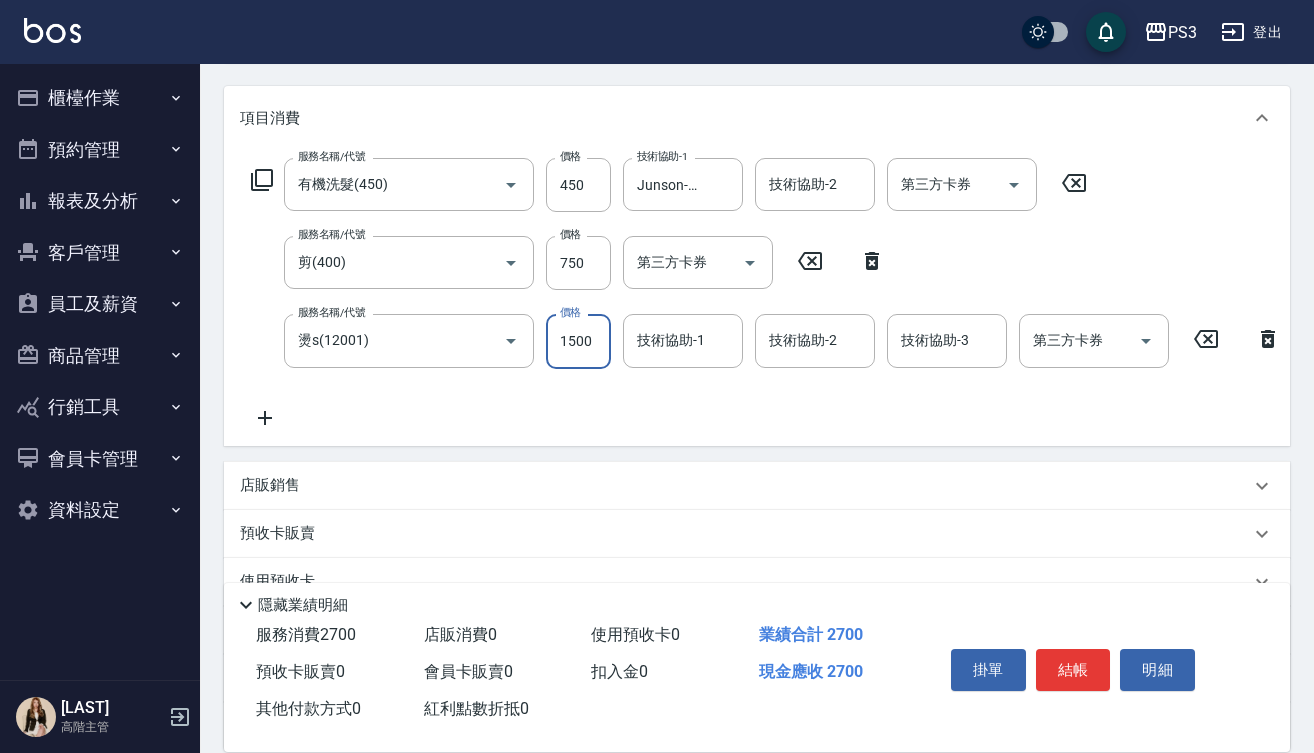 type on "1500" 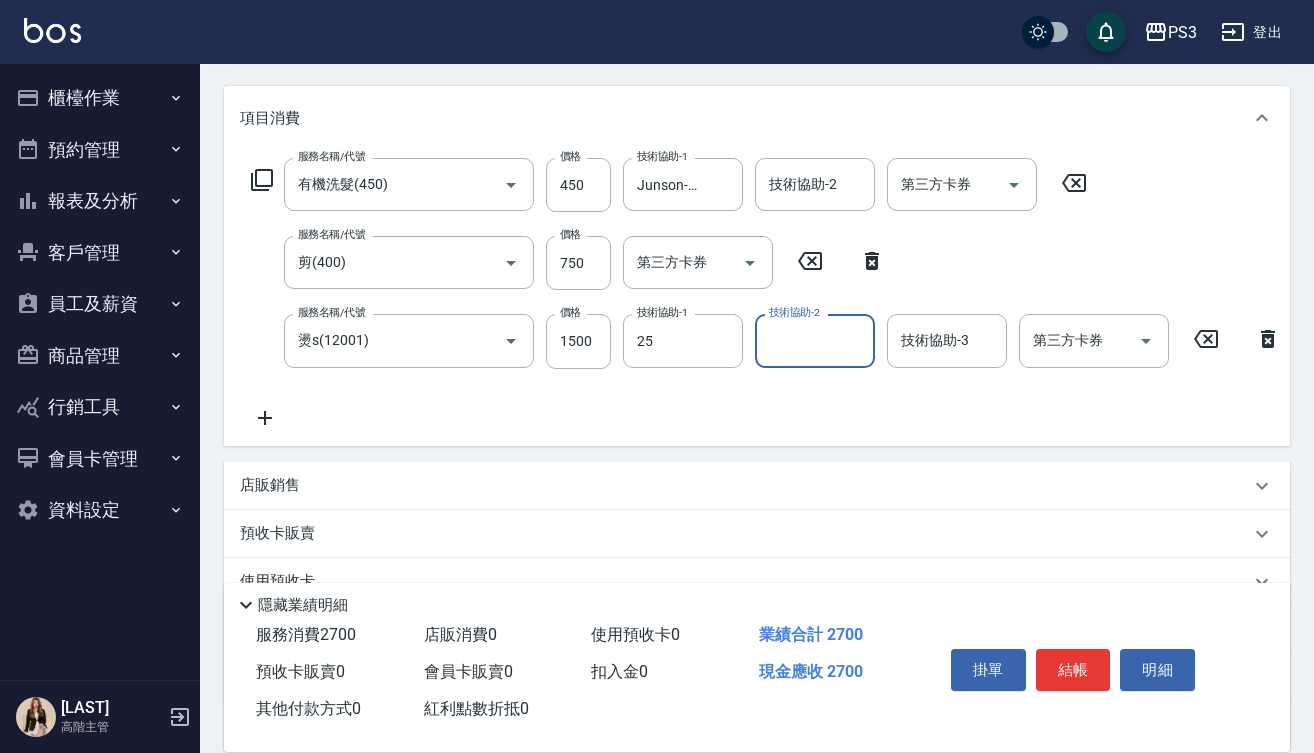 type on "Junson-25" 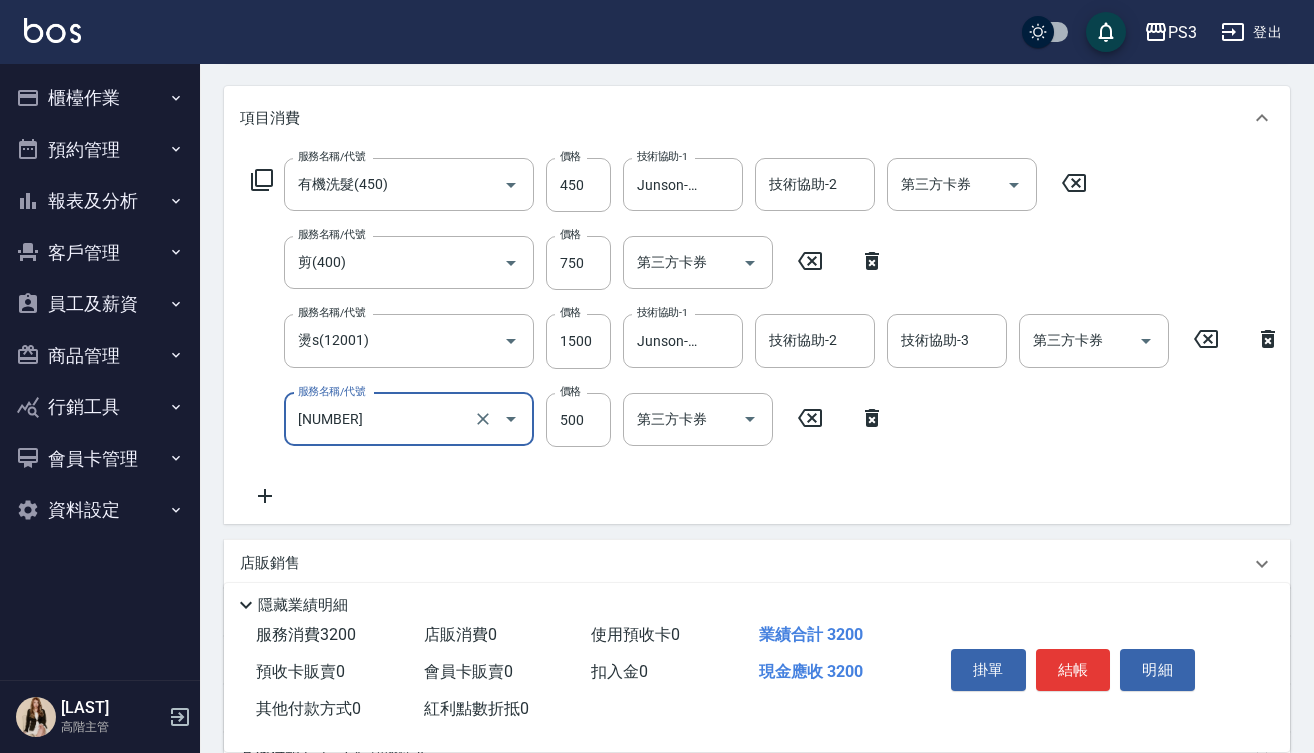 type on "[PRODUCT]([NUMBER])" 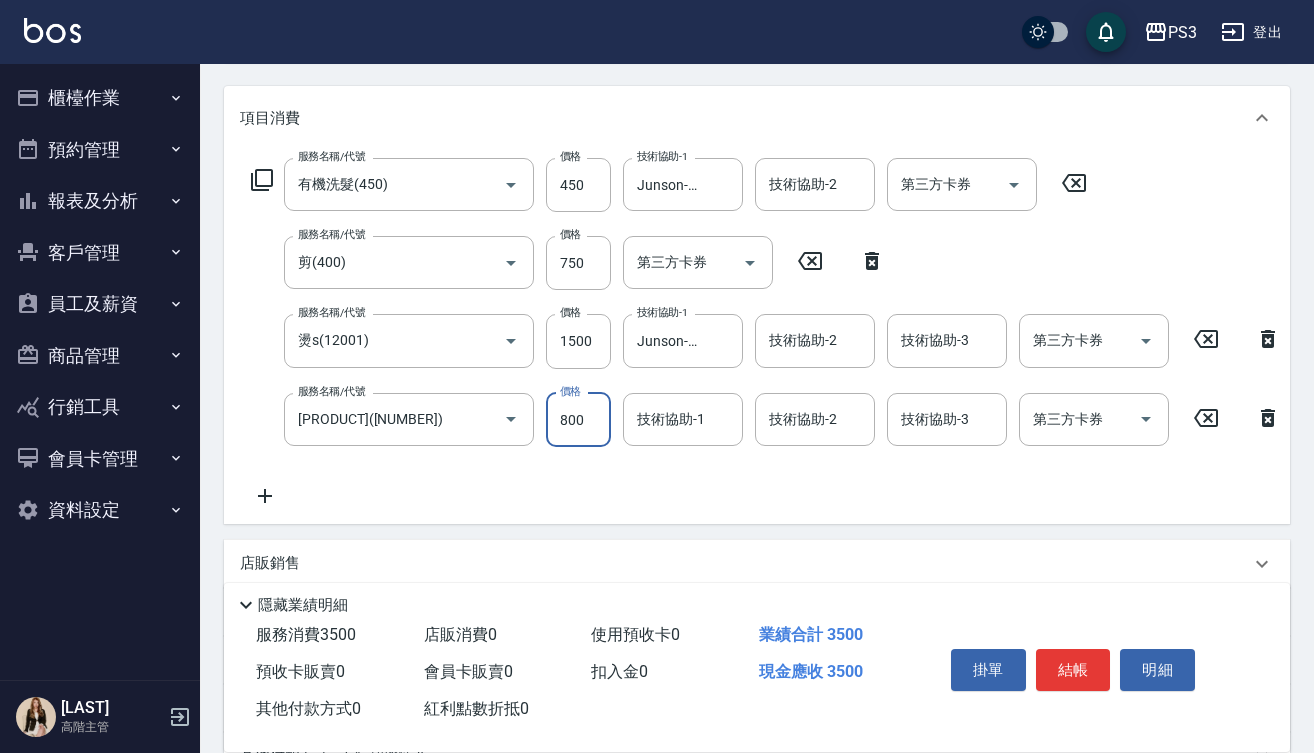 type on "800" 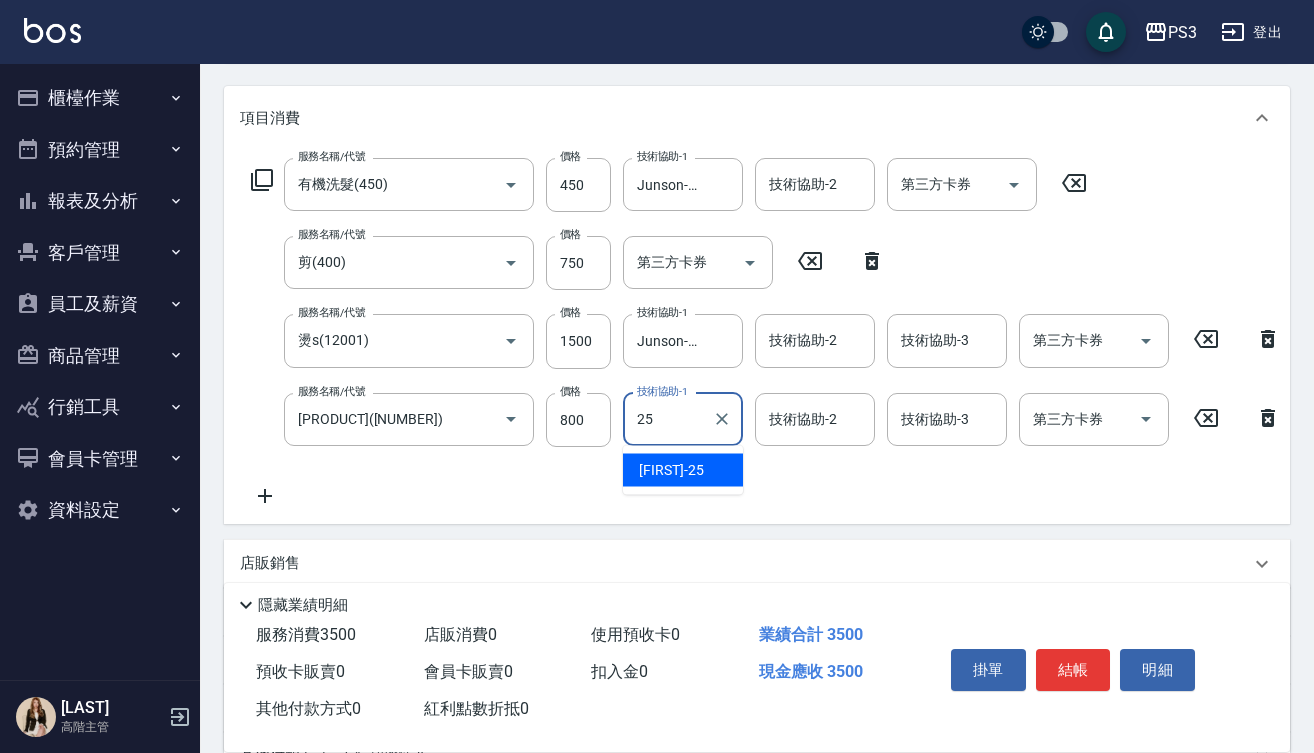 type on "Junson-25" 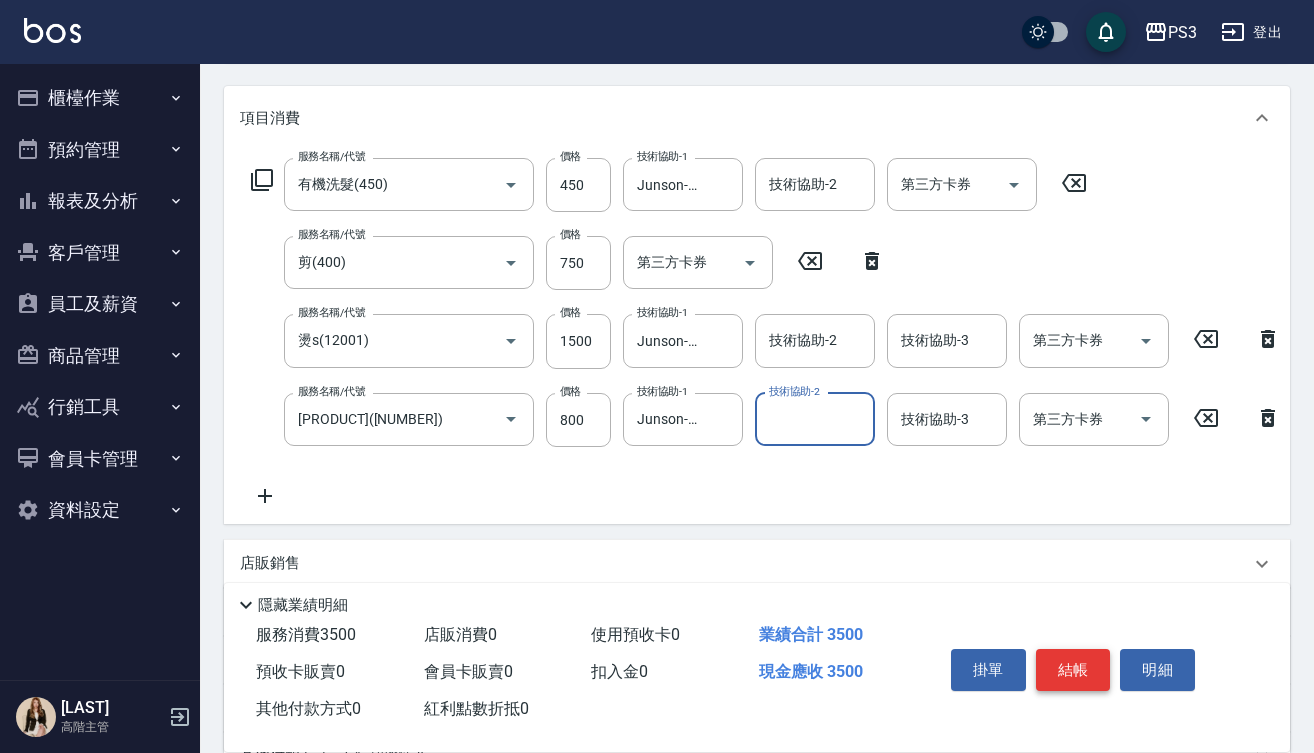 click on "結帳" at bounding box center (1073, 670) 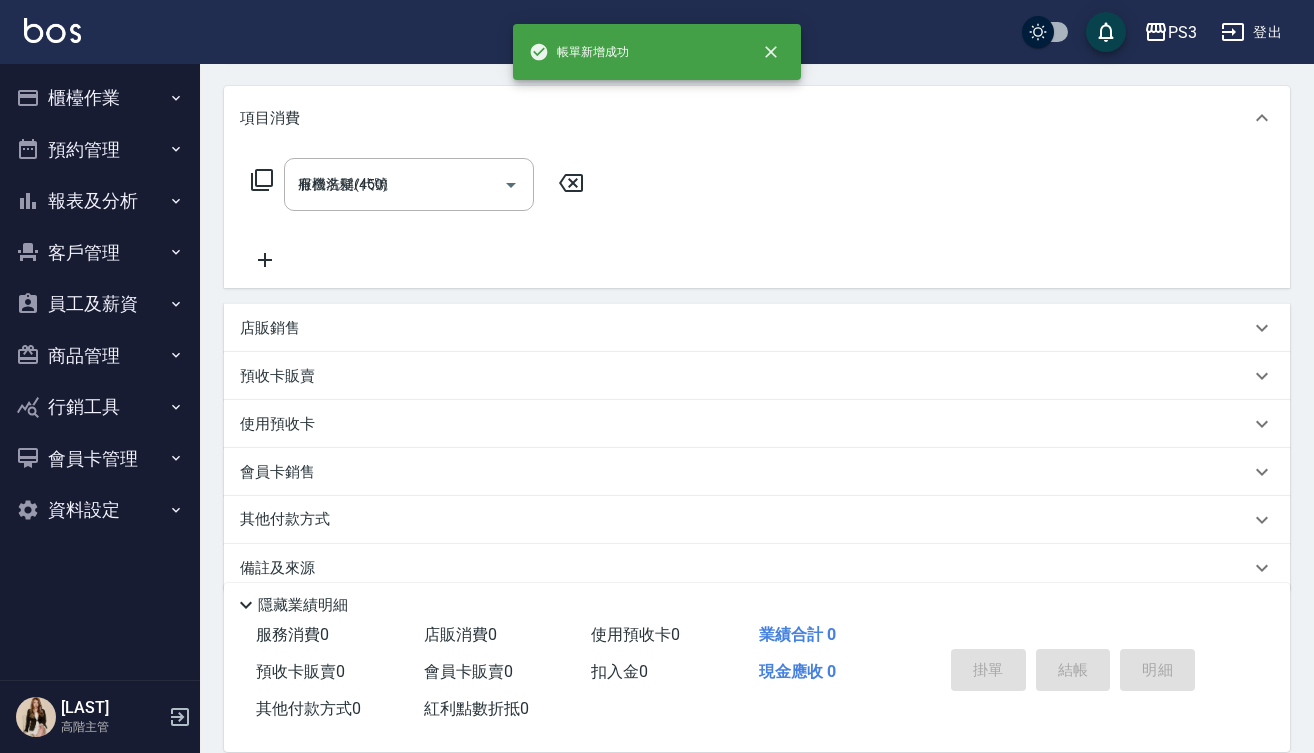 type on "[DATE] [TIME]" 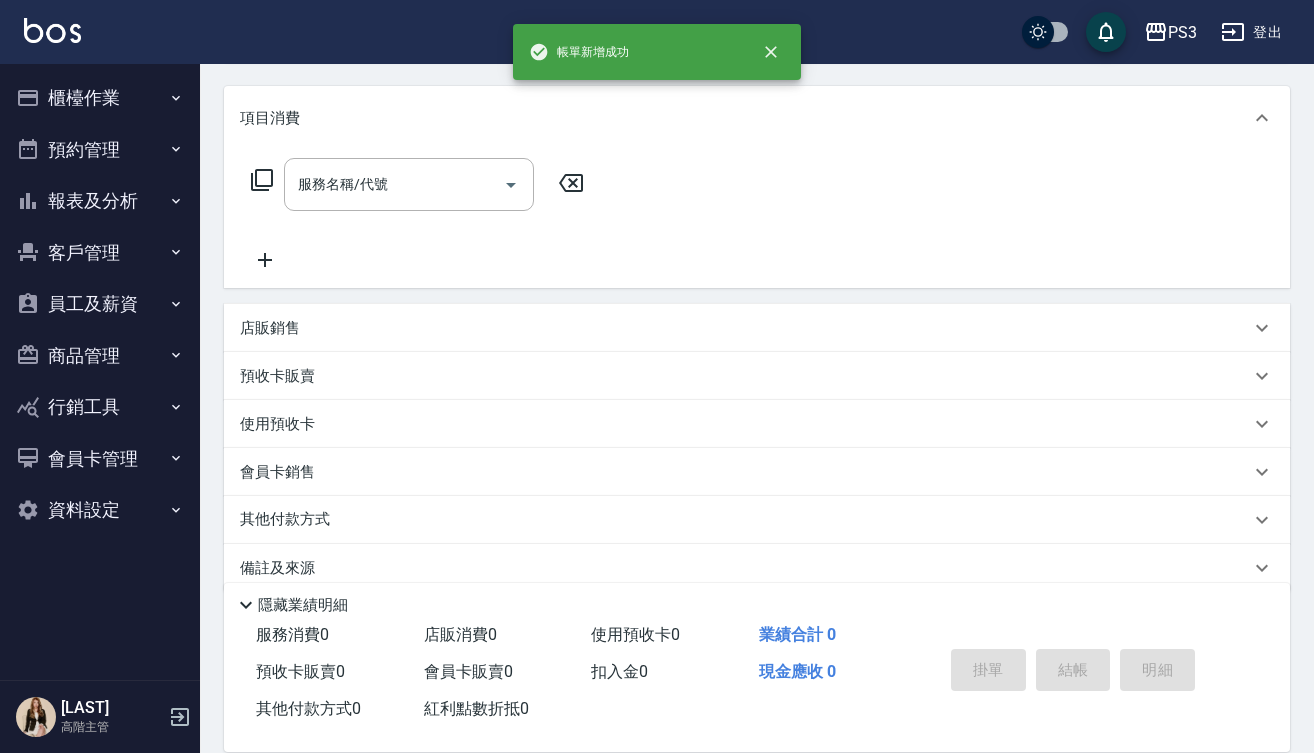 scroll, scrollTop: 0, scrollLeft: 0, axis: both 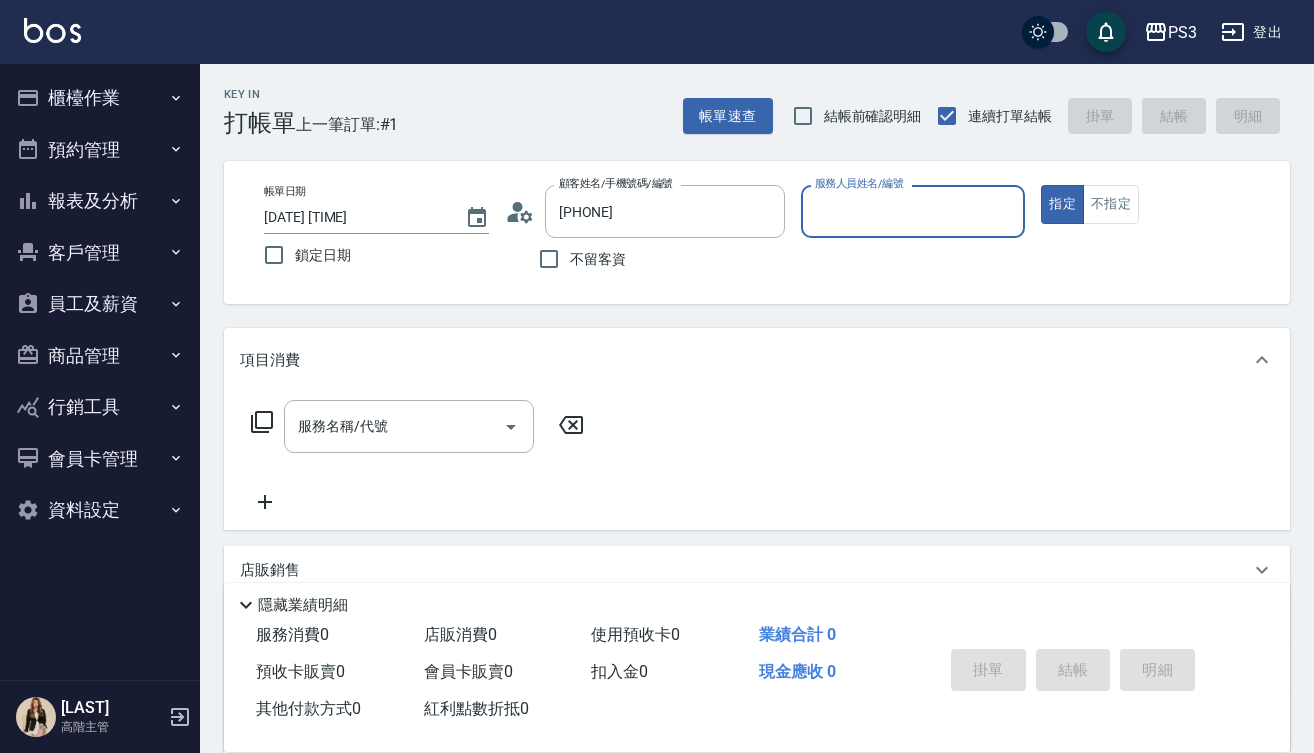 type on "[LAST]/[PHONE]/[PHONE]" 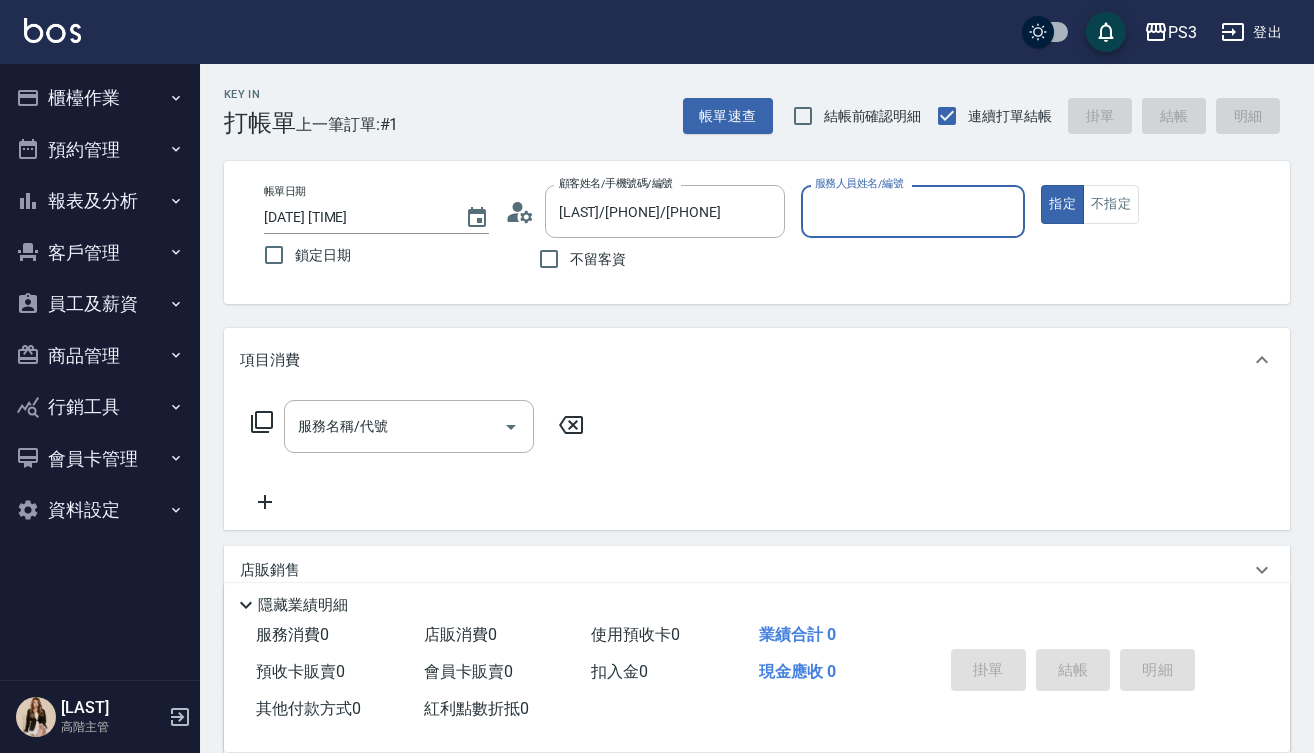 type on "Eva-1" 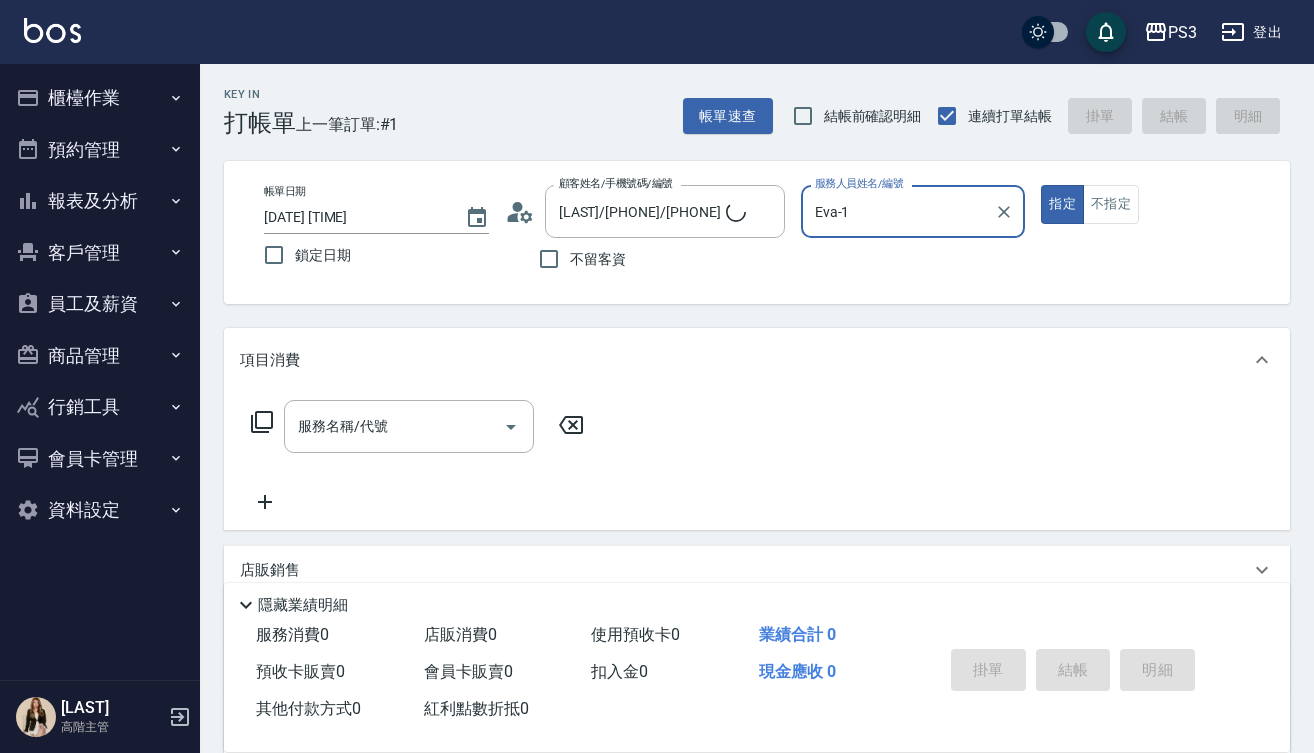click on "指定" at bounding box center [1062, 204] 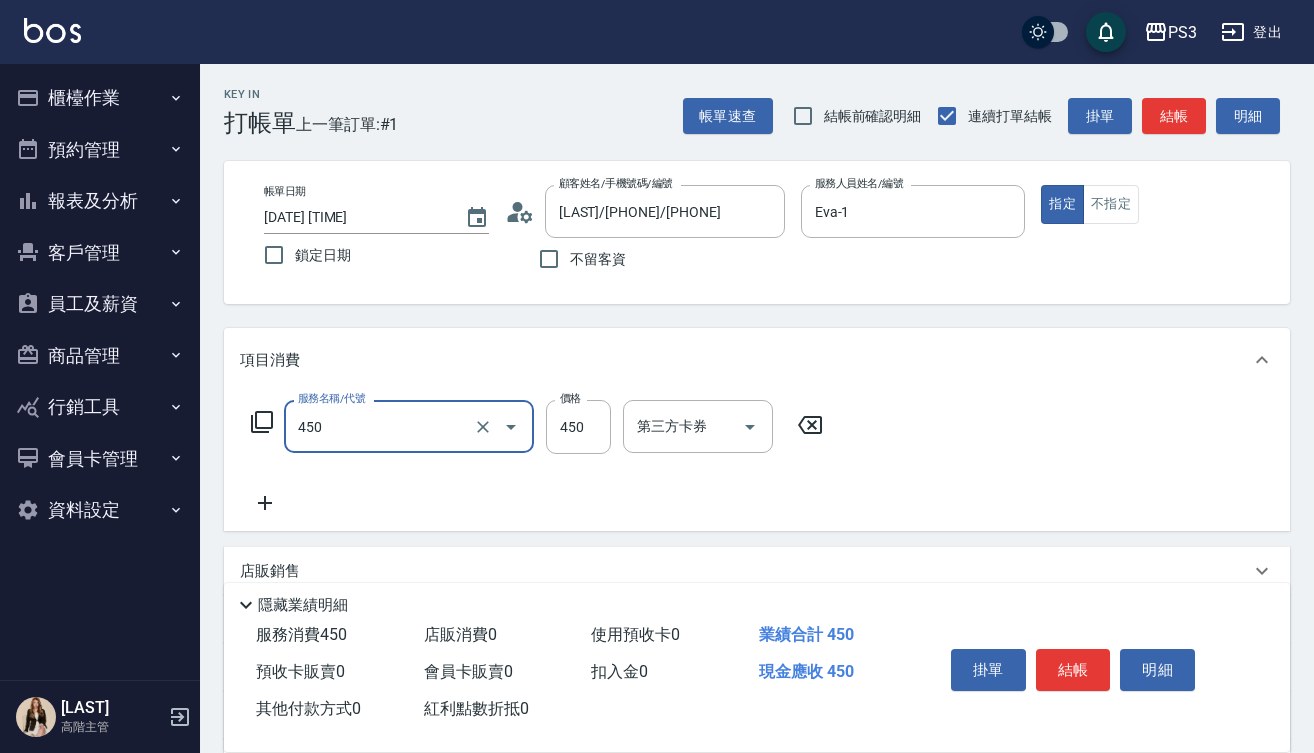 type on "有機洗髮(450)" 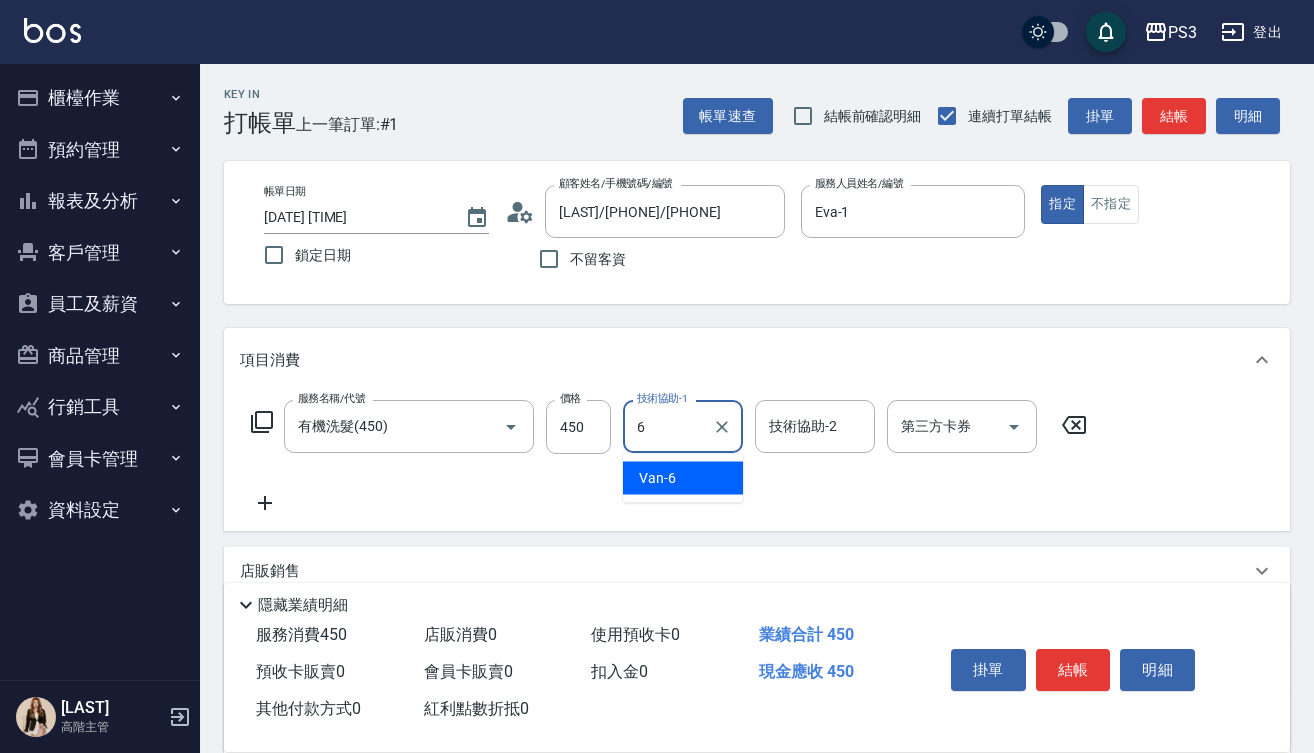 type on "Van-6" 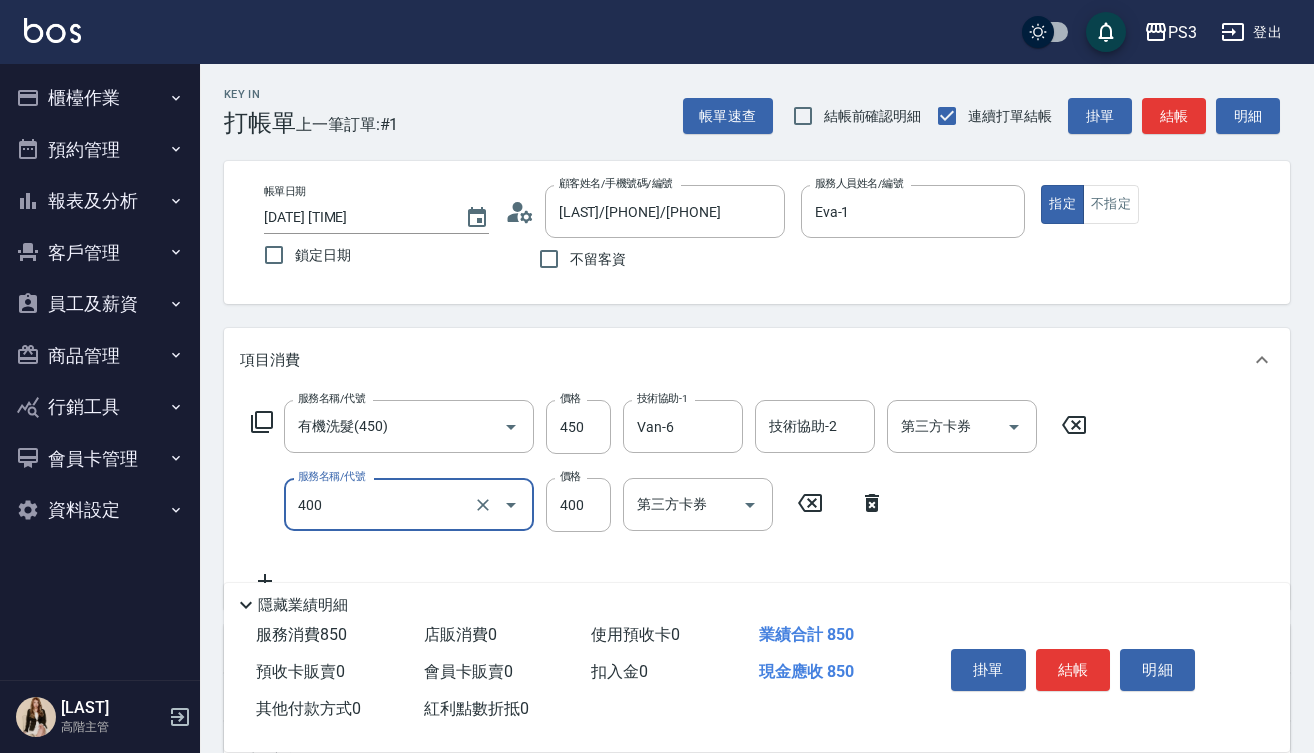 type on "剪(400)" 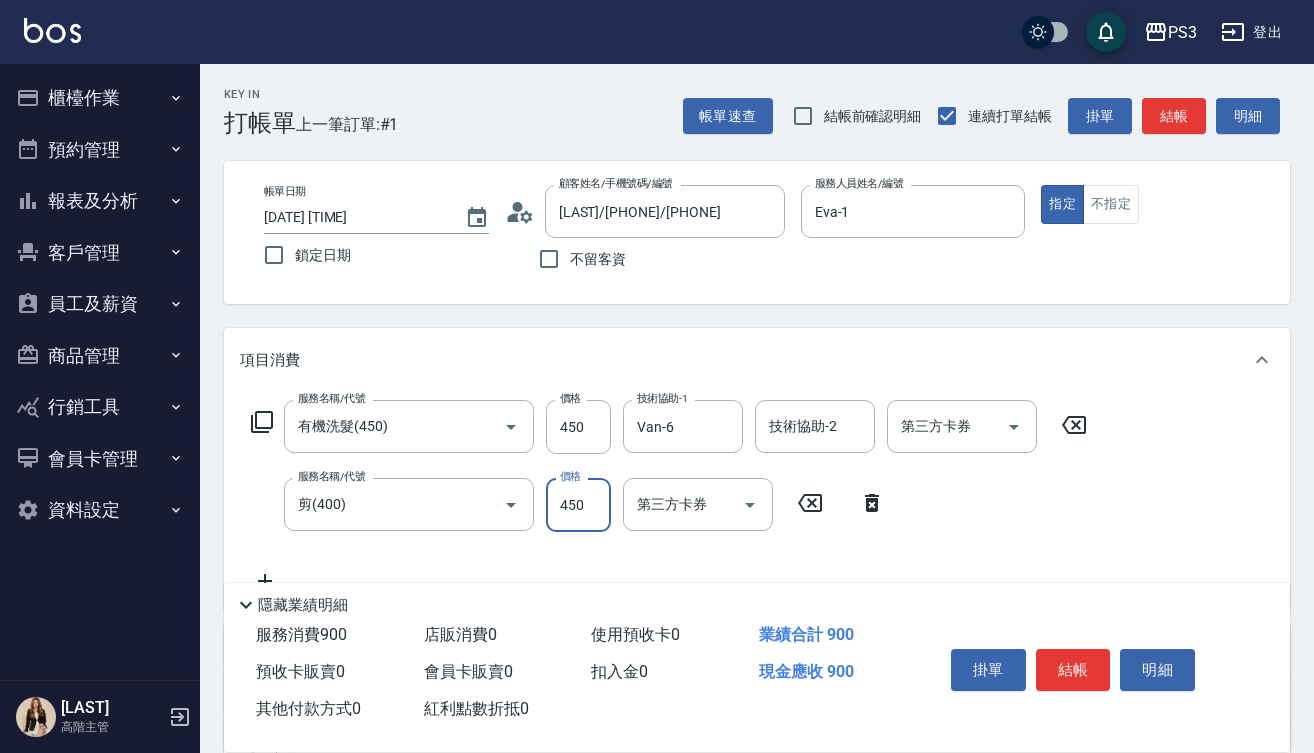 type on "450" 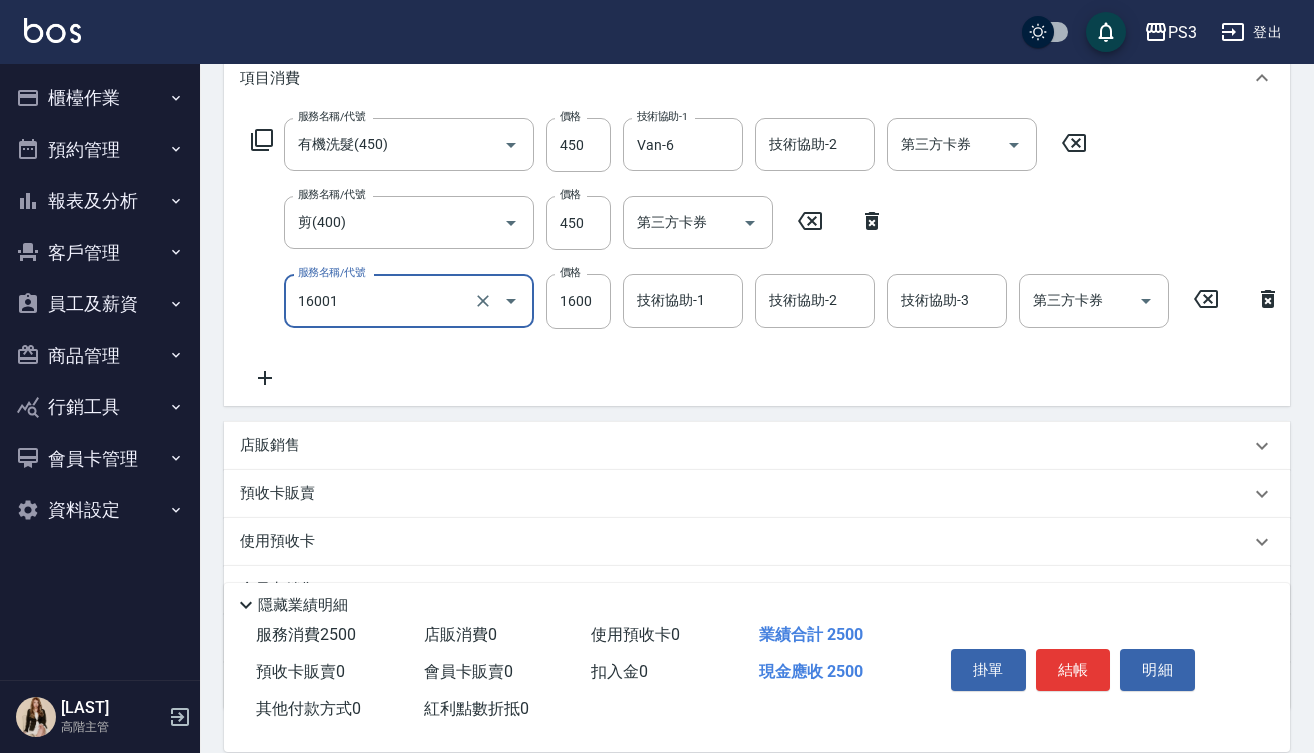 scroll, scrollTop: 287, scrollLeft: 0, axis: vertical 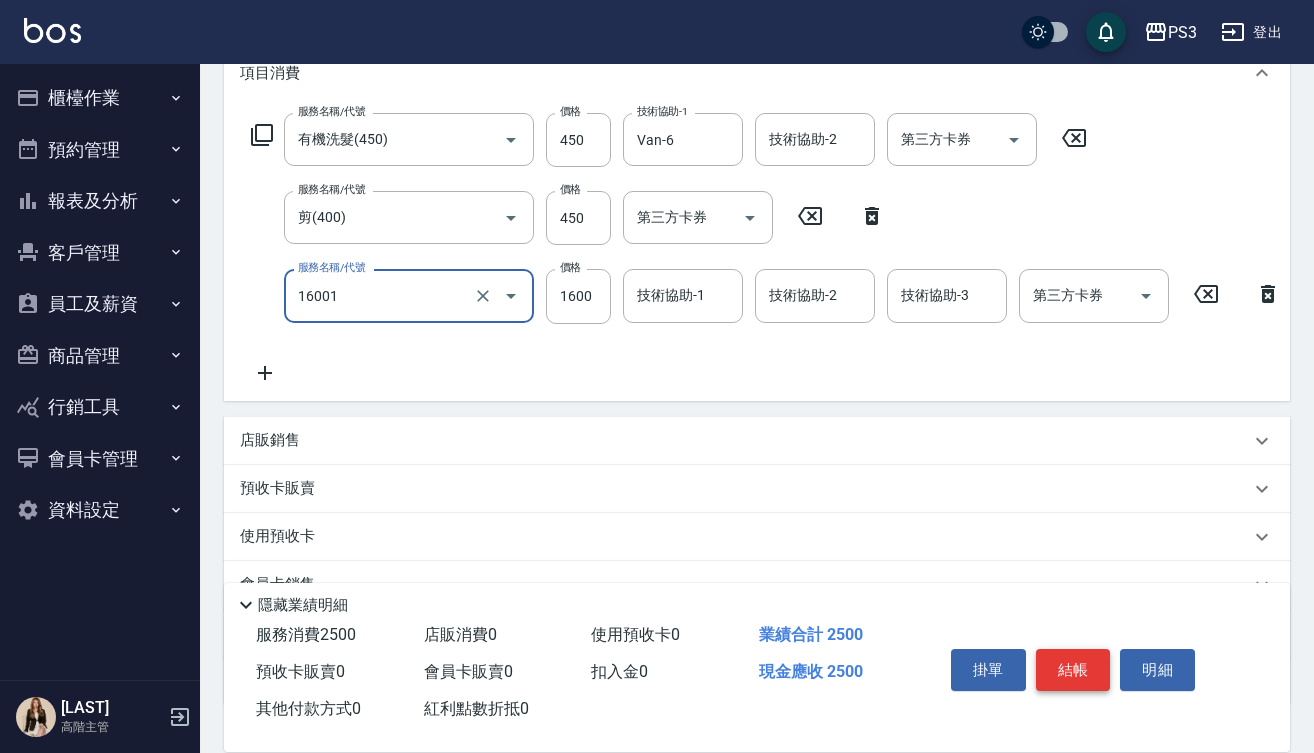type on "[PRODUCT]([NUMBER])" 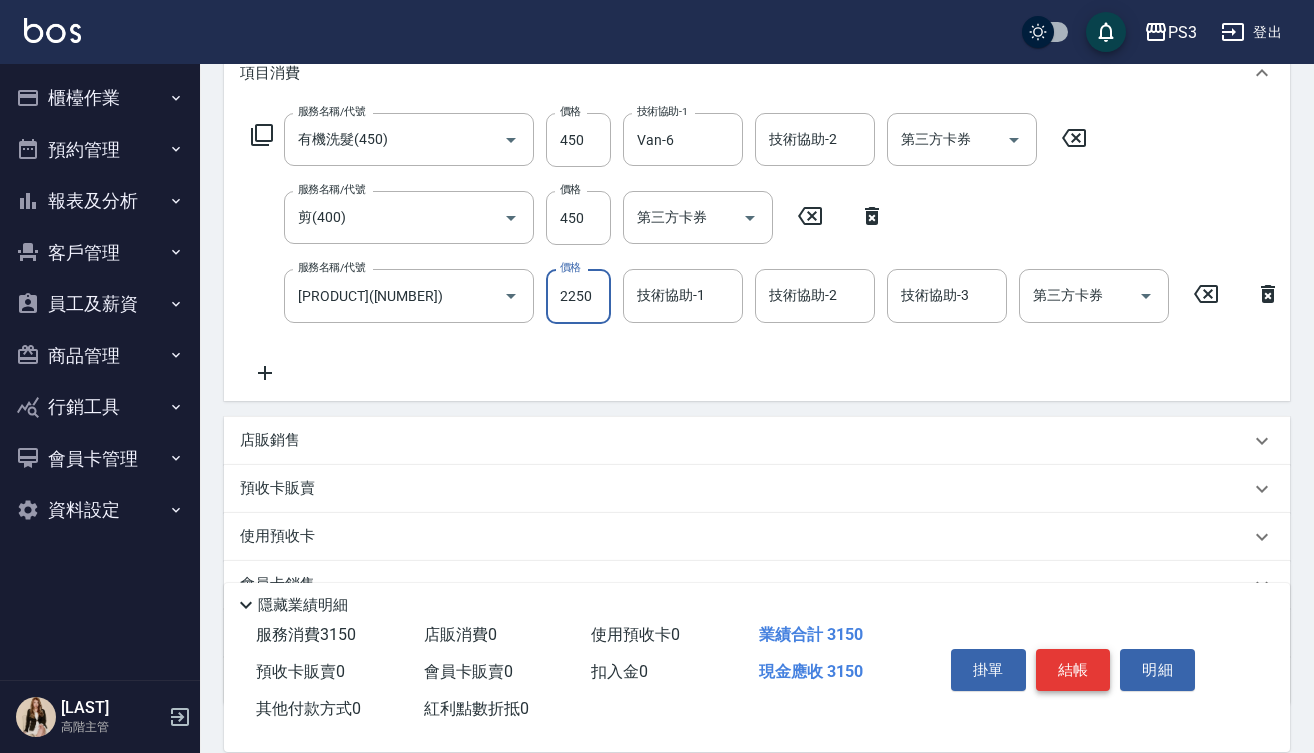 type on "2250" 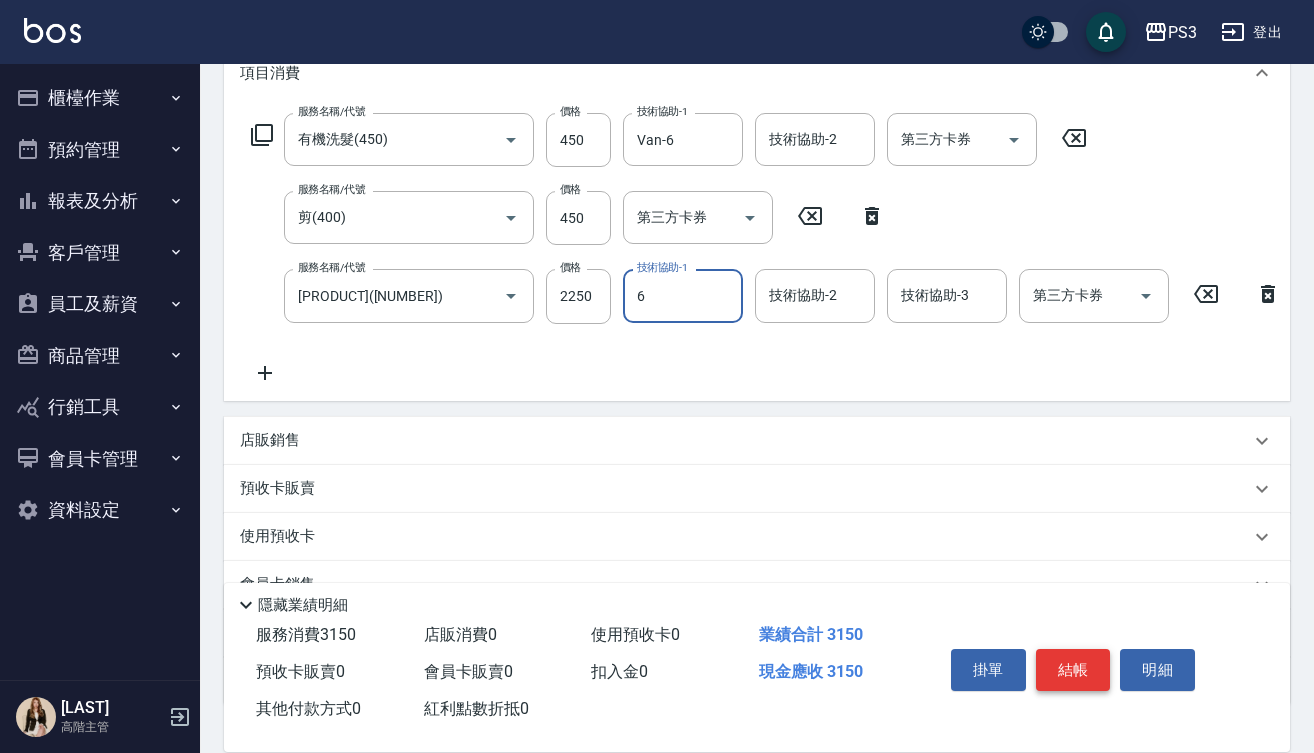 type on "Van-6" 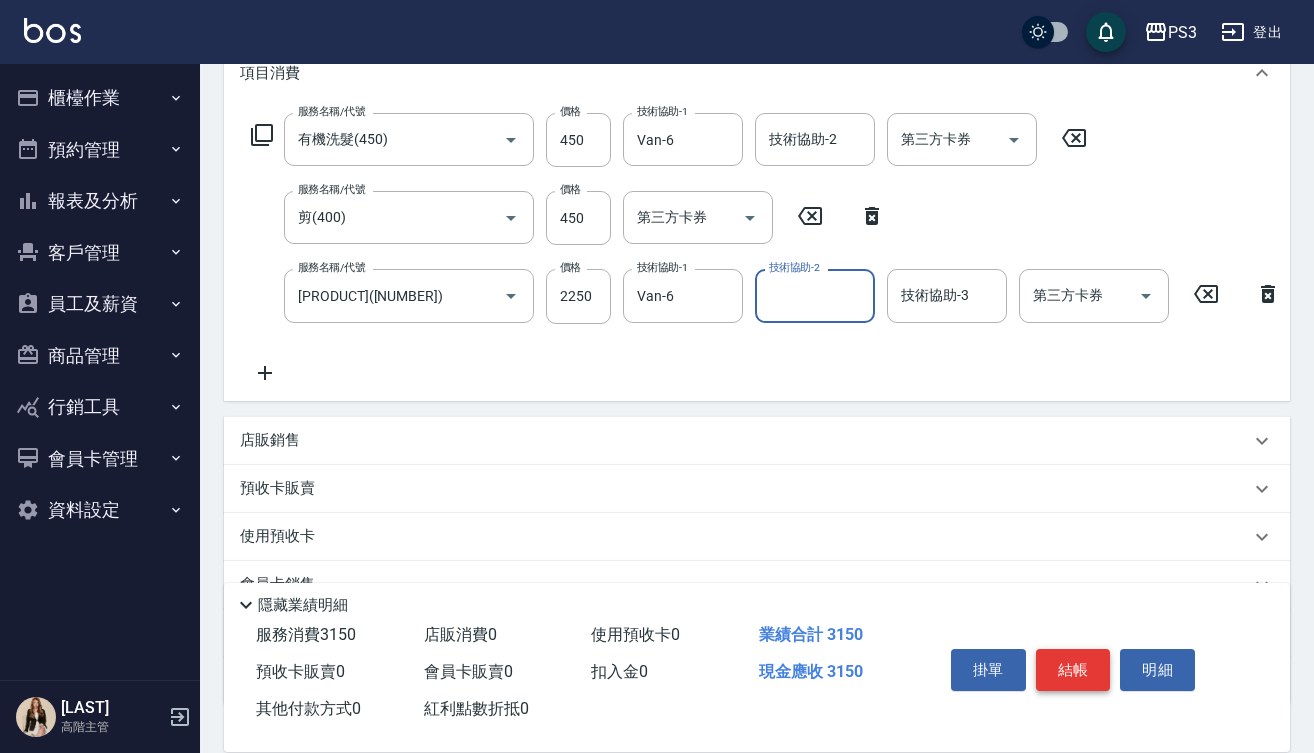 click on "結帳" at bounding box center (1073, 670) 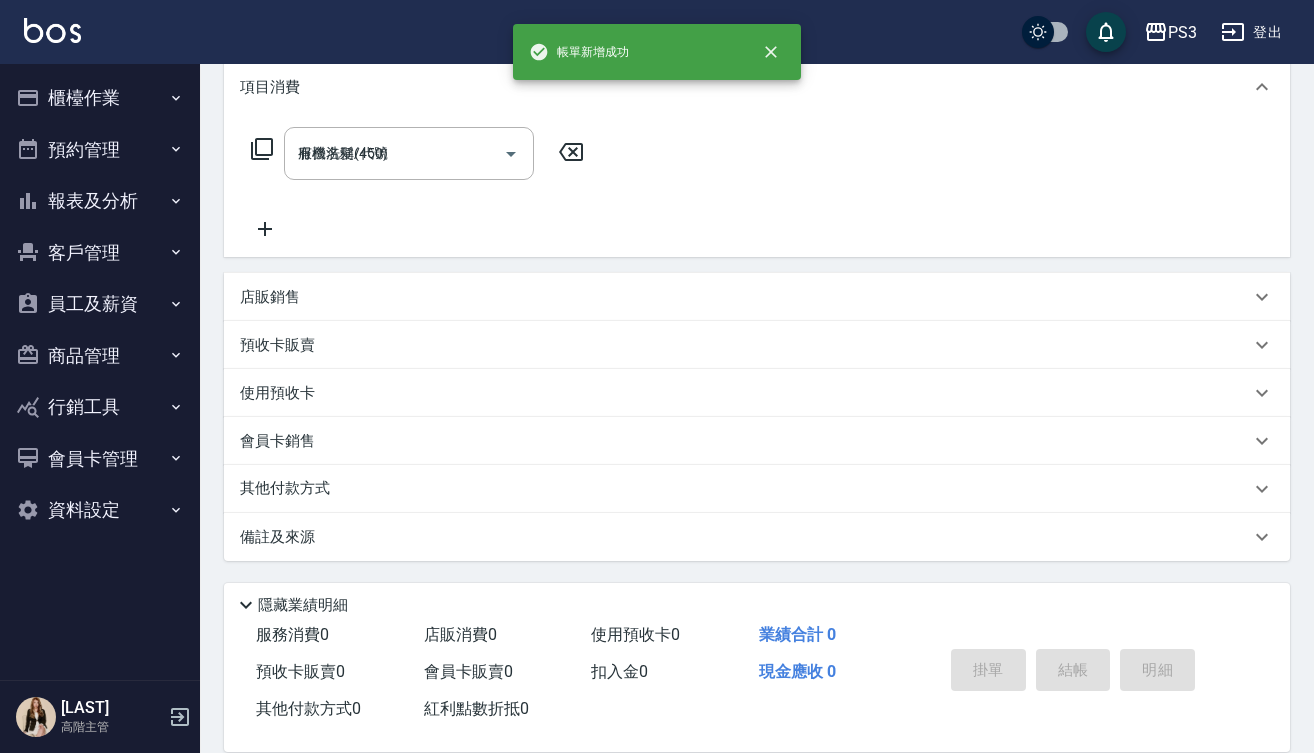 type on "[DATE] [TIME]" 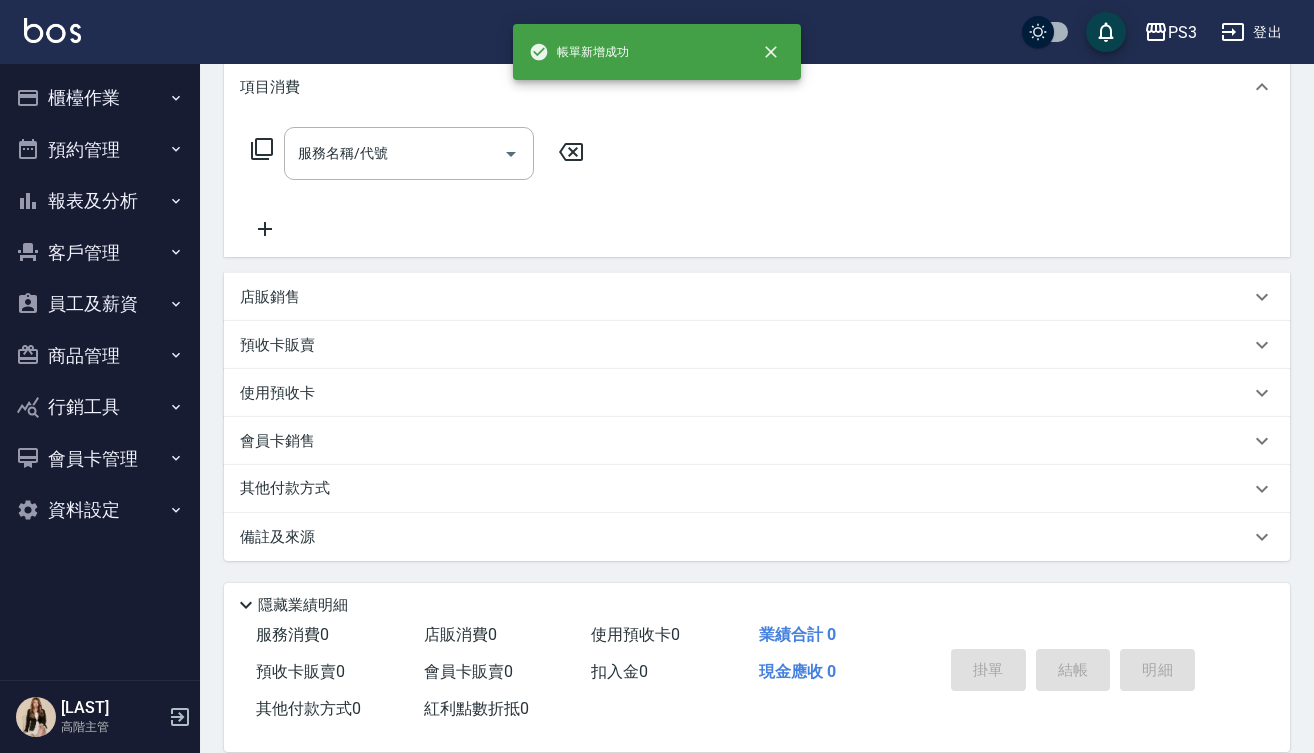 scroll, scrollTop: 0, scrollLeft: 0, axis: both 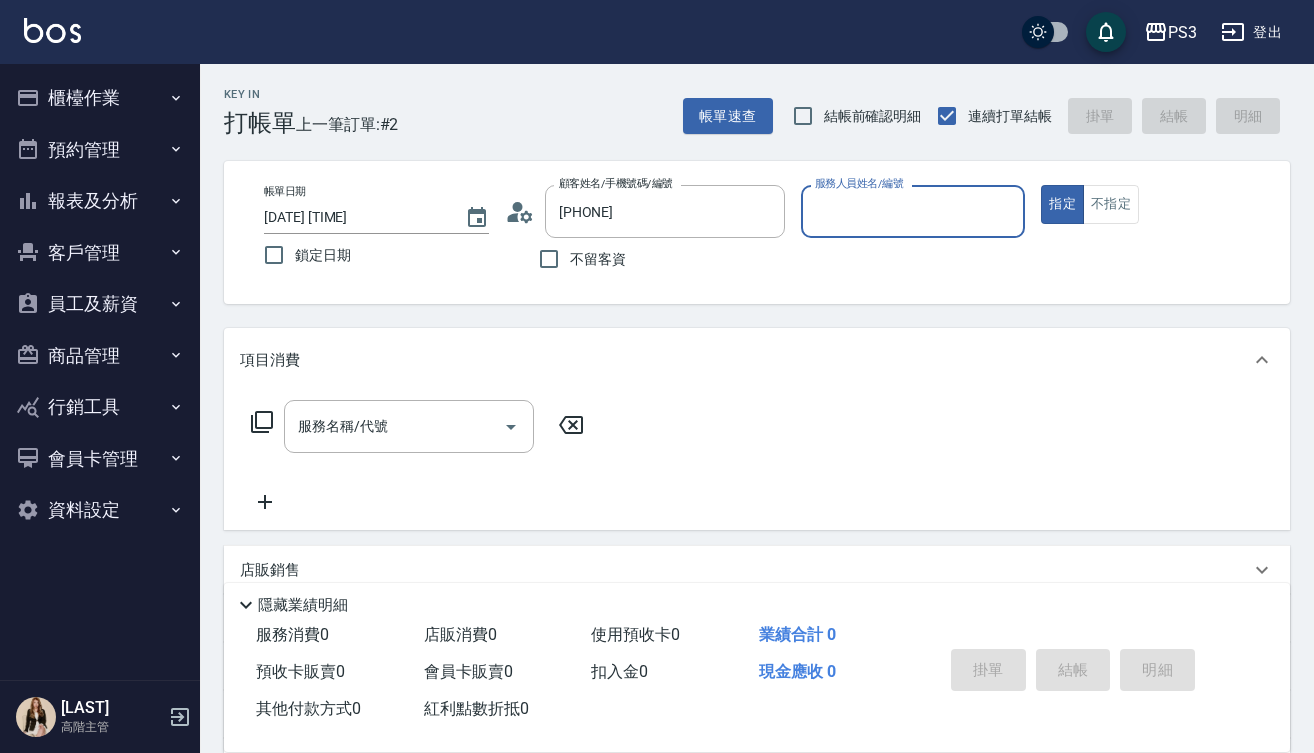 type on "[LAST]/[PHONE]/[ID]" 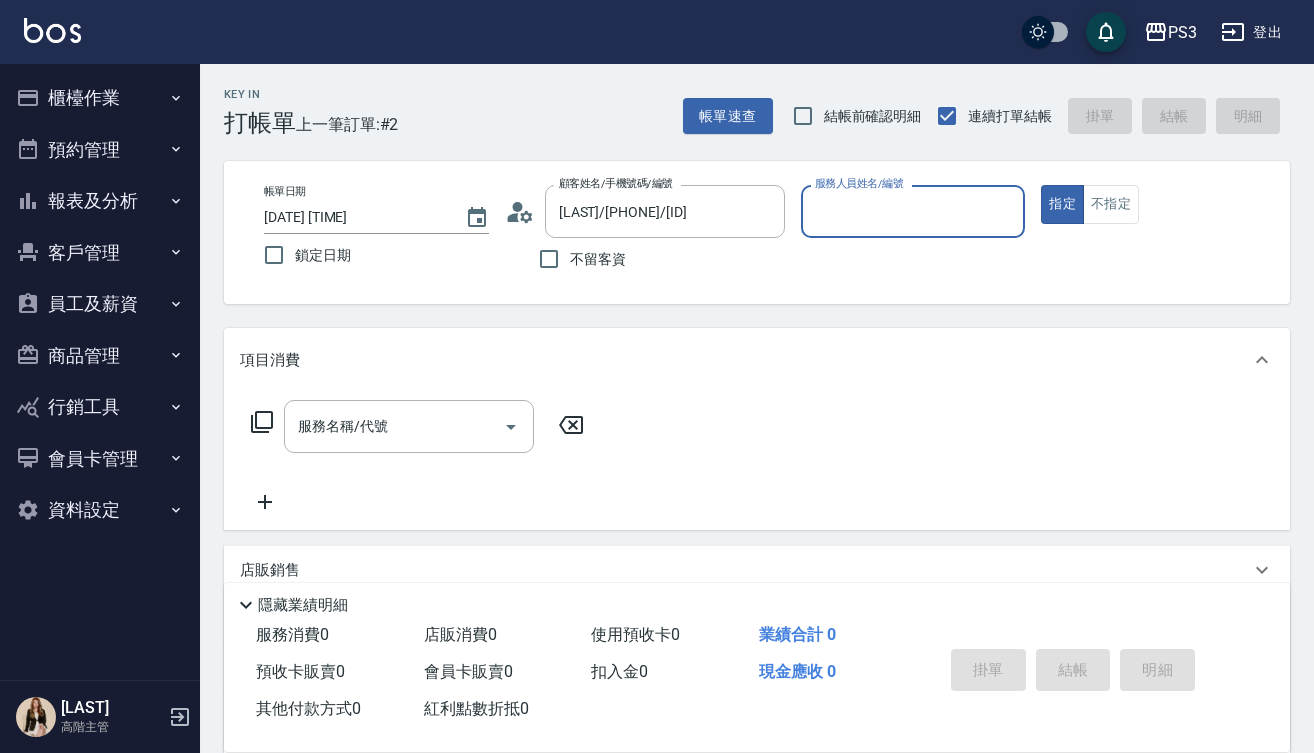 type on "Eva-1" 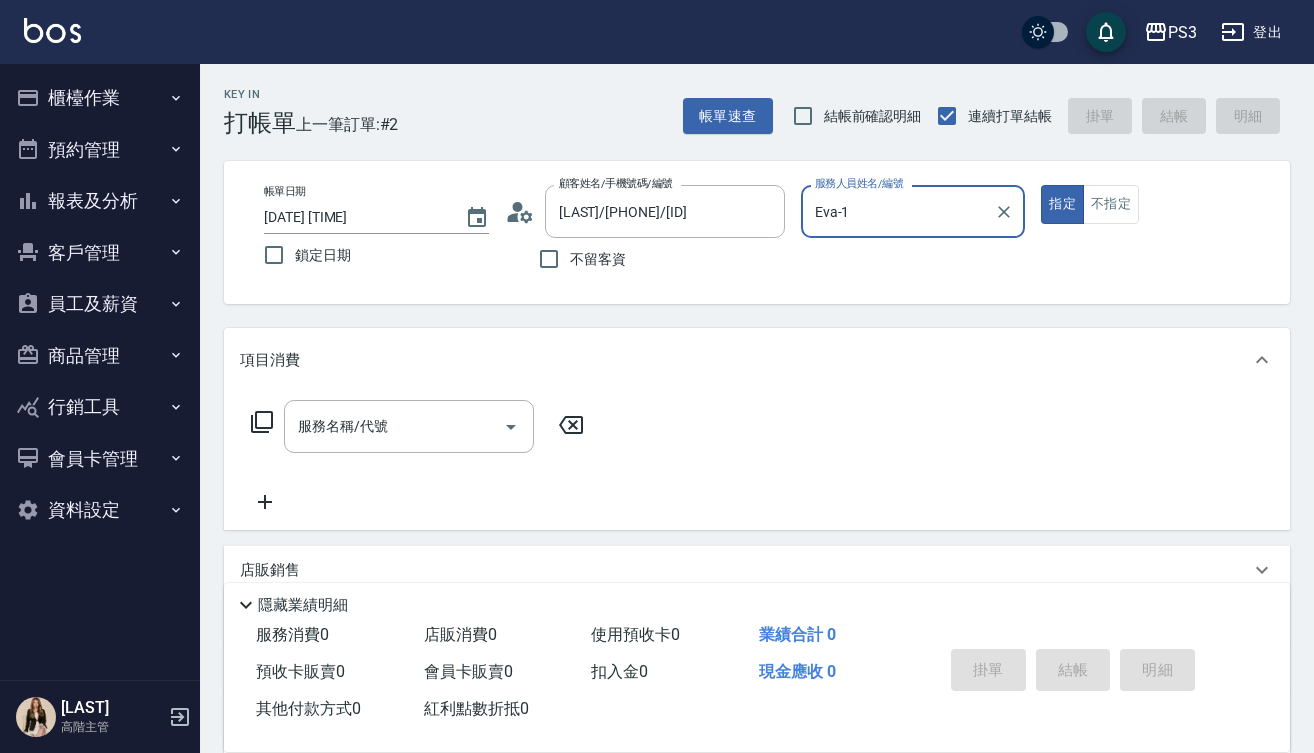click on "指定" at bounding box center [1062, 204] 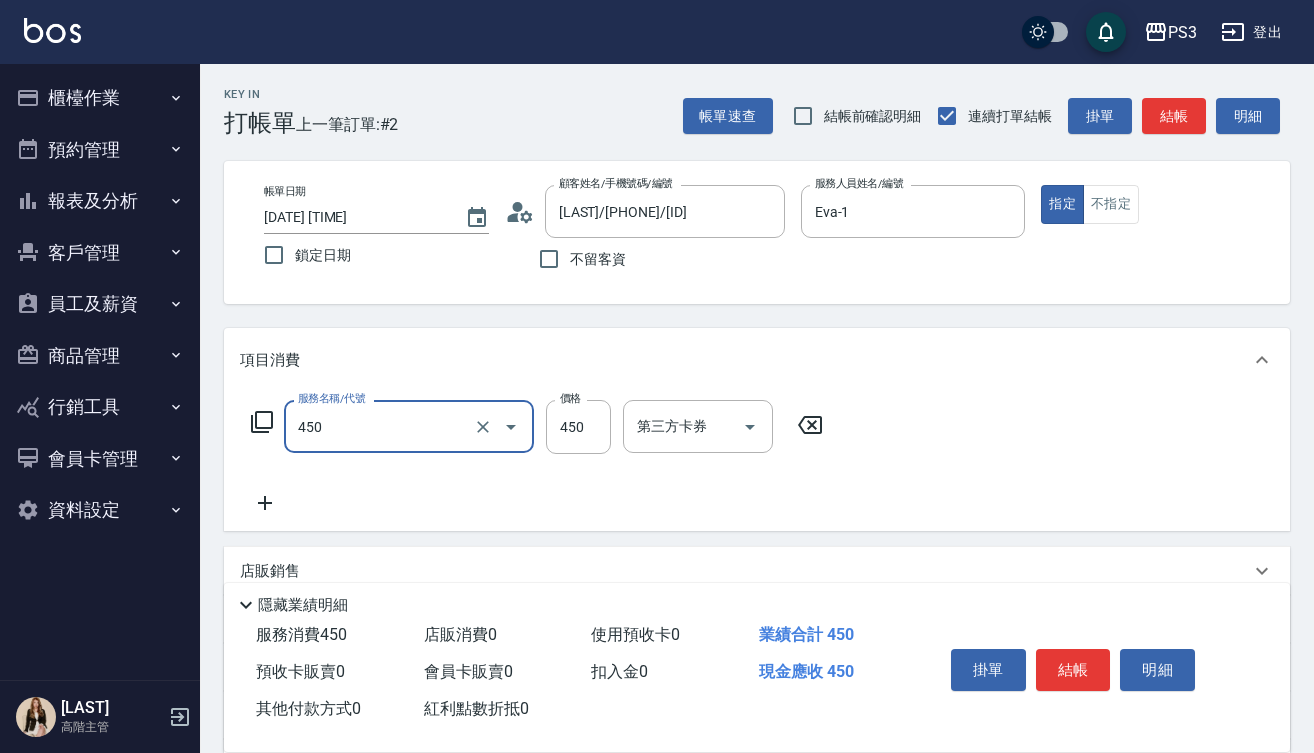type on "有機洗髮(450)" 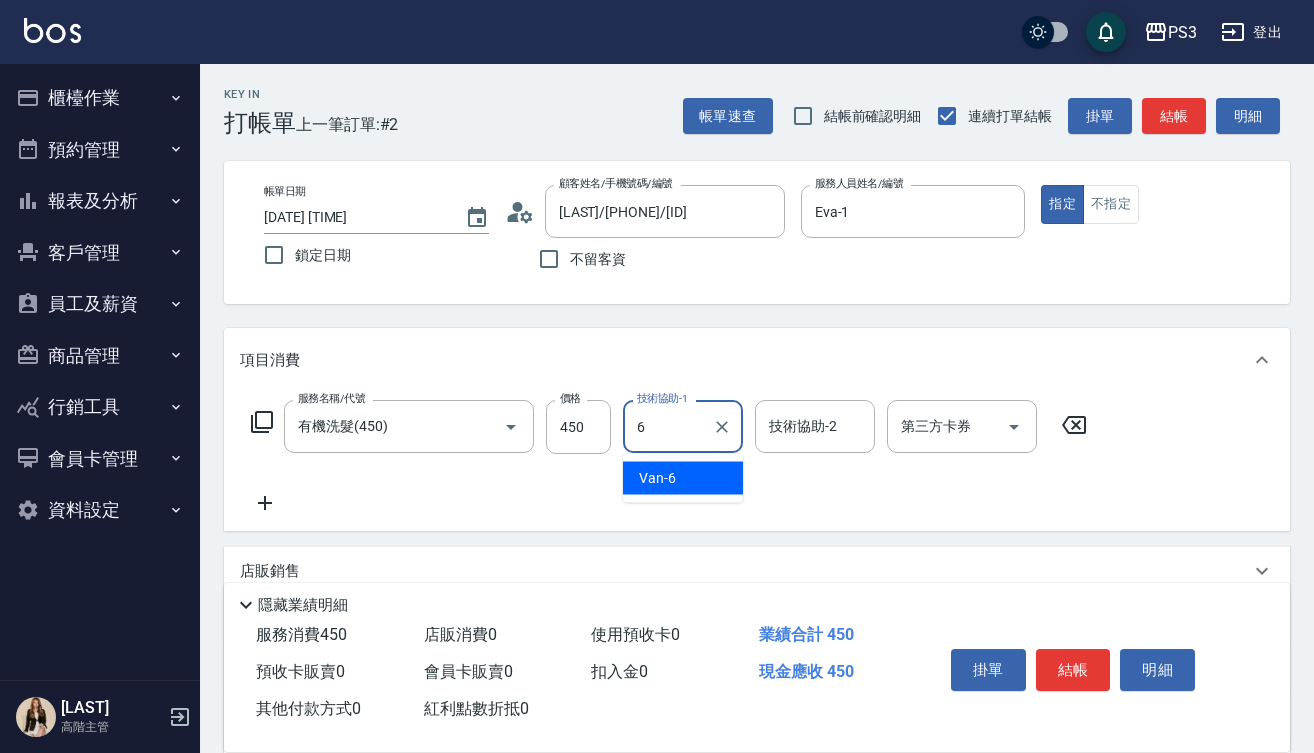 type on "Van-6" 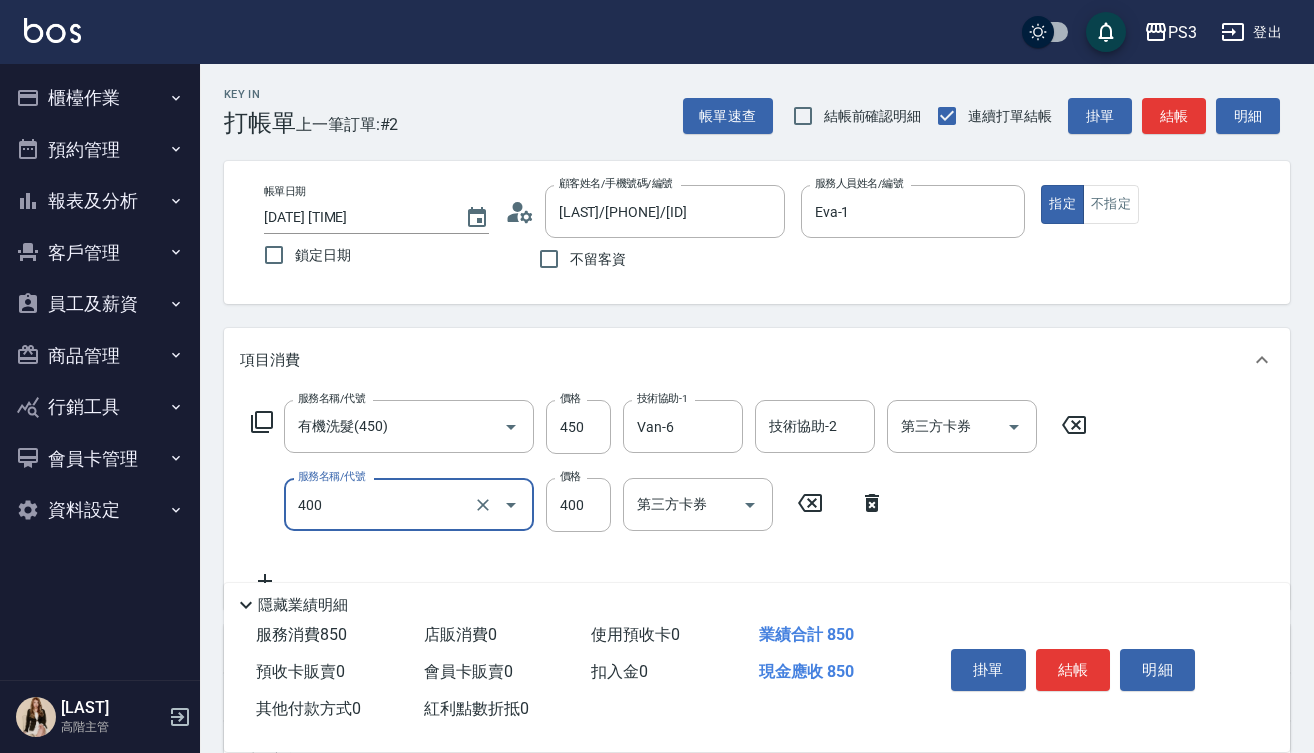type on "剪(400)" 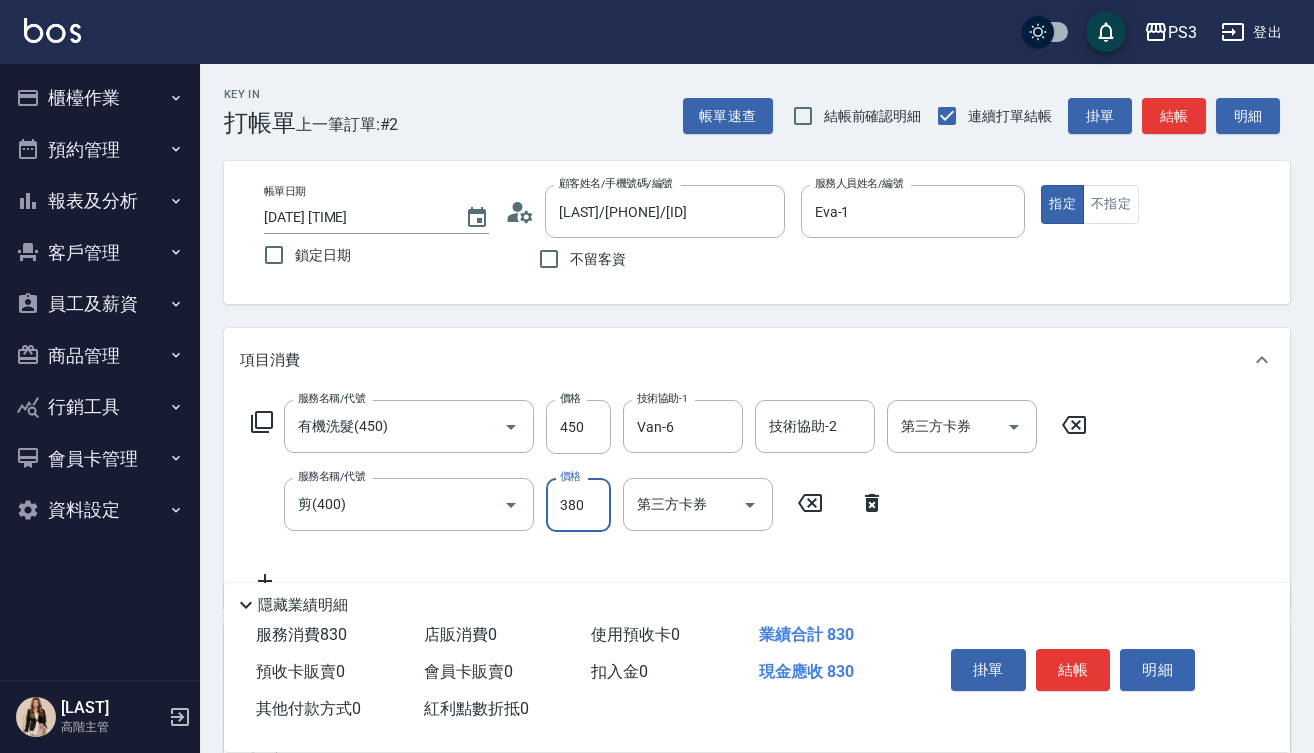 type on "380" 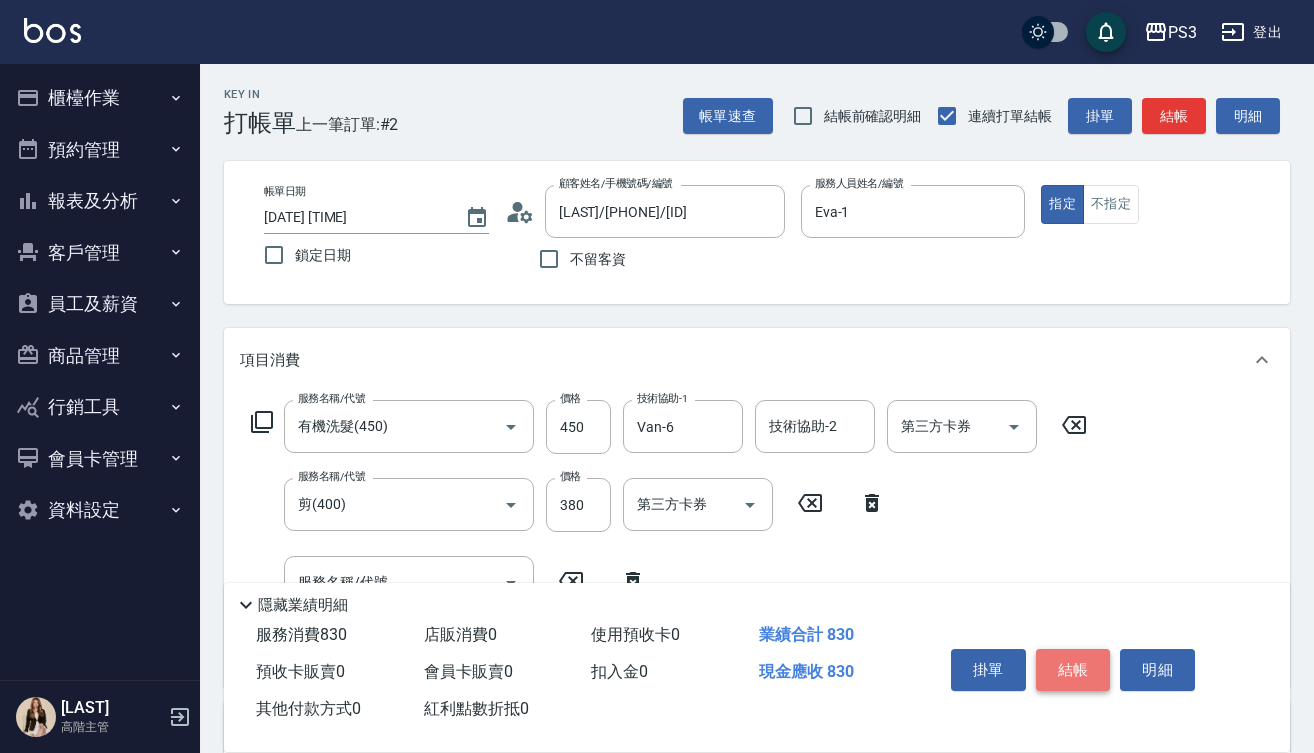 click on "結帳" at bounding box center (1073, 670) 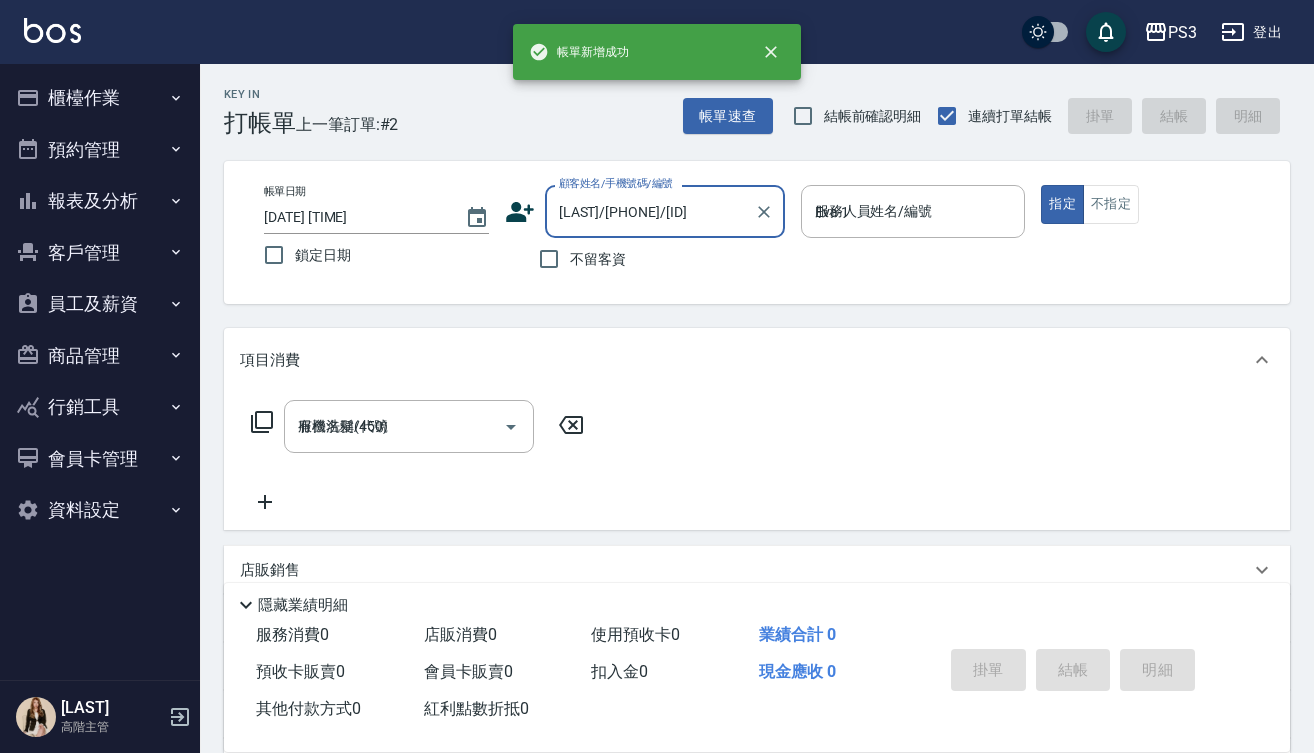 type 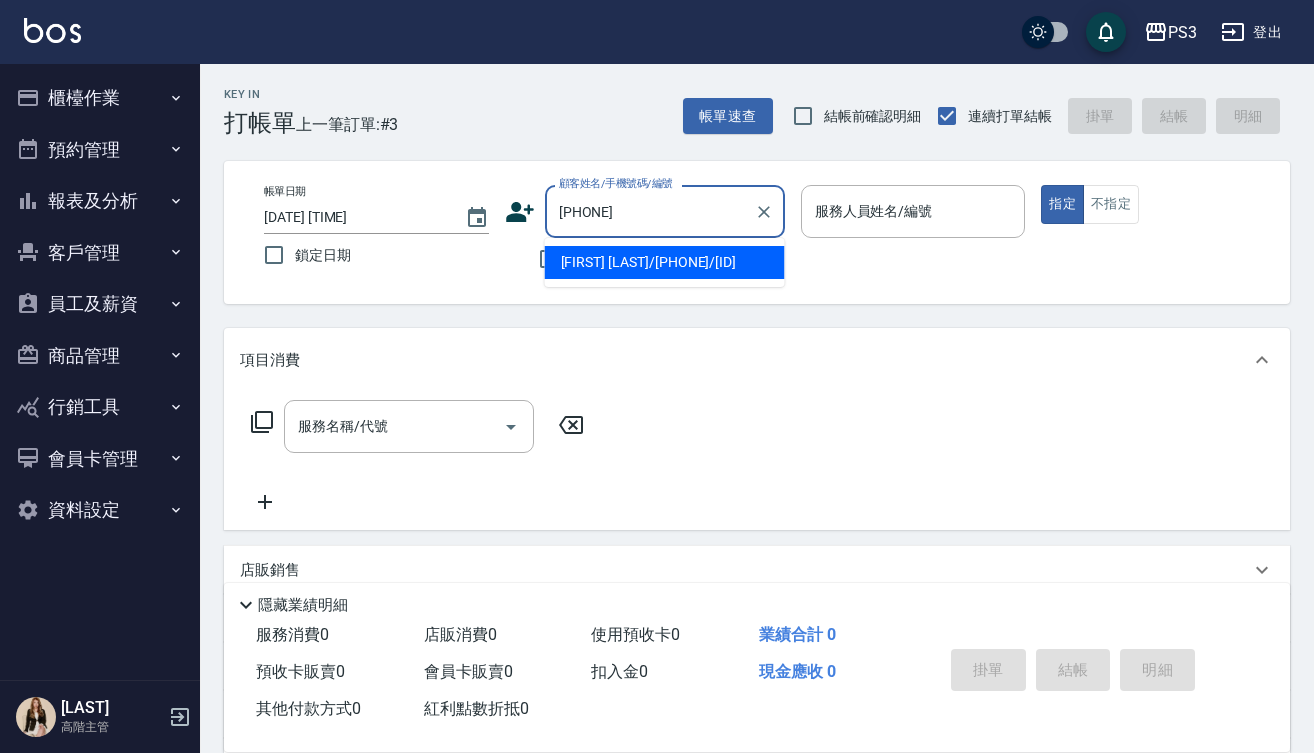 type on "[FIRST] [LAST]/[PHONE]/[ID]" 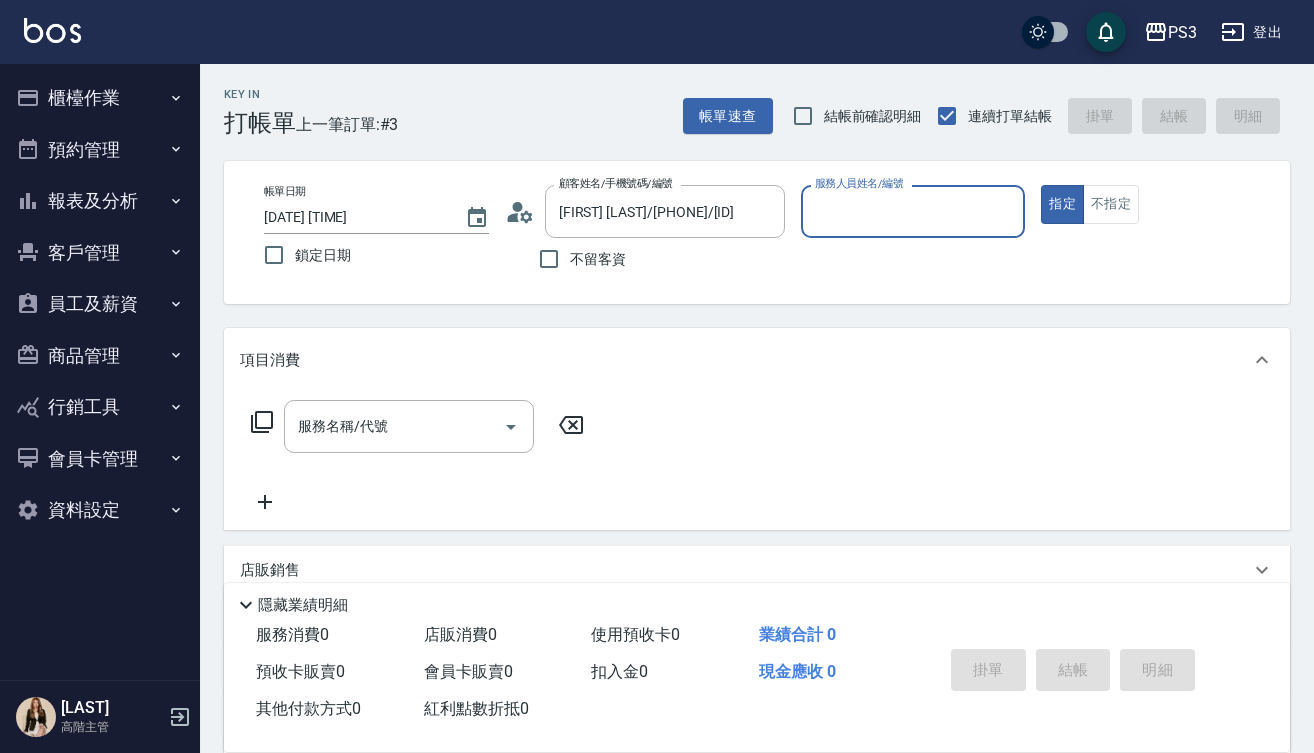 type on "Eva-1" 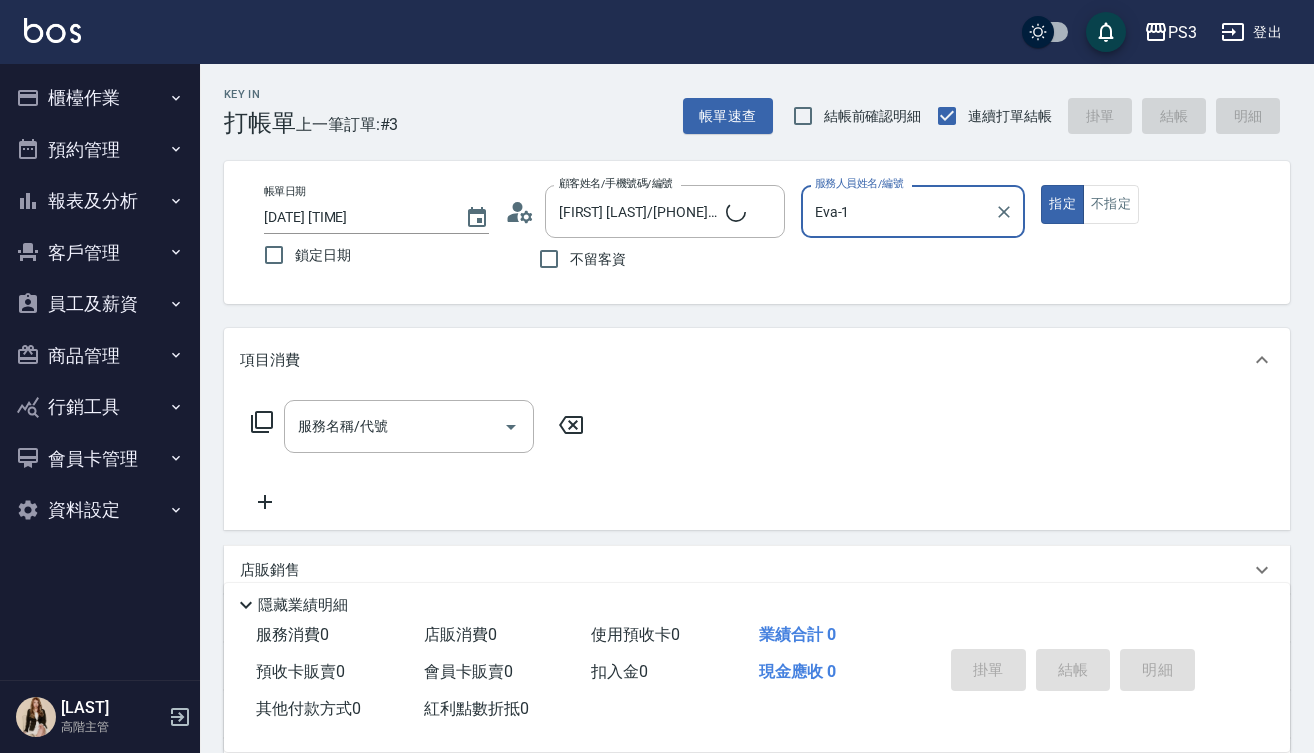 click on "指定" at bounding box center (1062, 204) 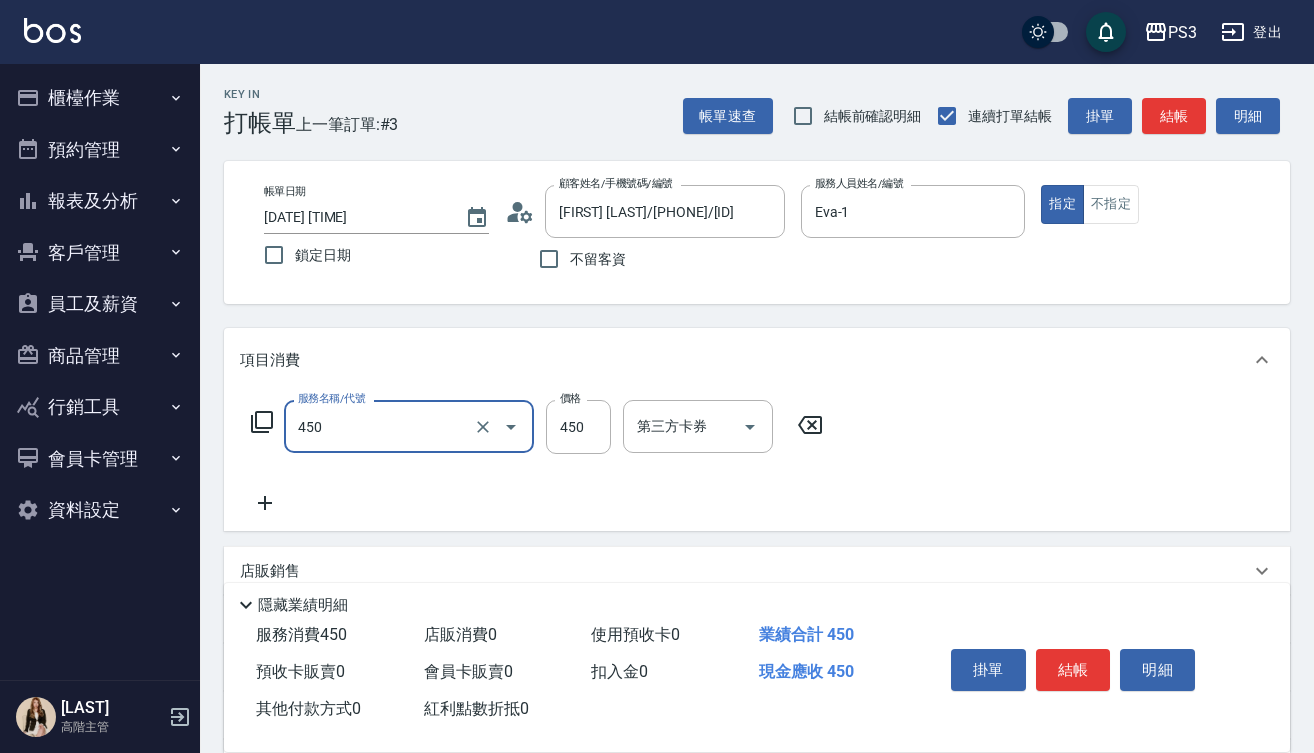 type on "有機洗髮(450)" 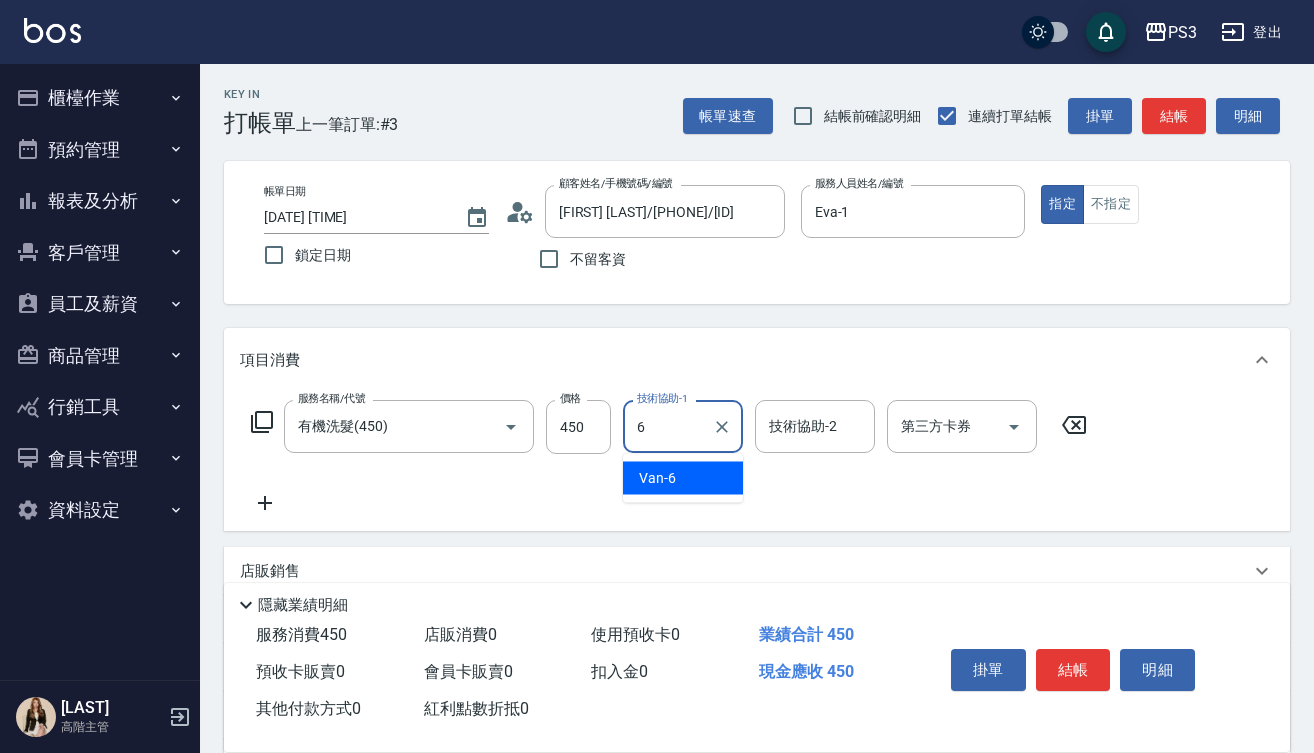 type on "Van-6" 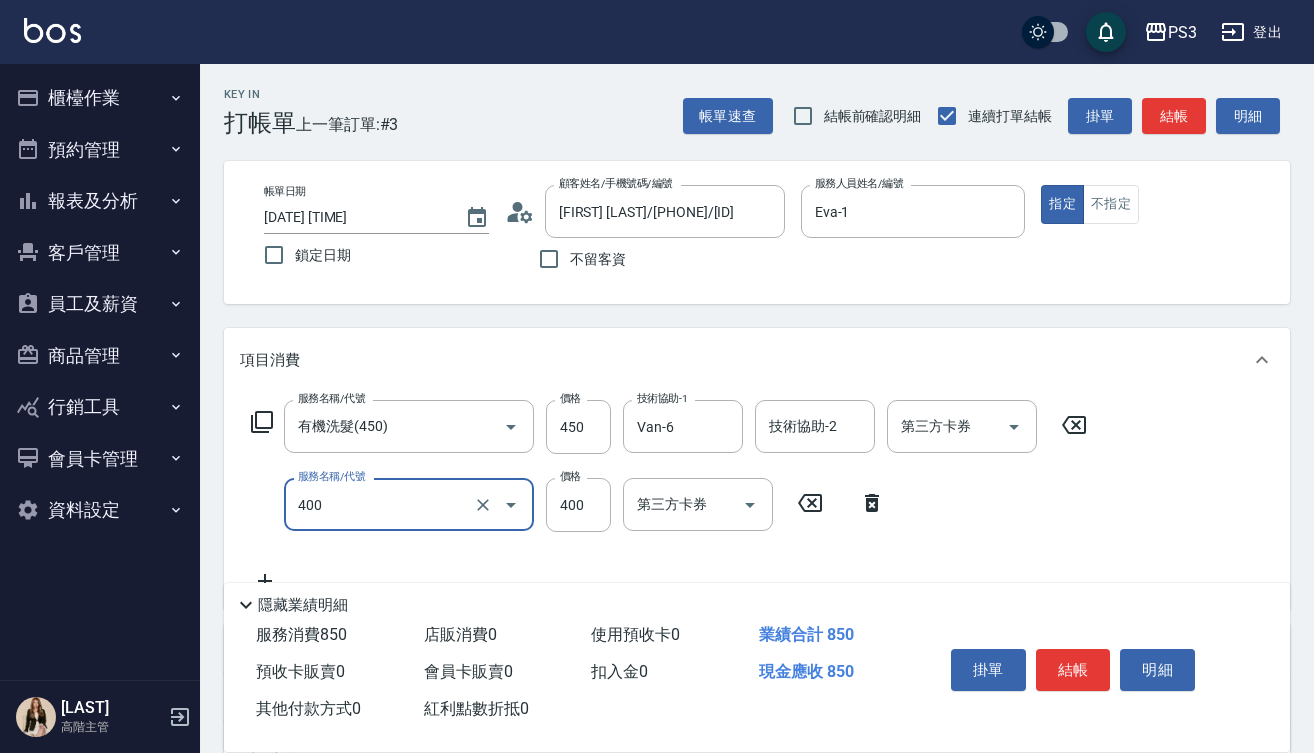 type on "剪(400)" 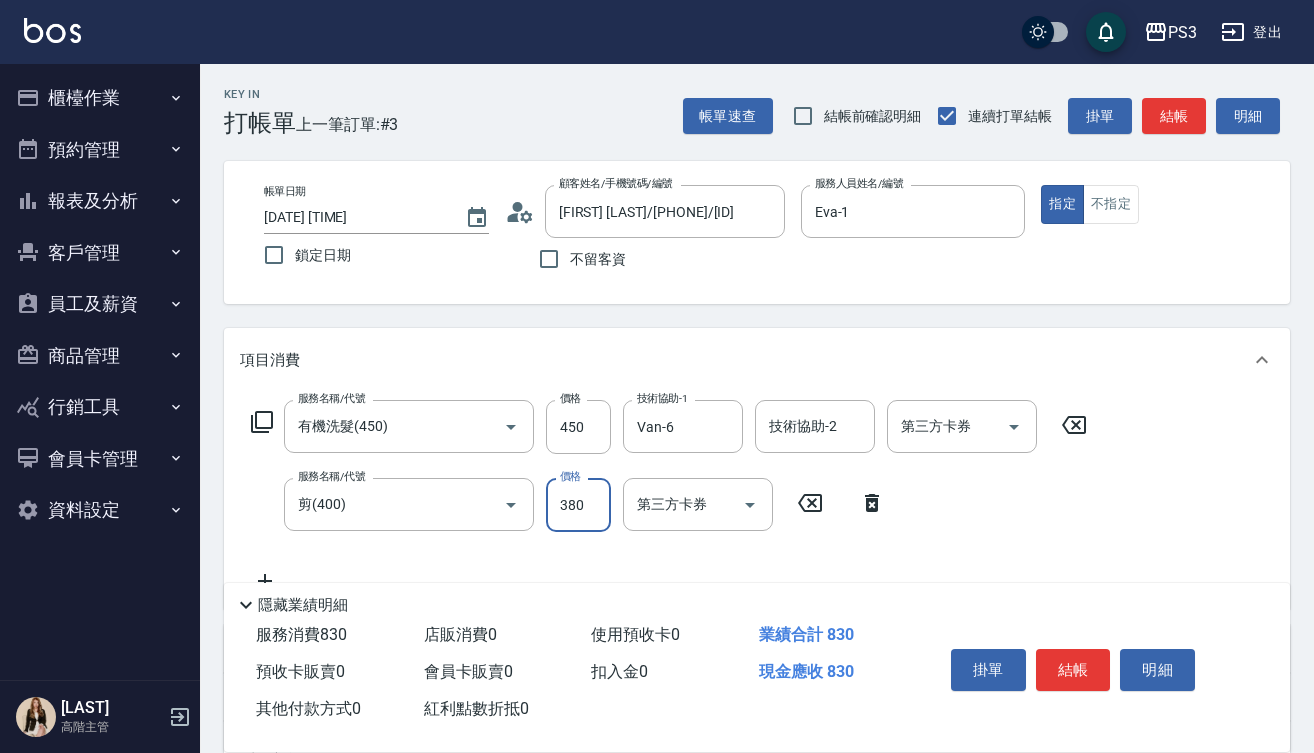 type on "380" 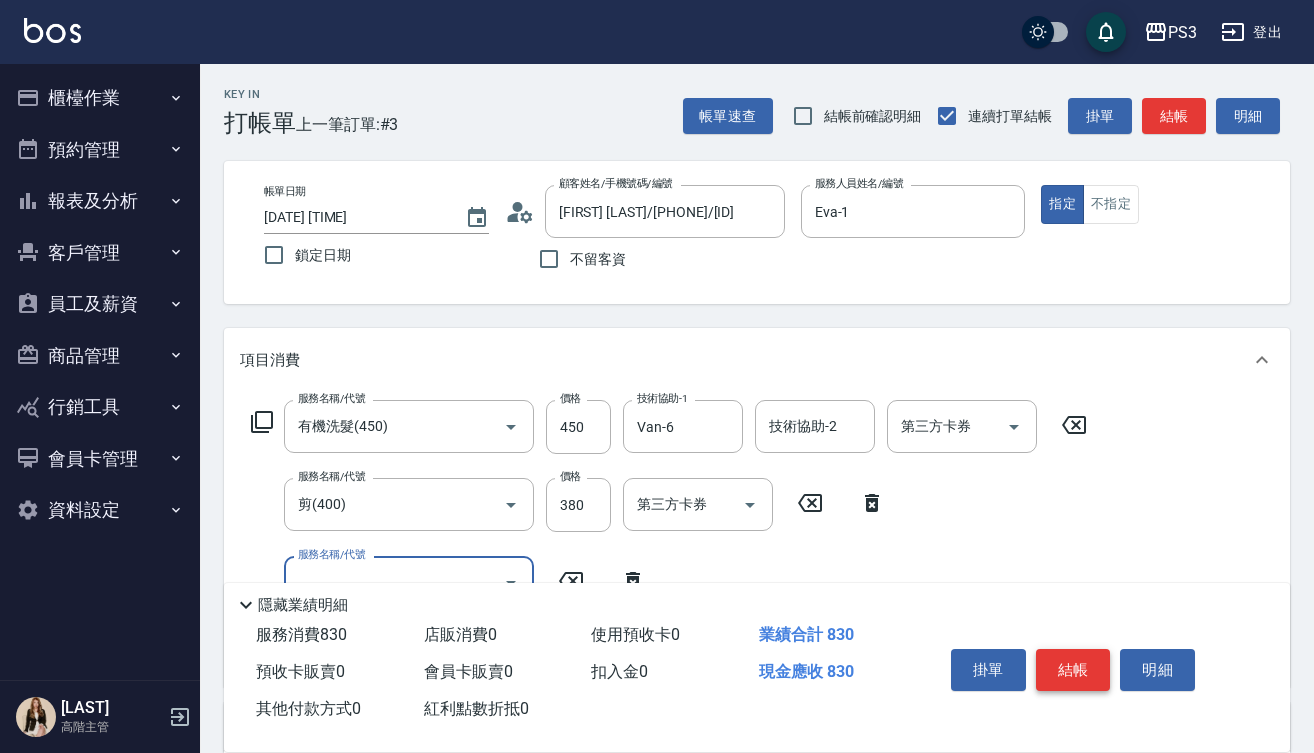 click on "結帳" at bounding box center [1073, 670] 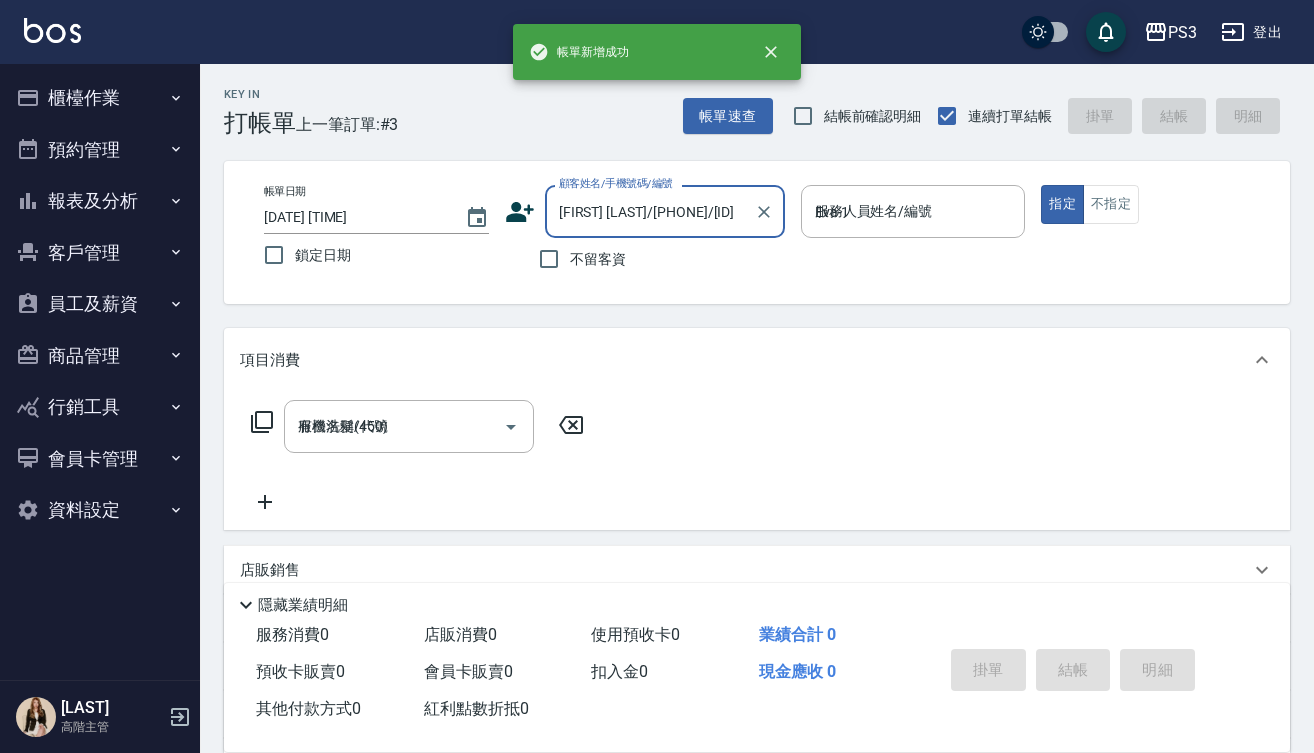 type 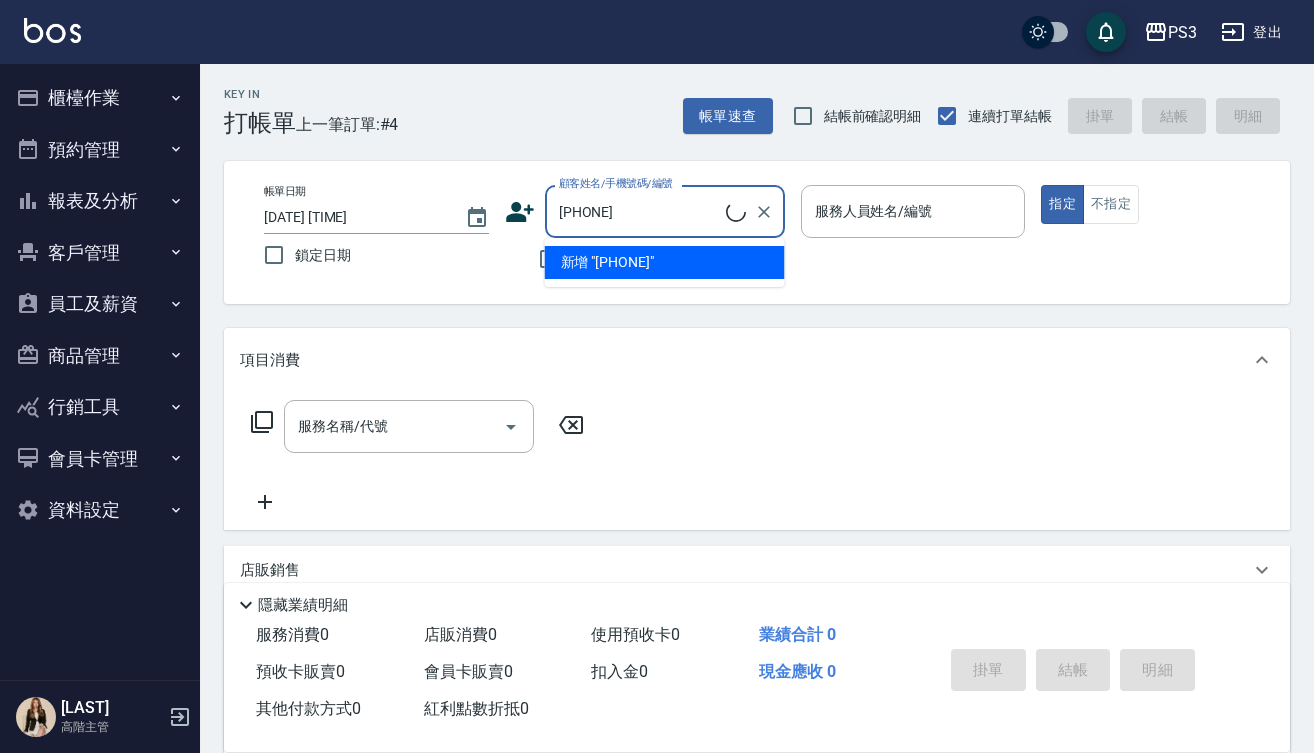 type on "[PHONE]" 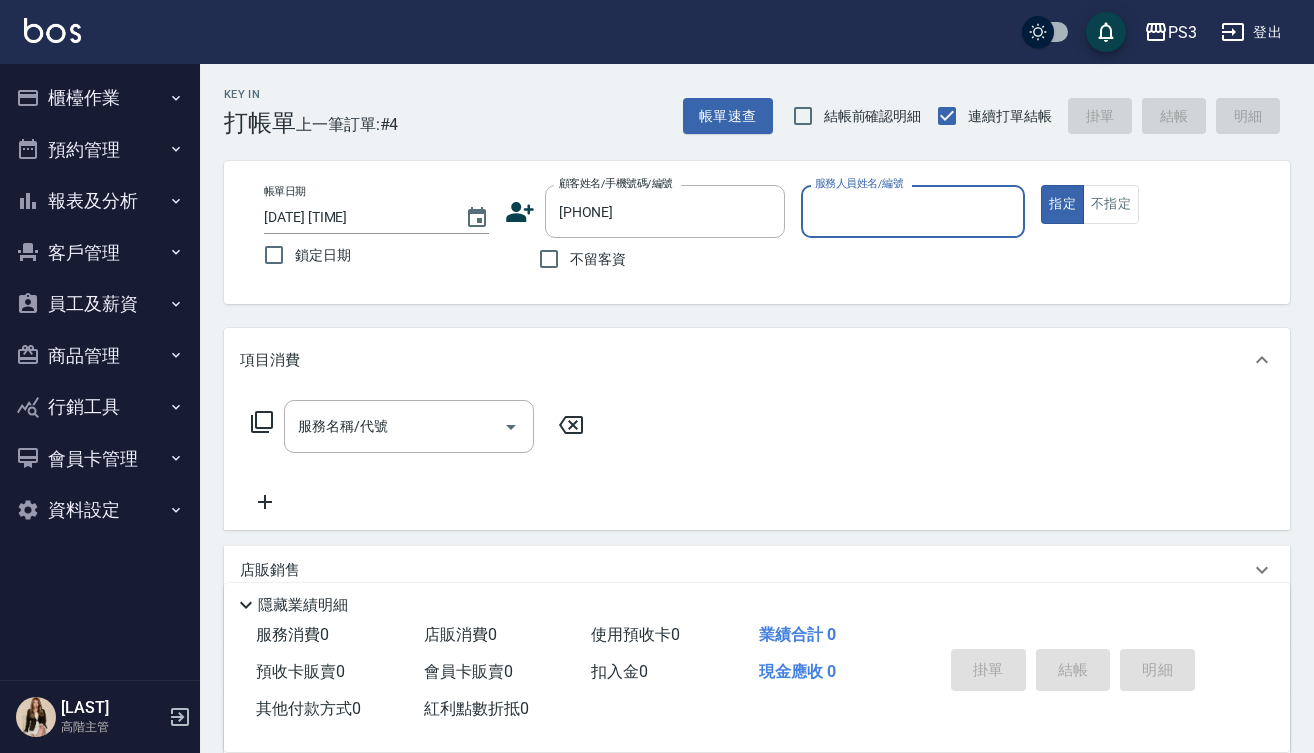 click 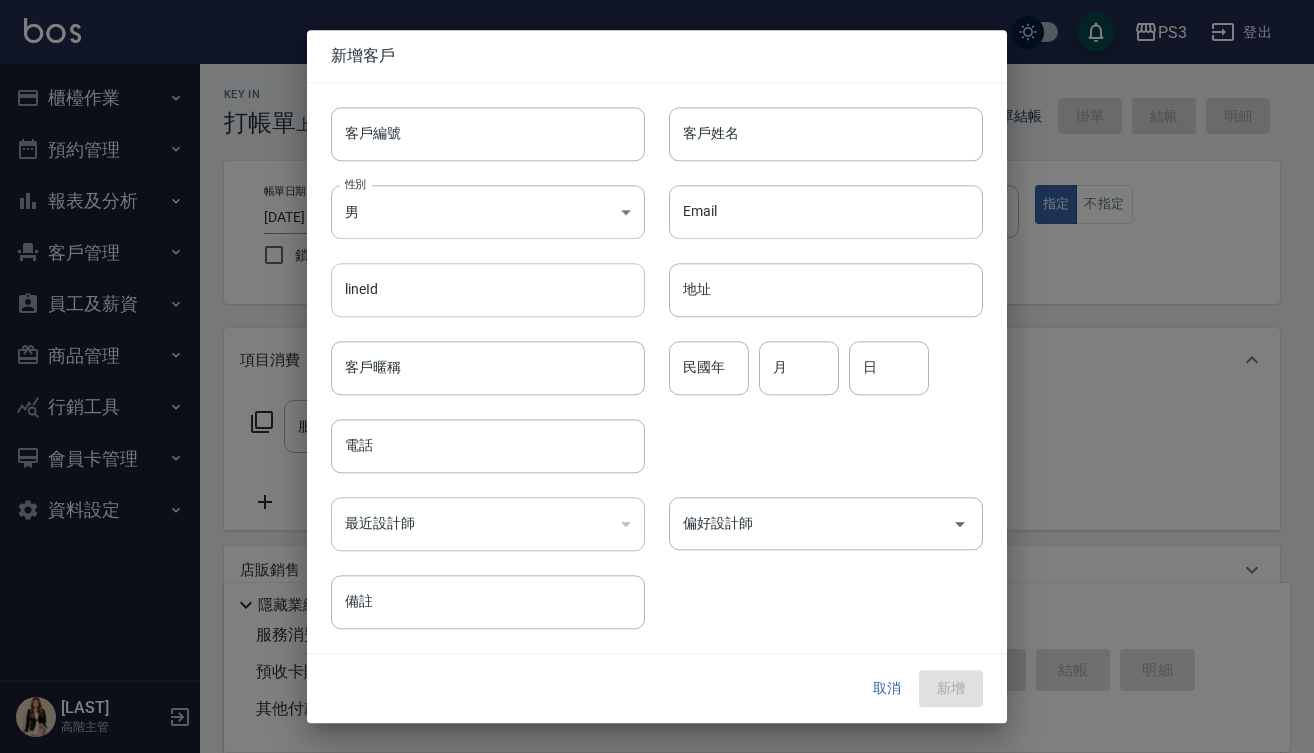 type on "[PHONE]" 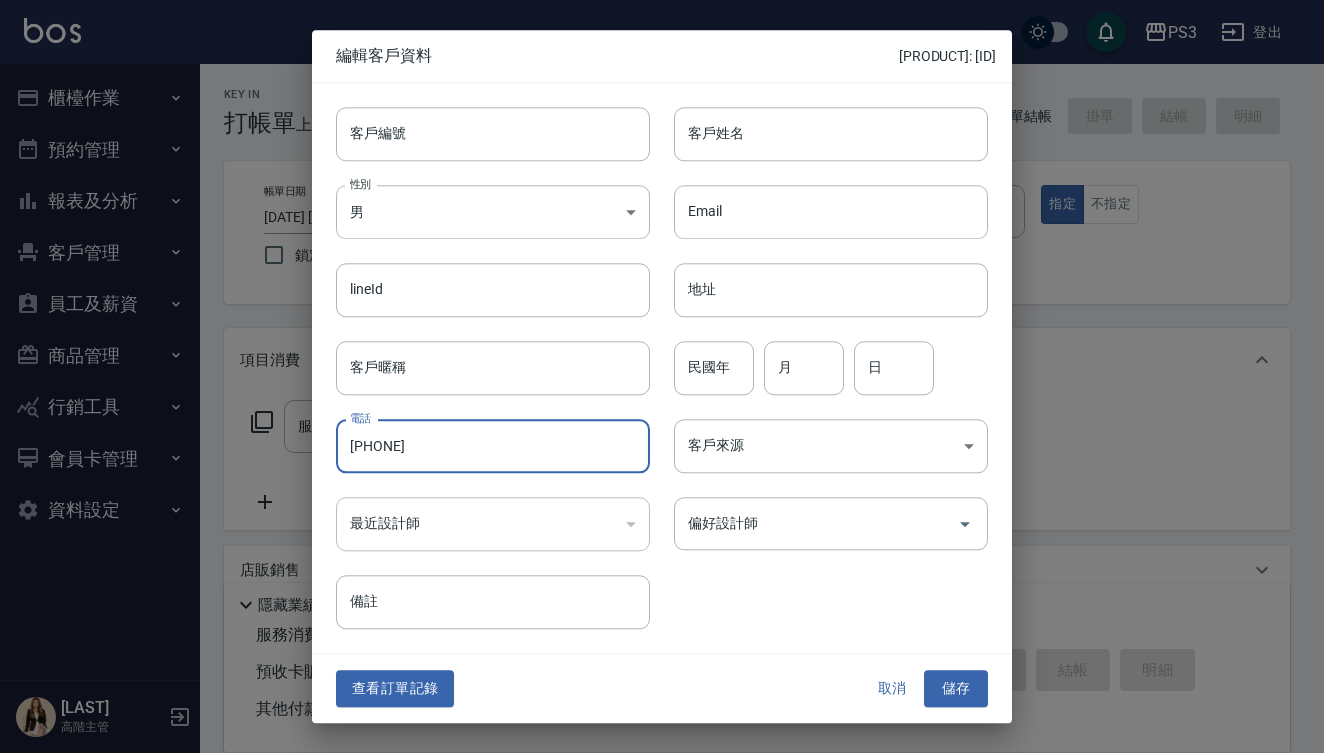click on "[PHONE]" at bounding box center (493, 446) 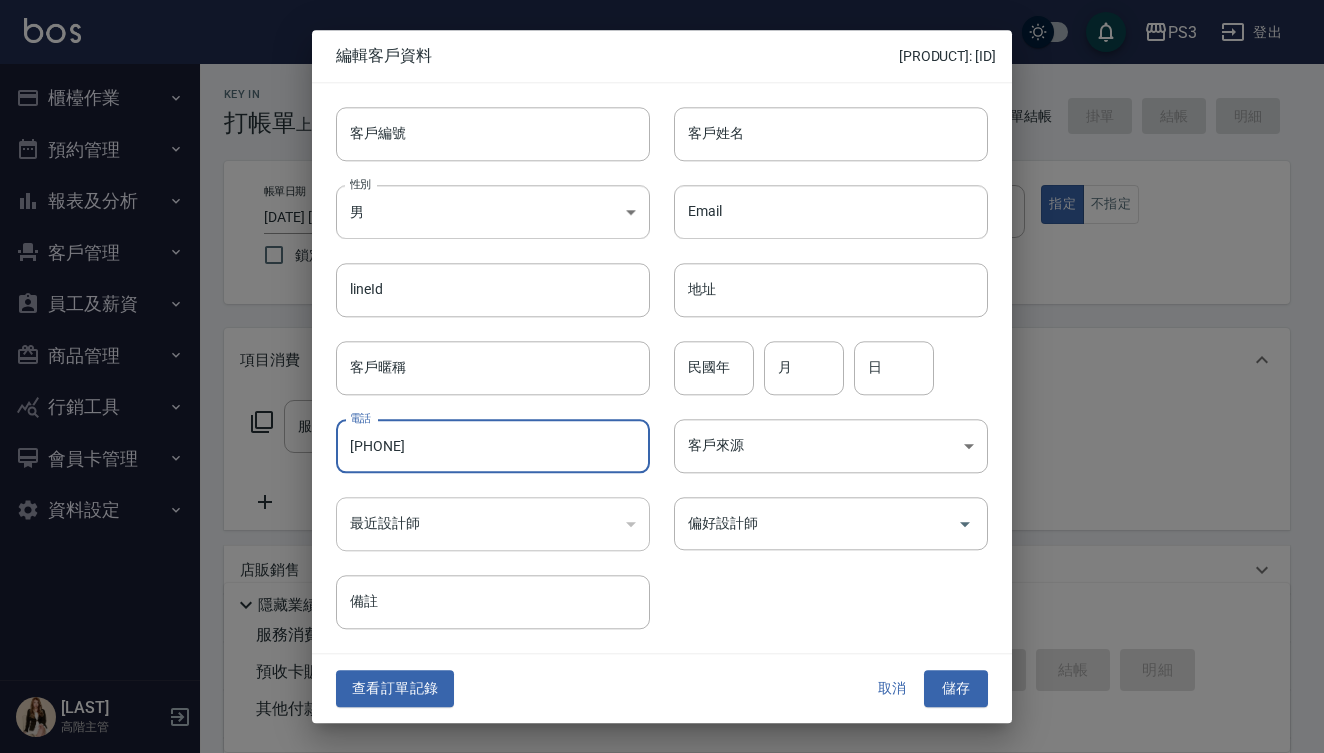 click on "[PHONE]" at bounding box center (493, 446) 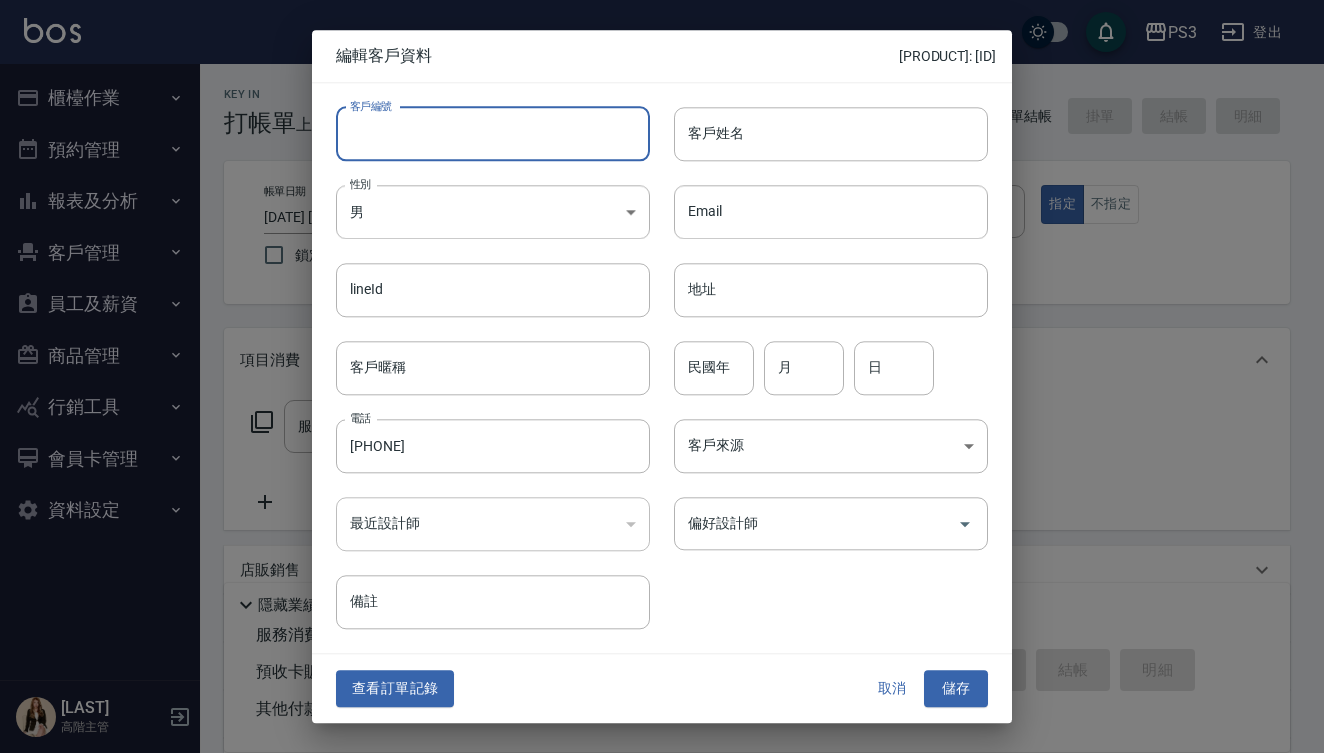 click on "客戶編號" at bounding box center (493, 134) 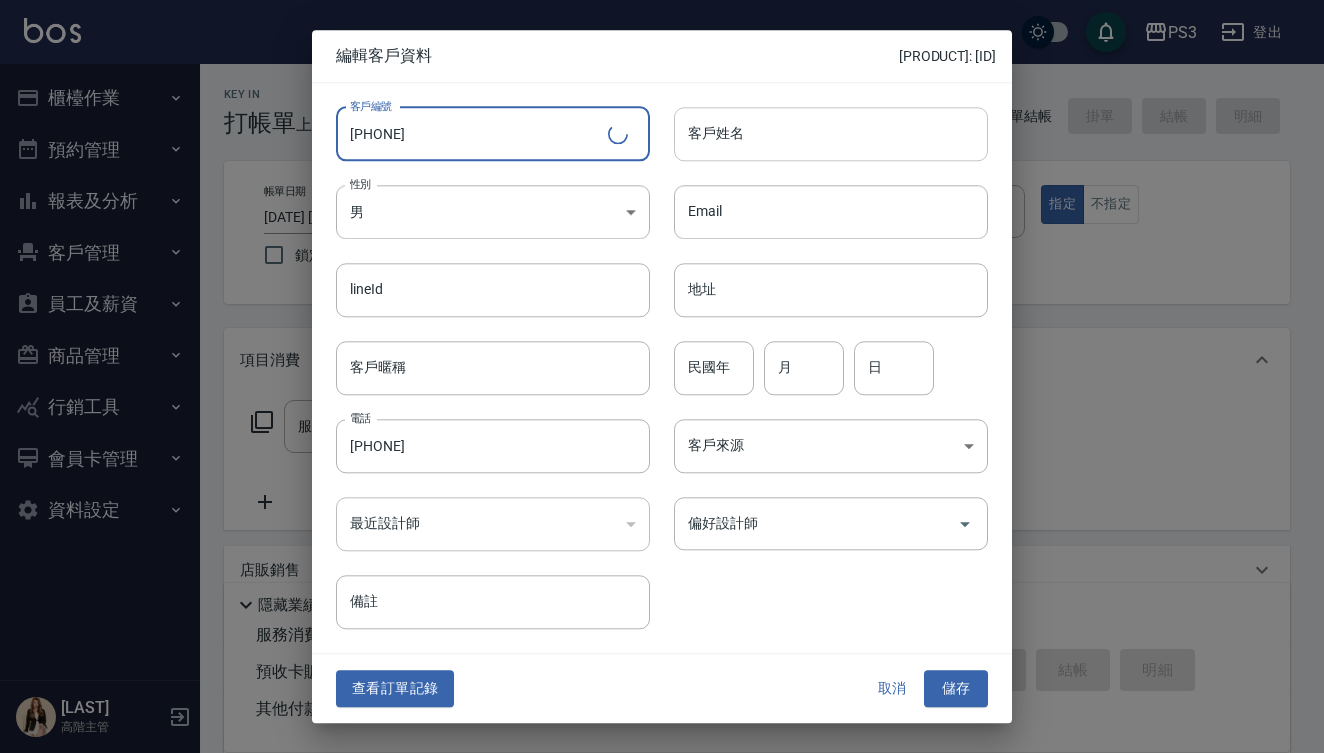 type on "[PHONE]" 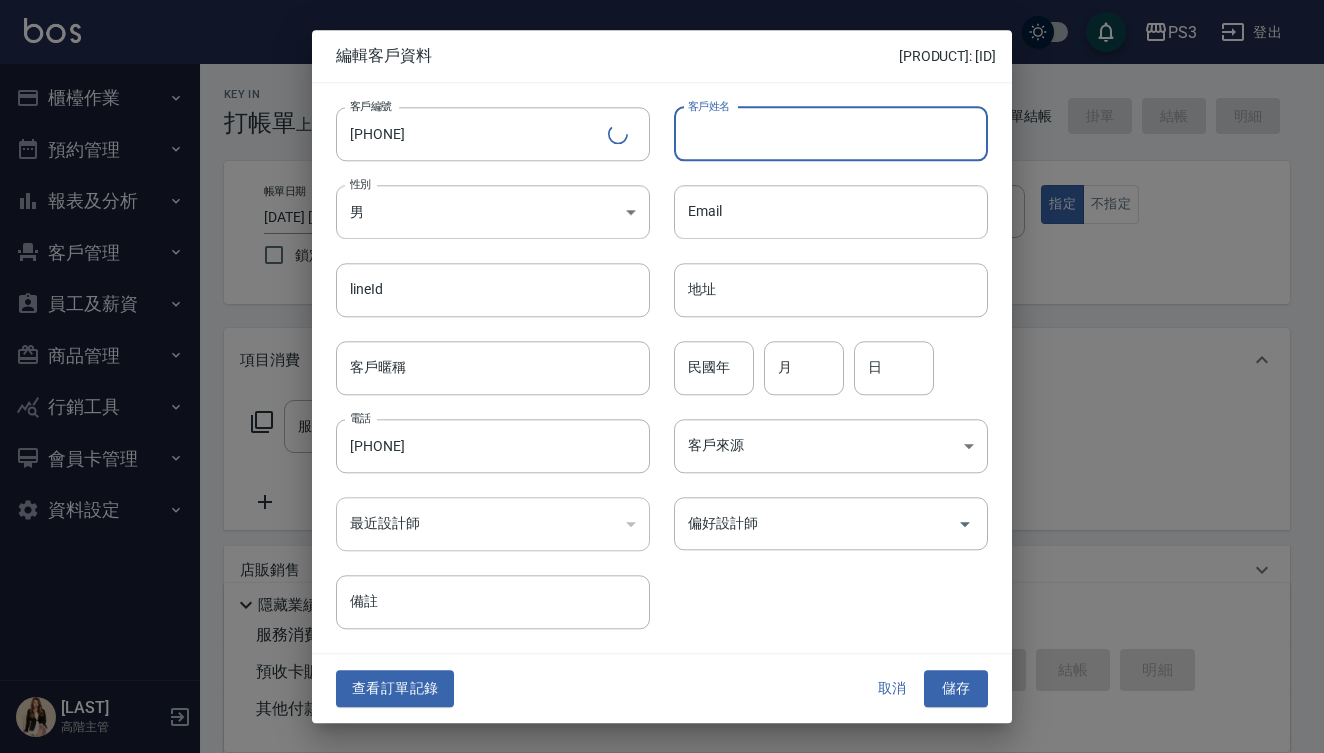 click on "客戶姓名" at bounding box center [831, 134] 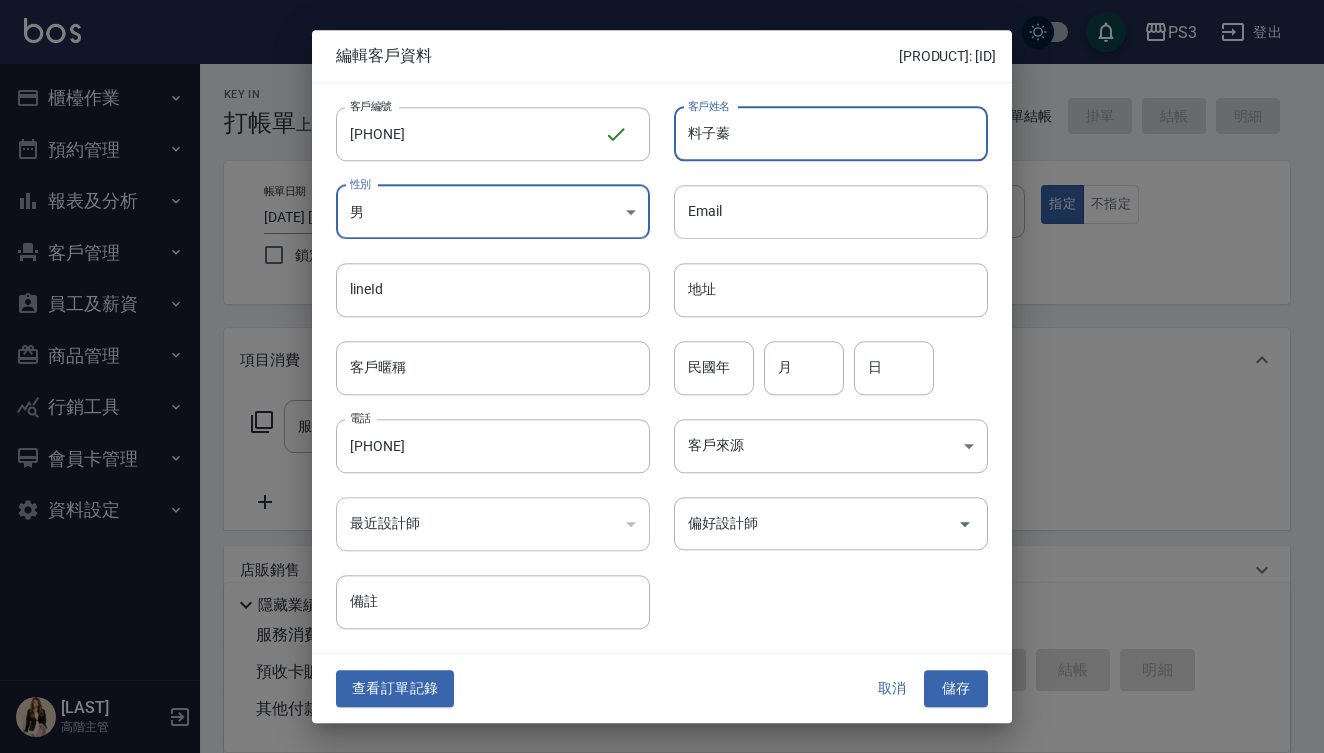 click on "料子蓁" at bounding box center (831, 134) 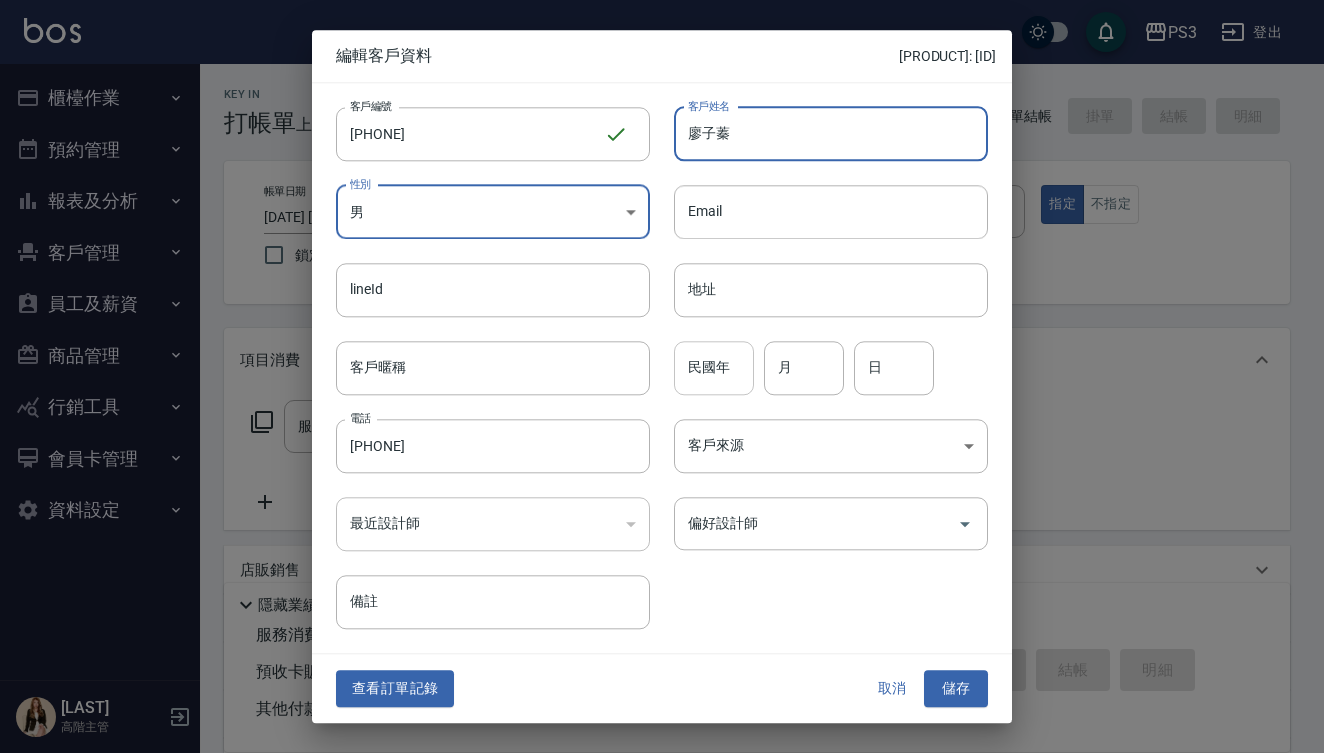 type on "廖子蓁" 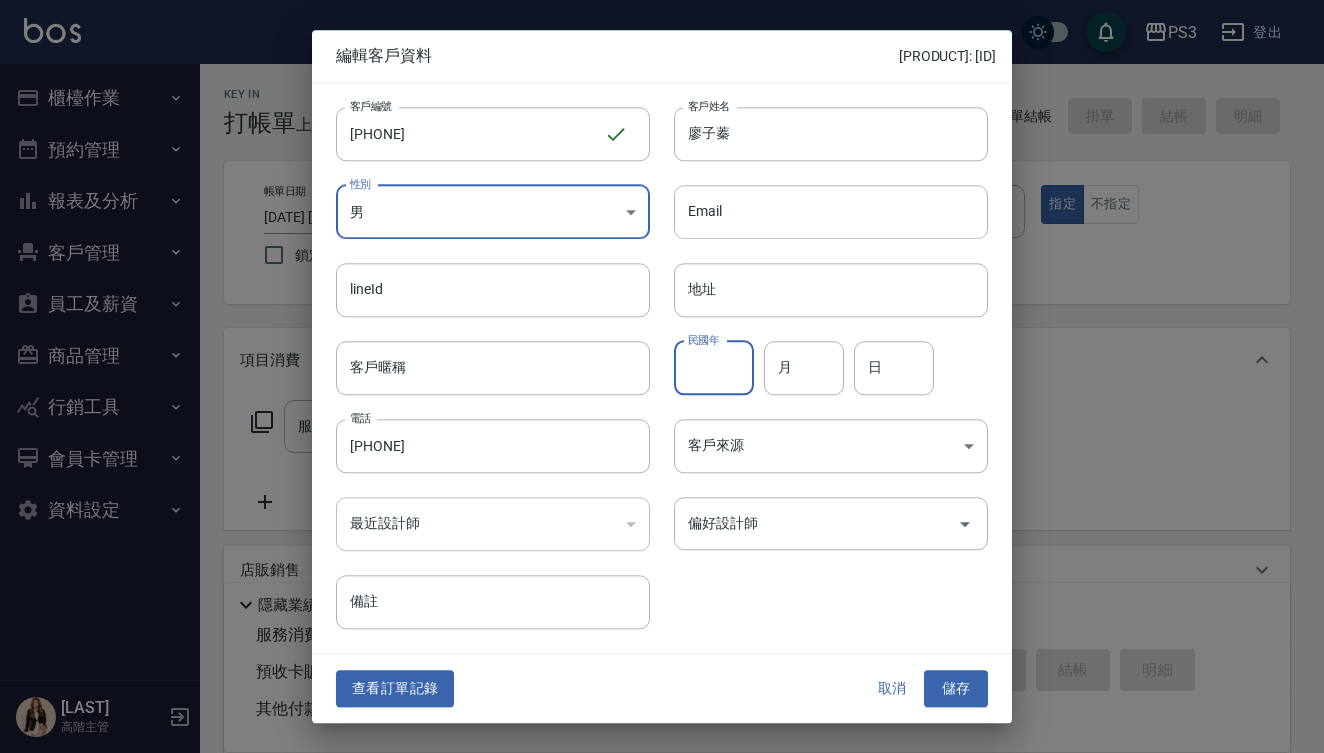 type on "ㄚ" 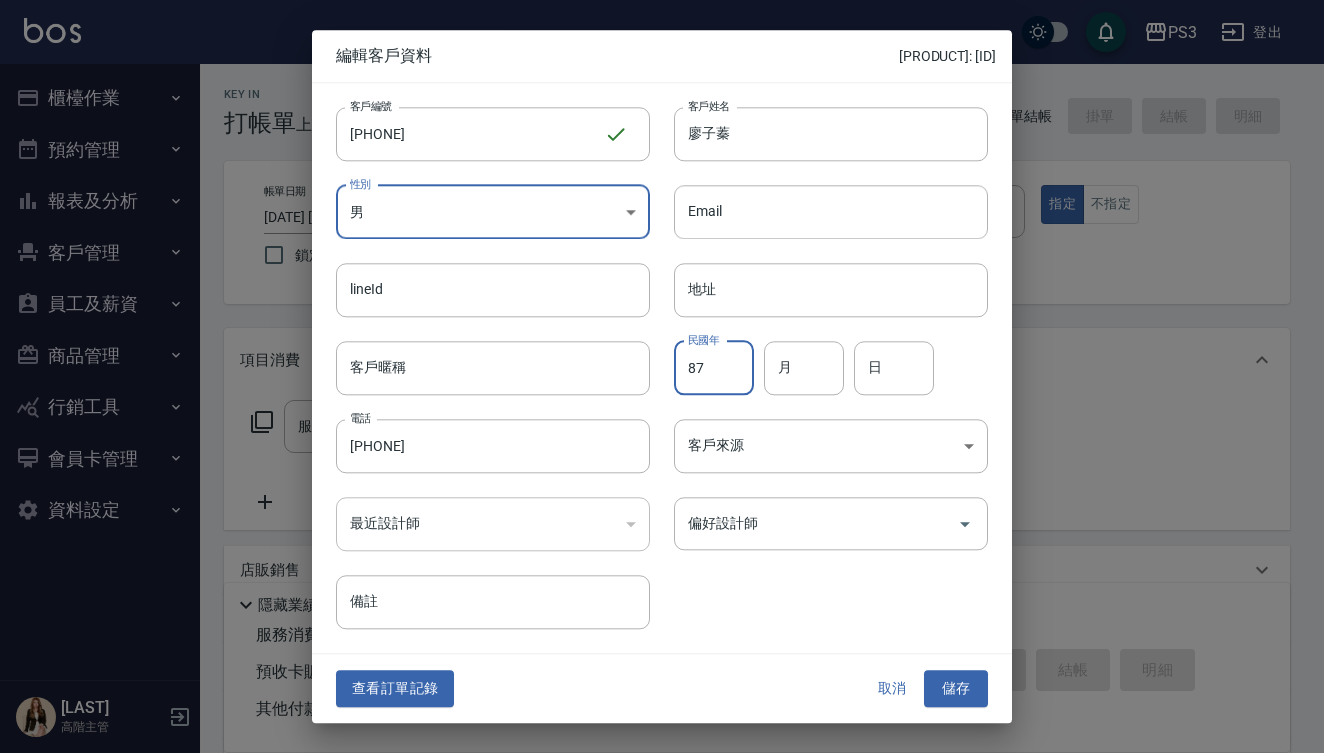 type on "87" 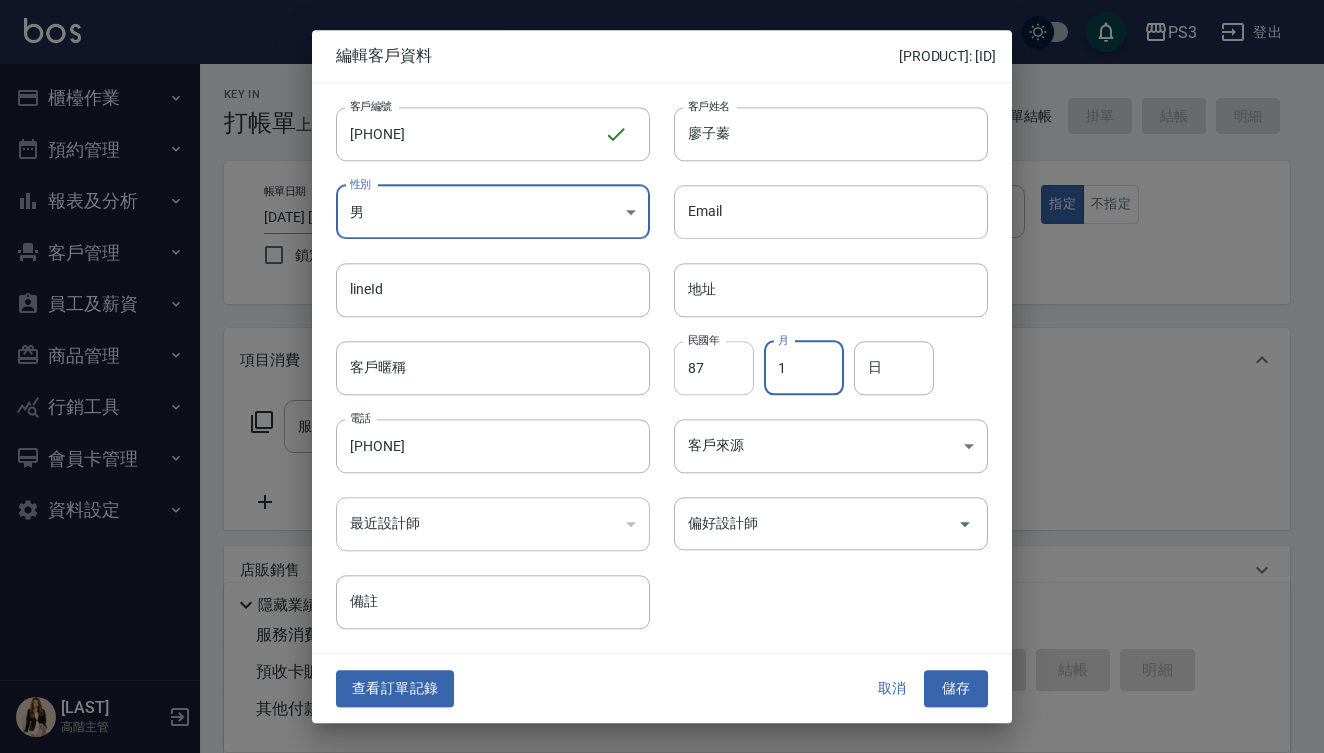 type on "1" 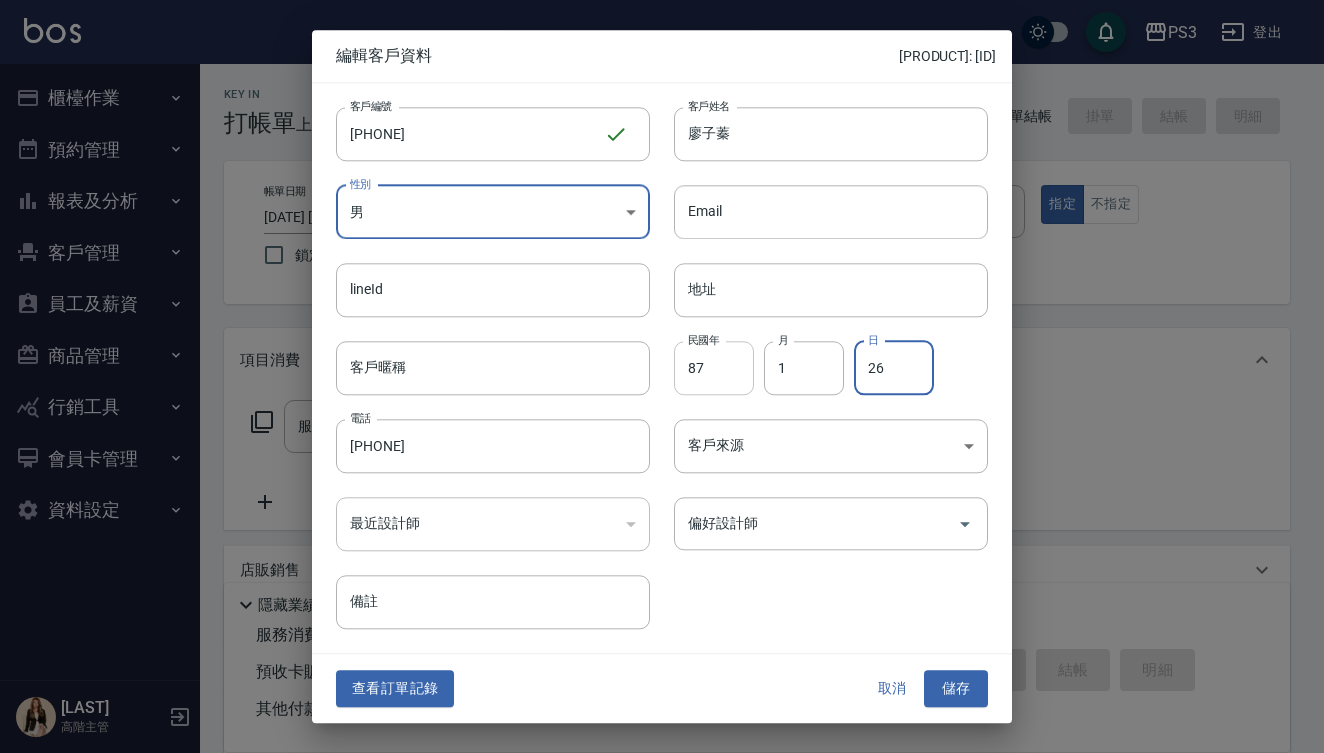 type on "26" 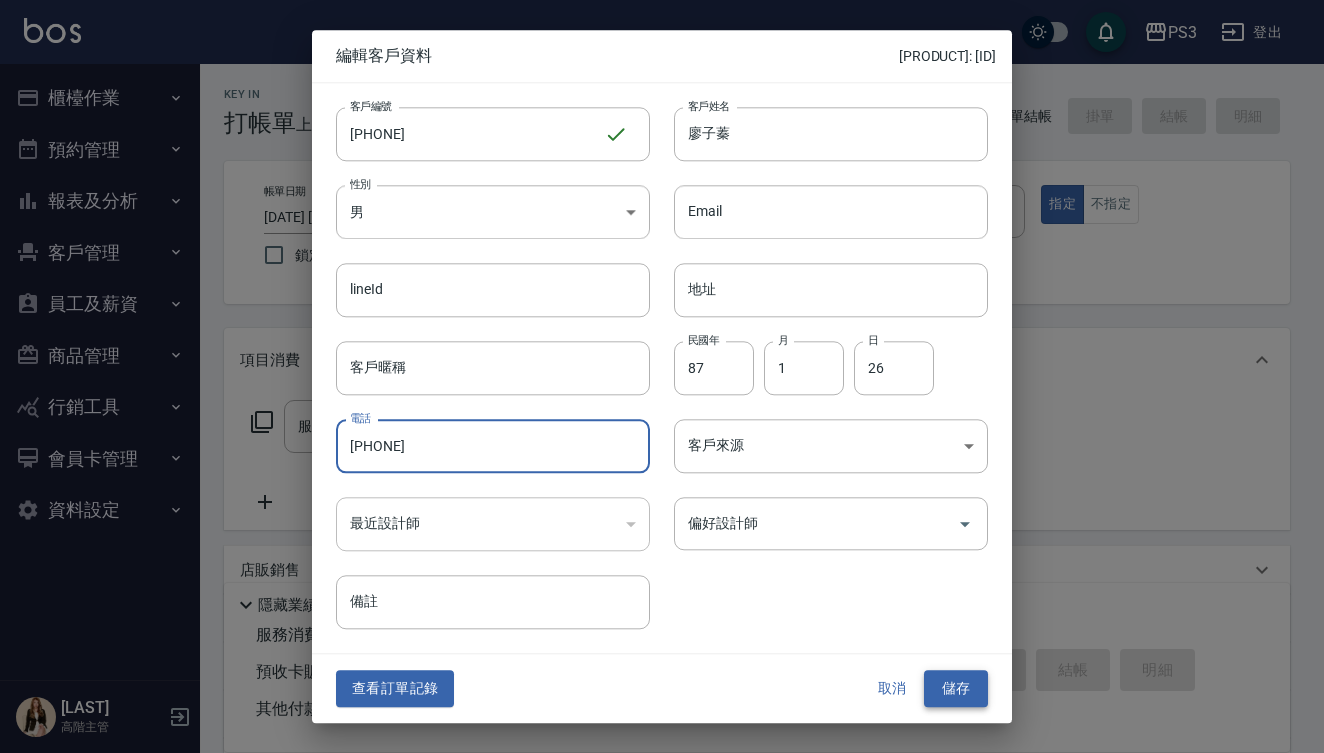 click on "儲存" at bounding box center [956, 689] 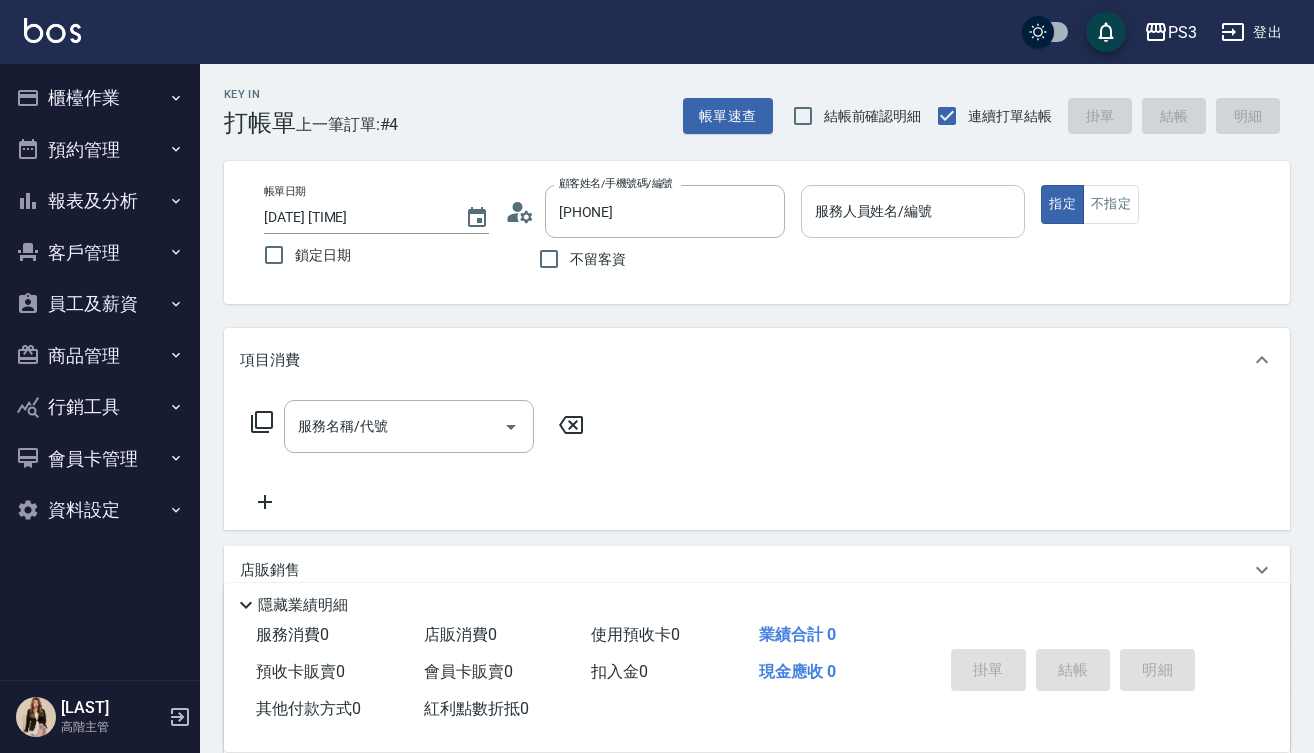 click on "服務人員姓名/編號" at bounding box center (913, 211) 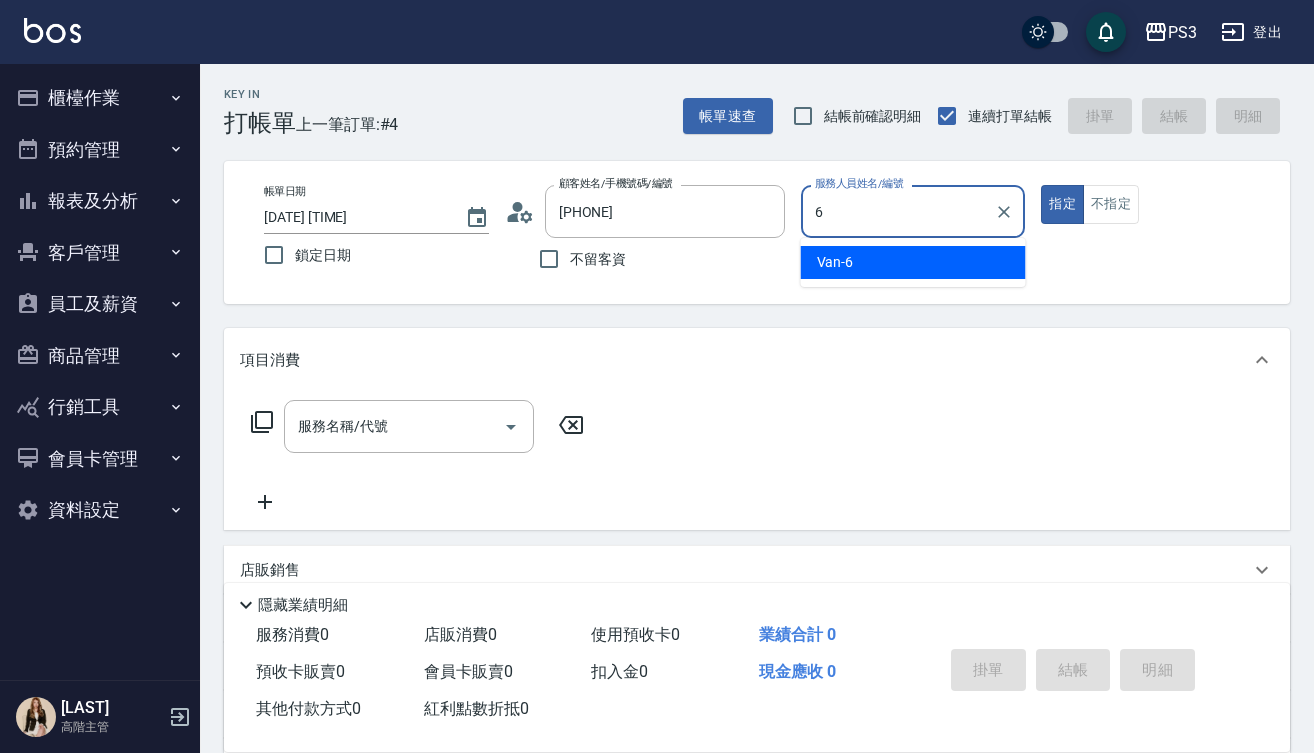 type on "Van-6" 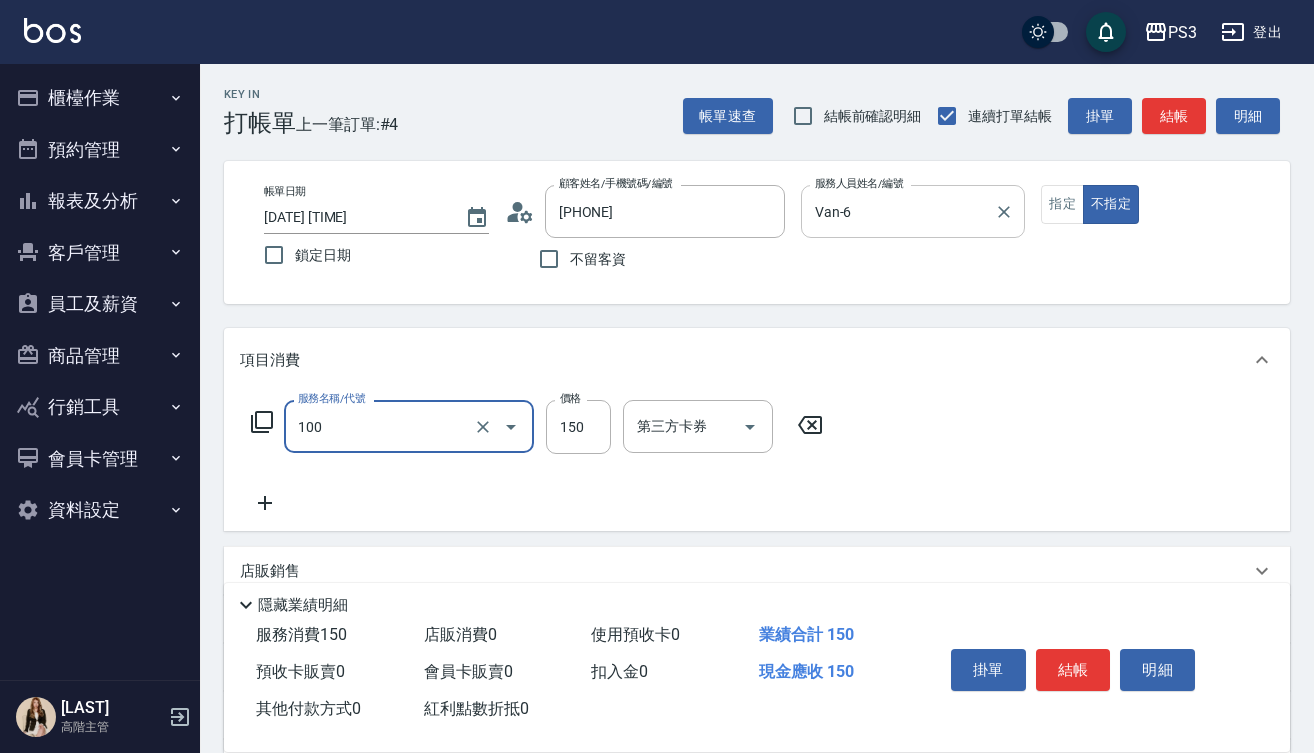 type on "修瀏海(100)" 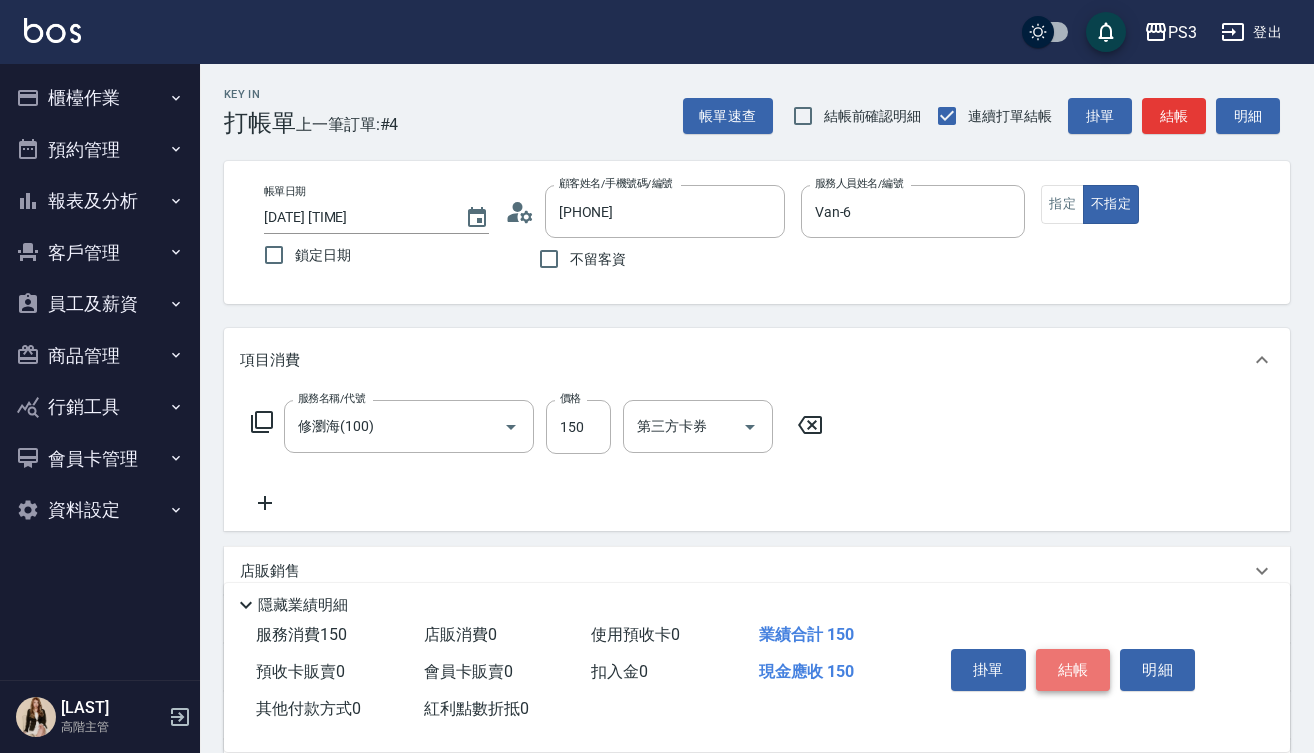 click on "結帳" at bounding box center [1073, 670] 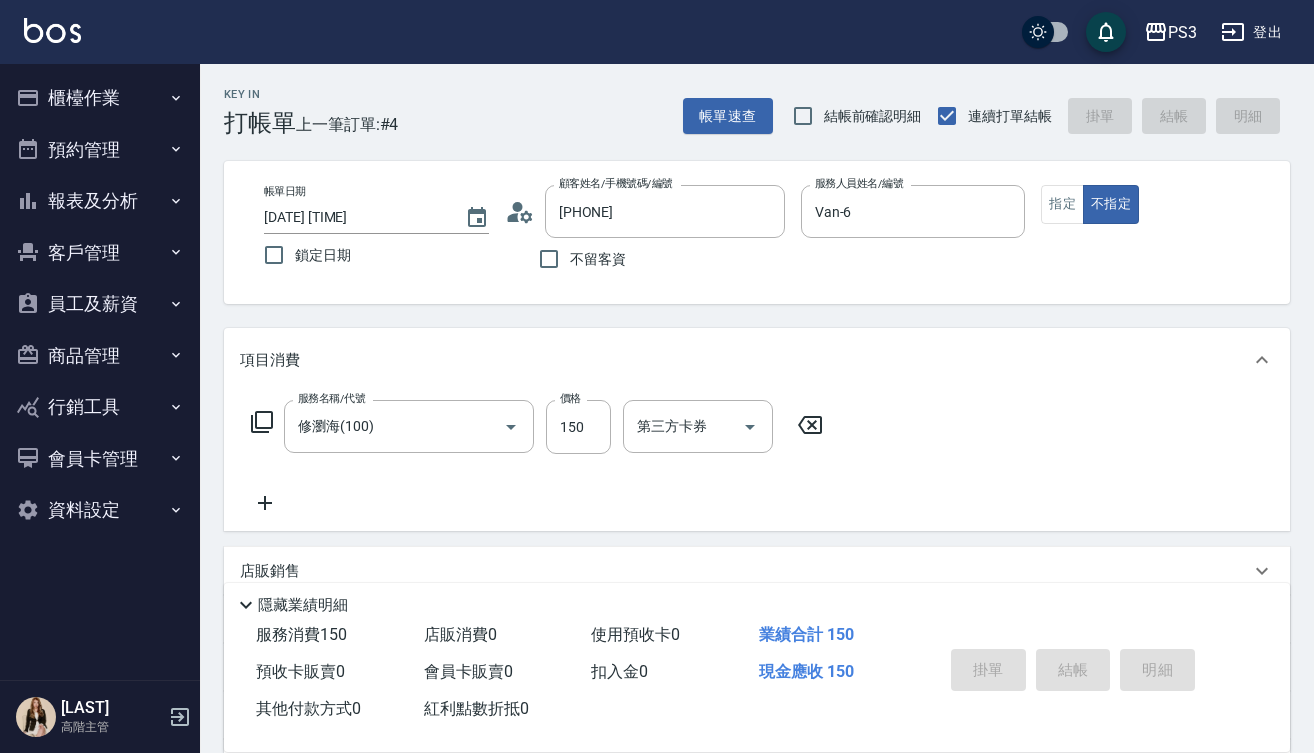 type on "2025/08/02 18:17" 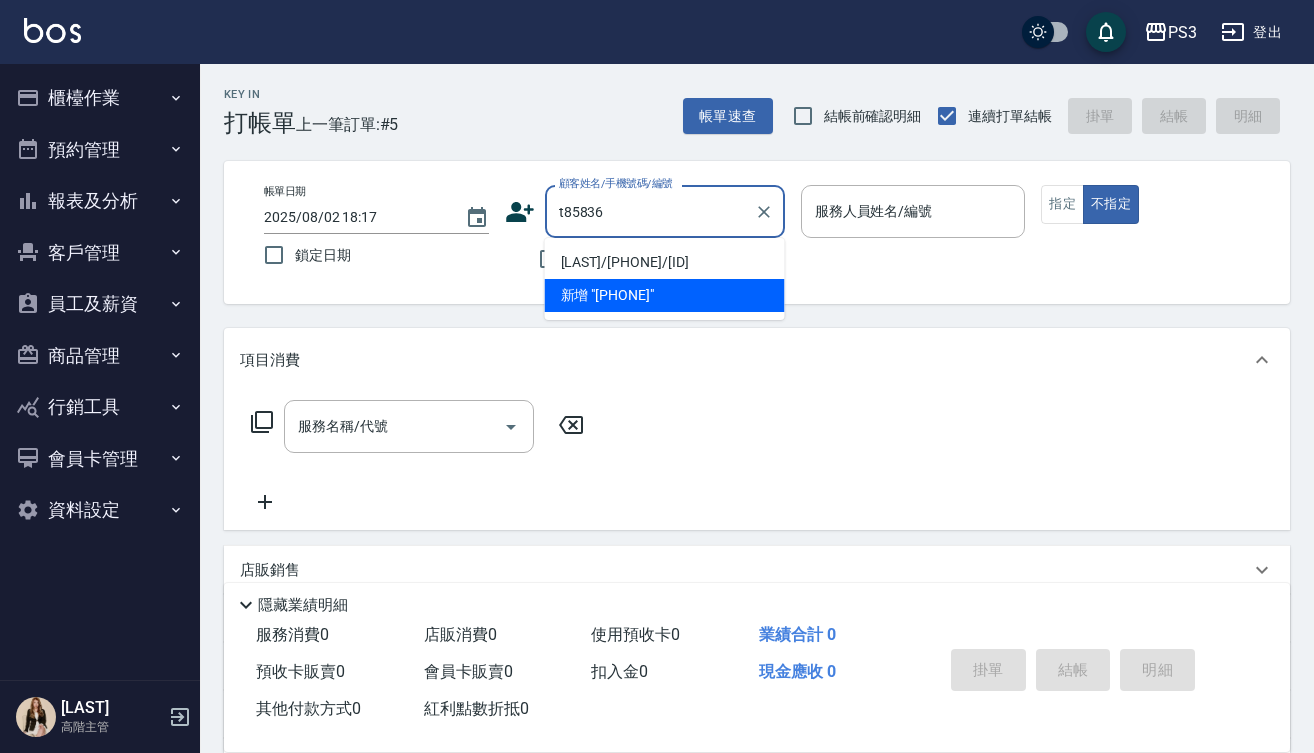 type on "[LAST]/[PHONE]/[ID]" 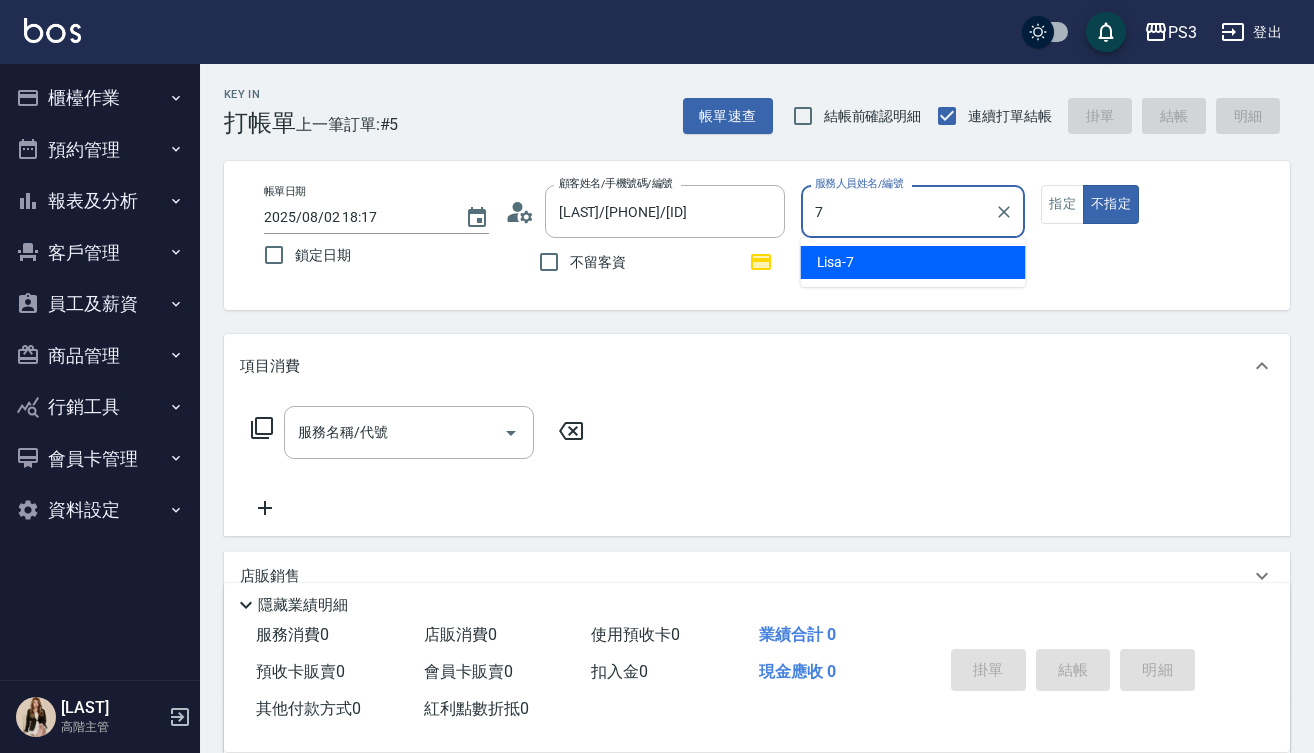 type on "[FIRST]-[NUMBER]" 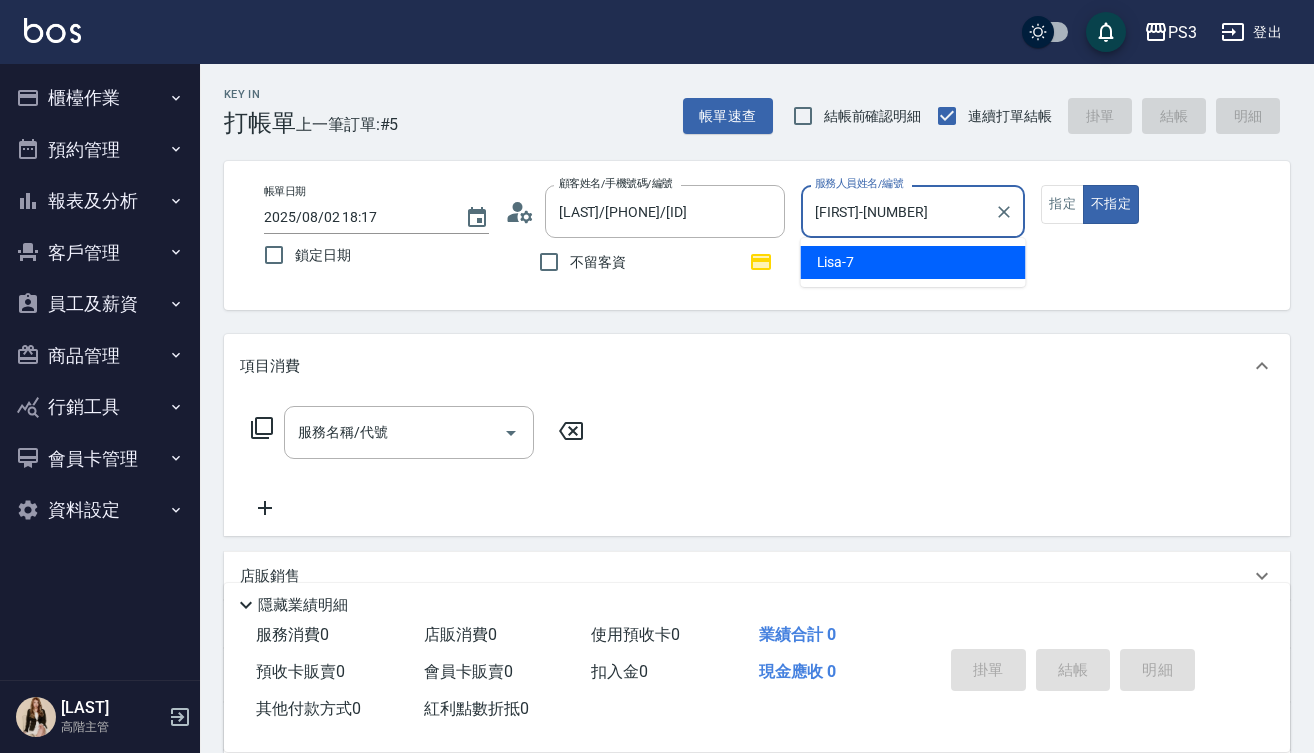 type on "false" 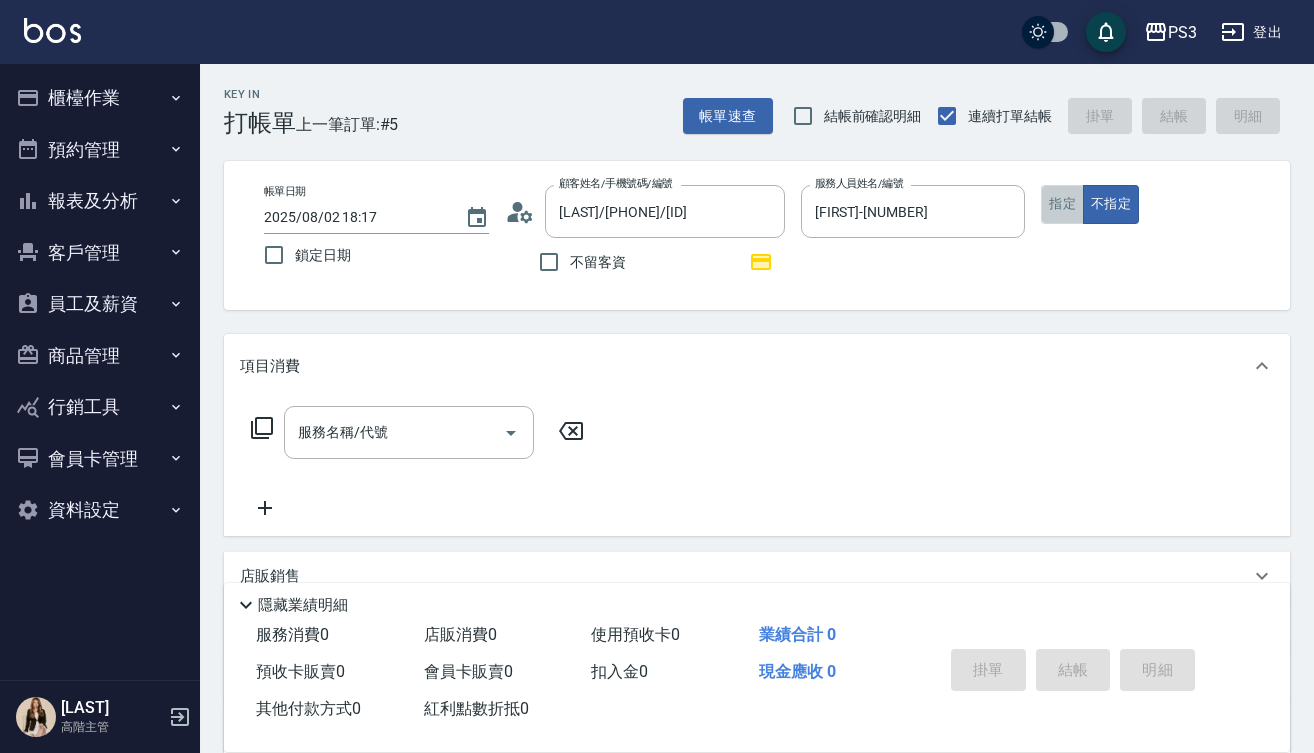 click on "指定" at bounding box center [1062, 204] 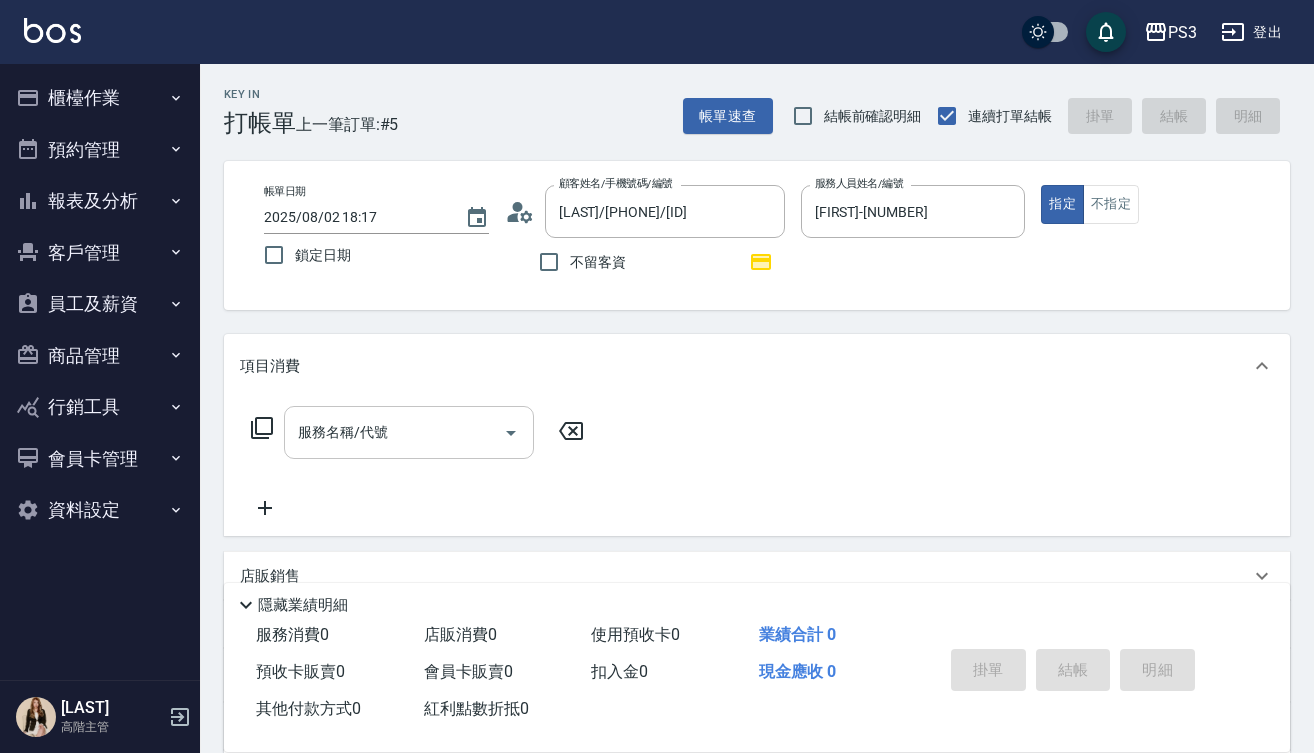 click on "服務名稱/代號" at bounding box center (394, 432) 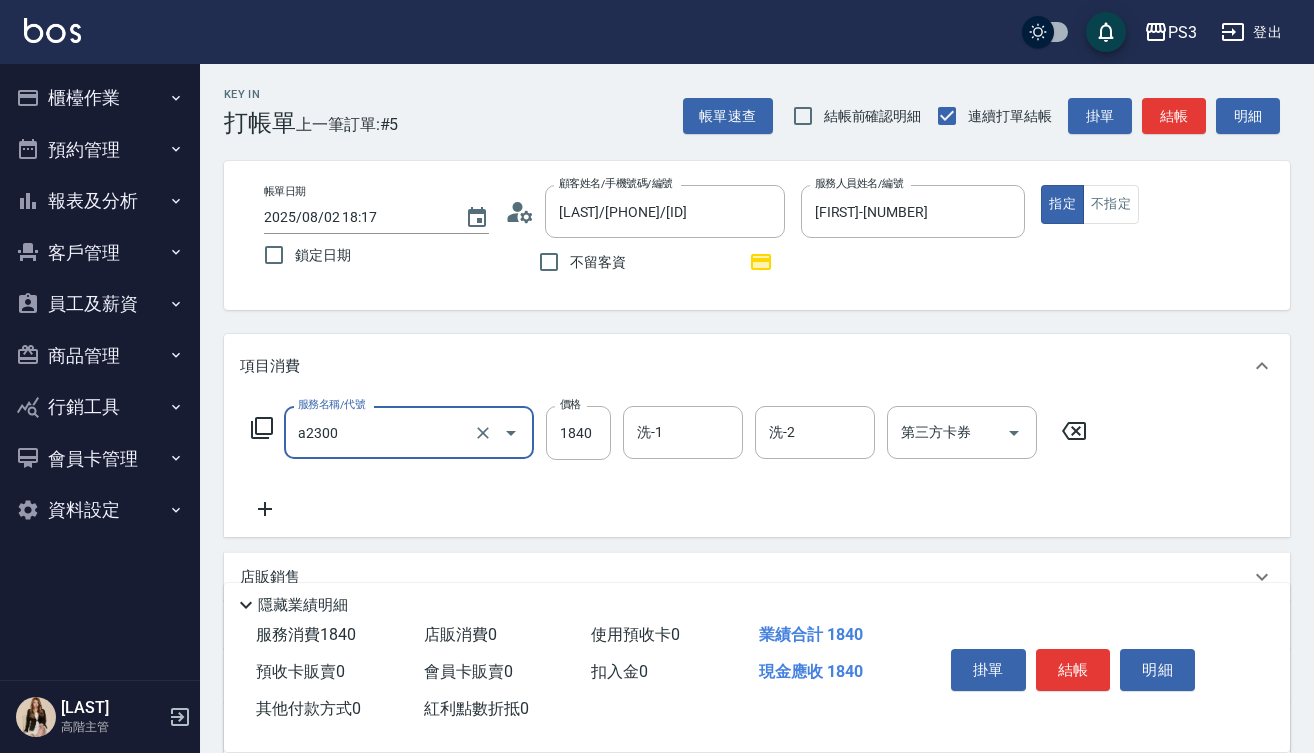type on "結構式三段中(a2300)" 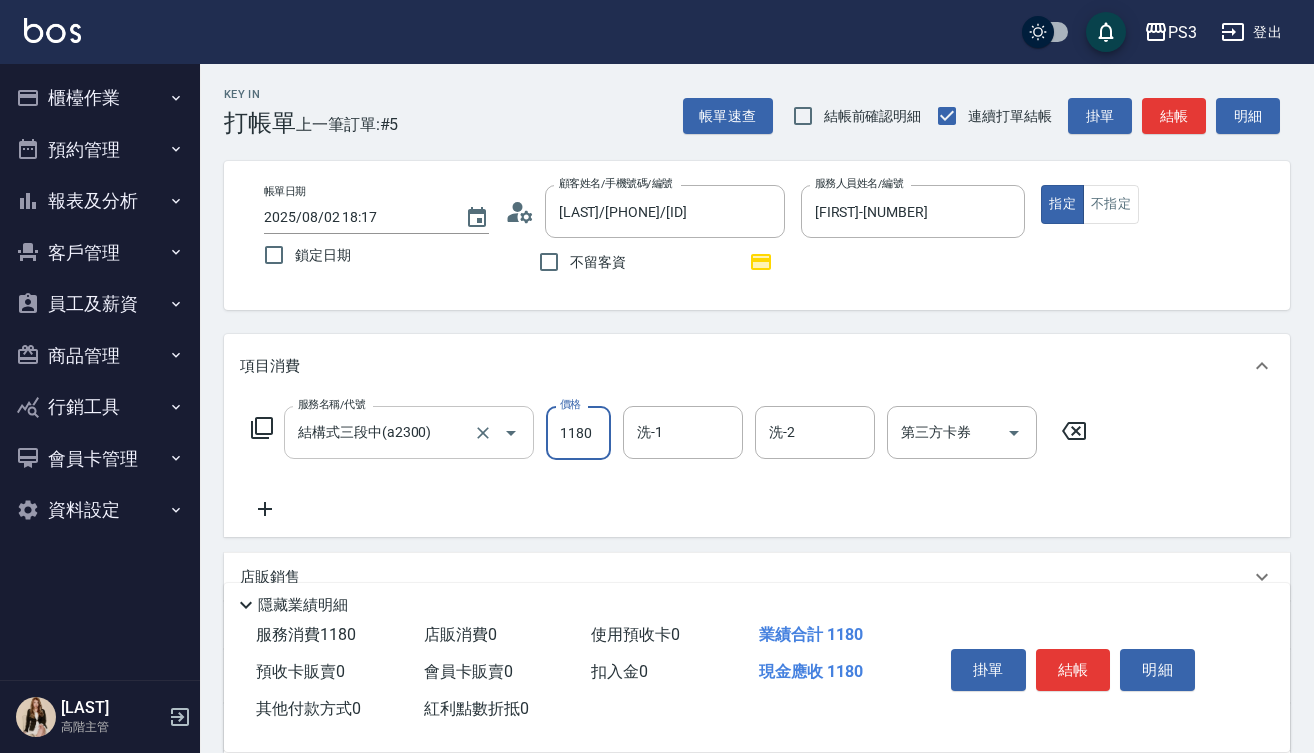 type on "1180" 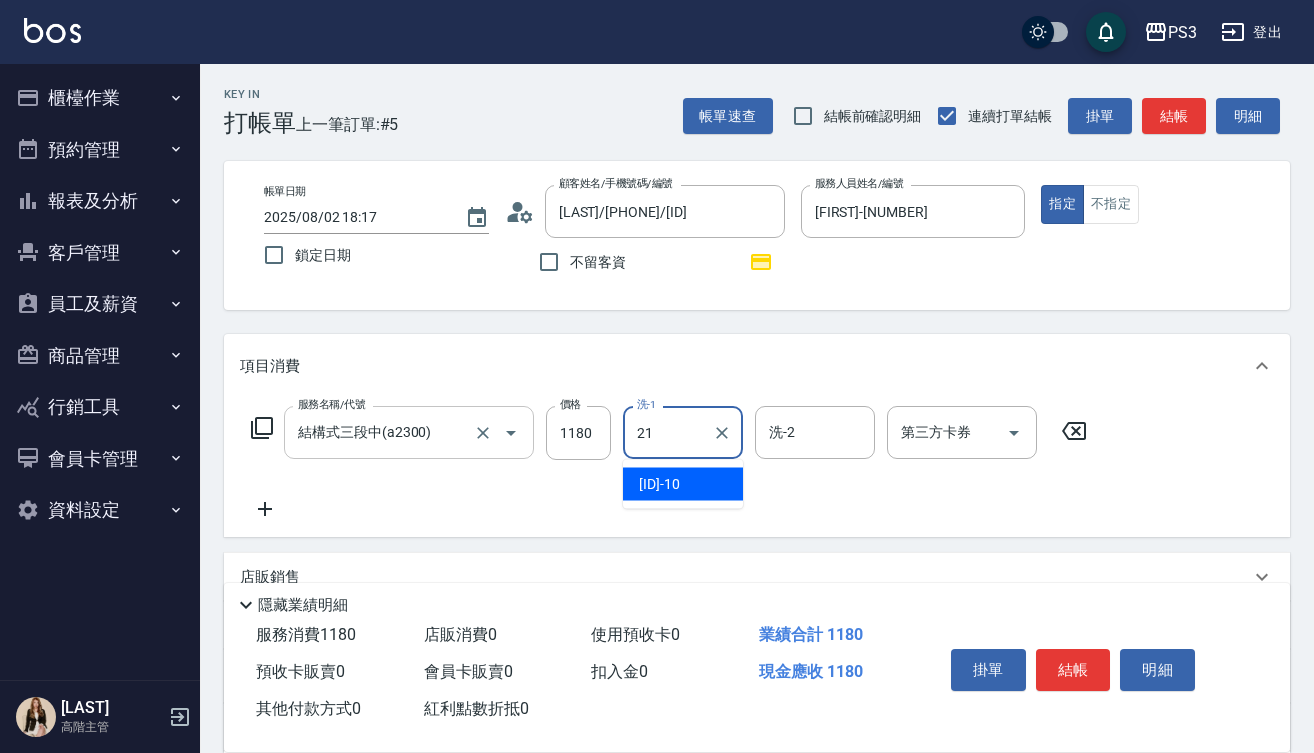 type on "[FIRST]-[NUMBER]" 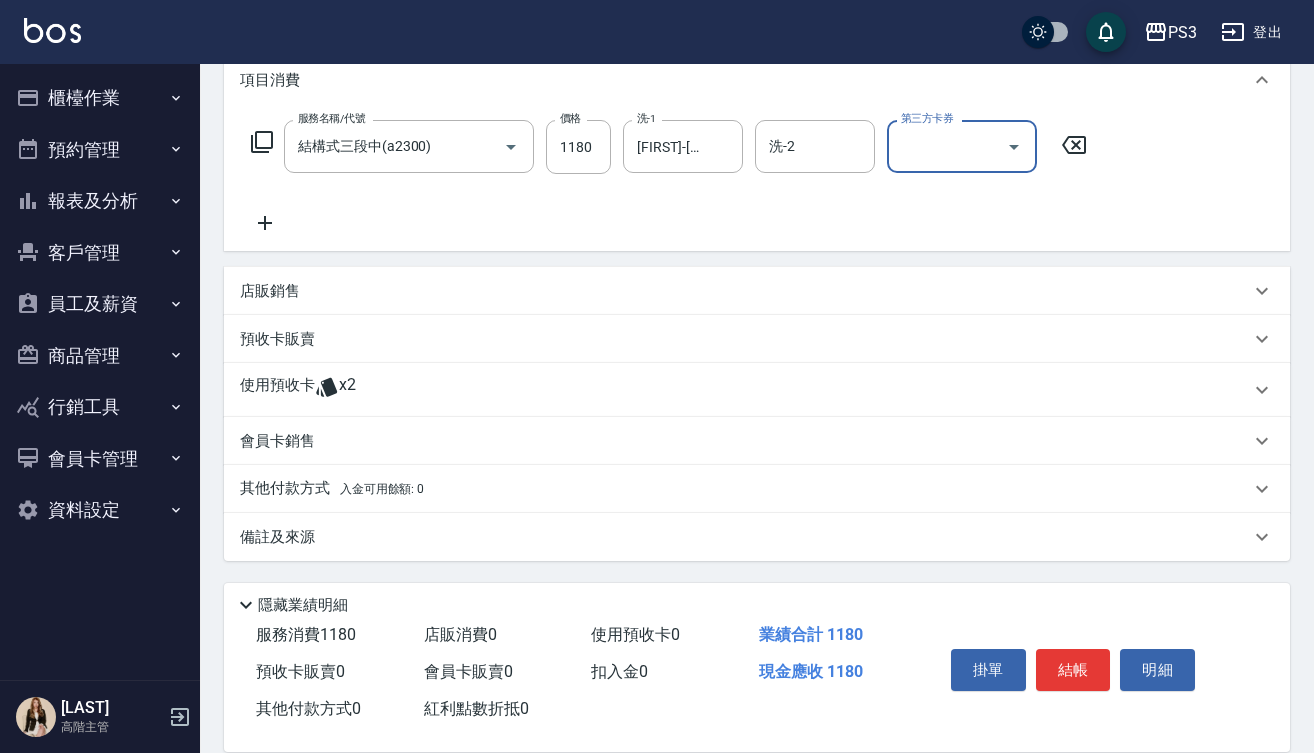 scroll, scrollTop: 286, scrollLeft: 0, axis: vertical 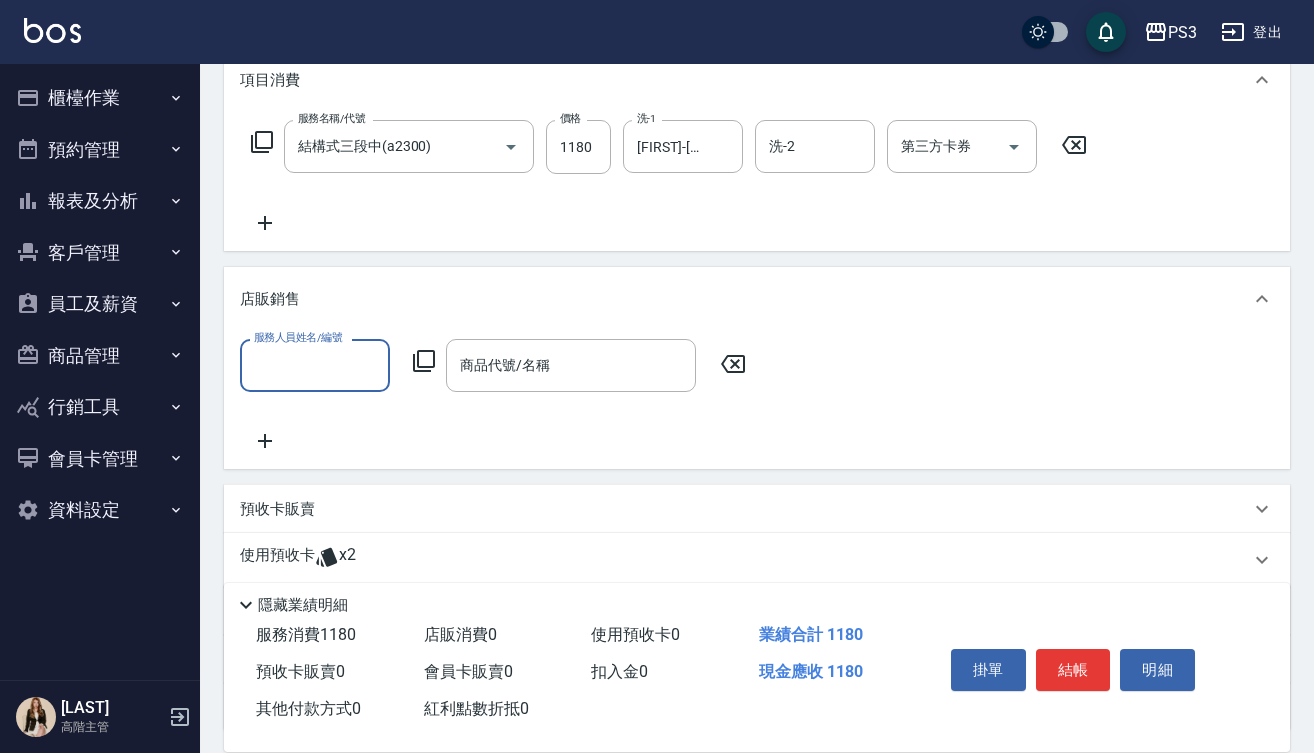 type on "1" 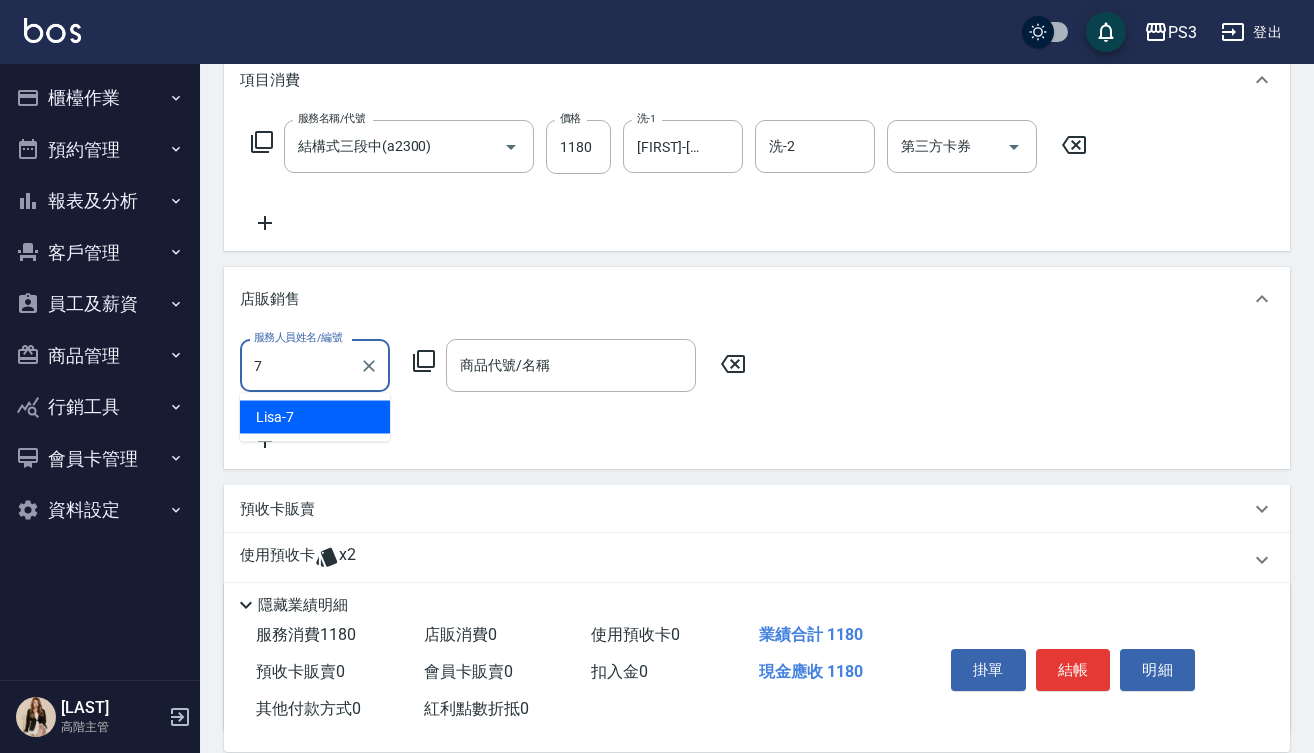 type on "[FIRST]-[NUMBER]" 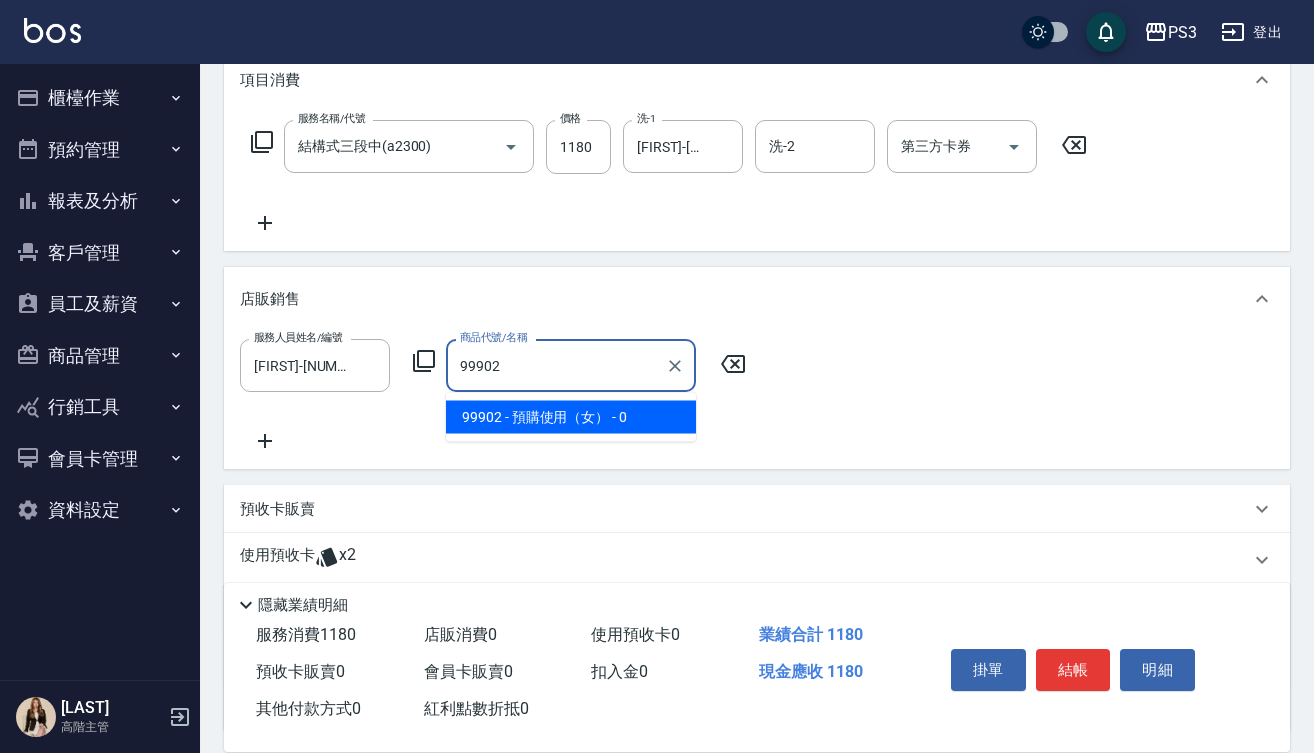 type on "[PRODUCT]" 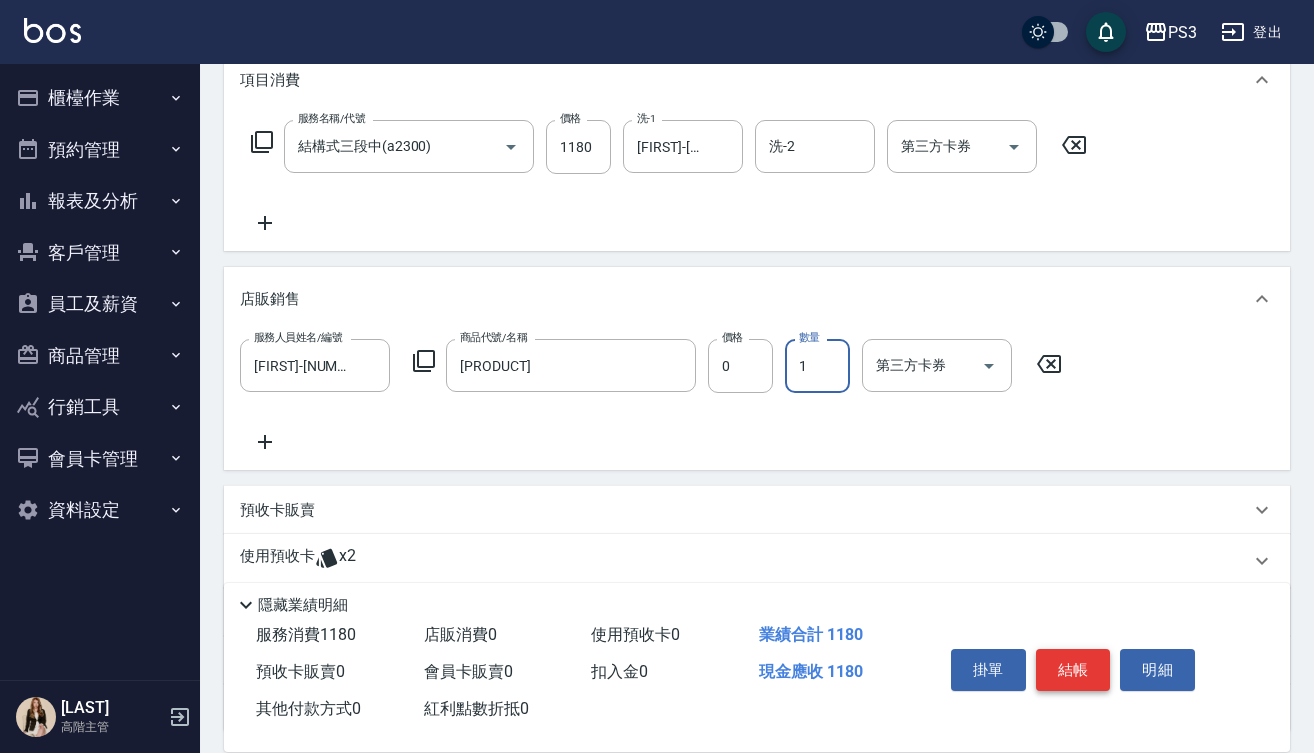 click on "結帳" at bounding box center [1073, 670] 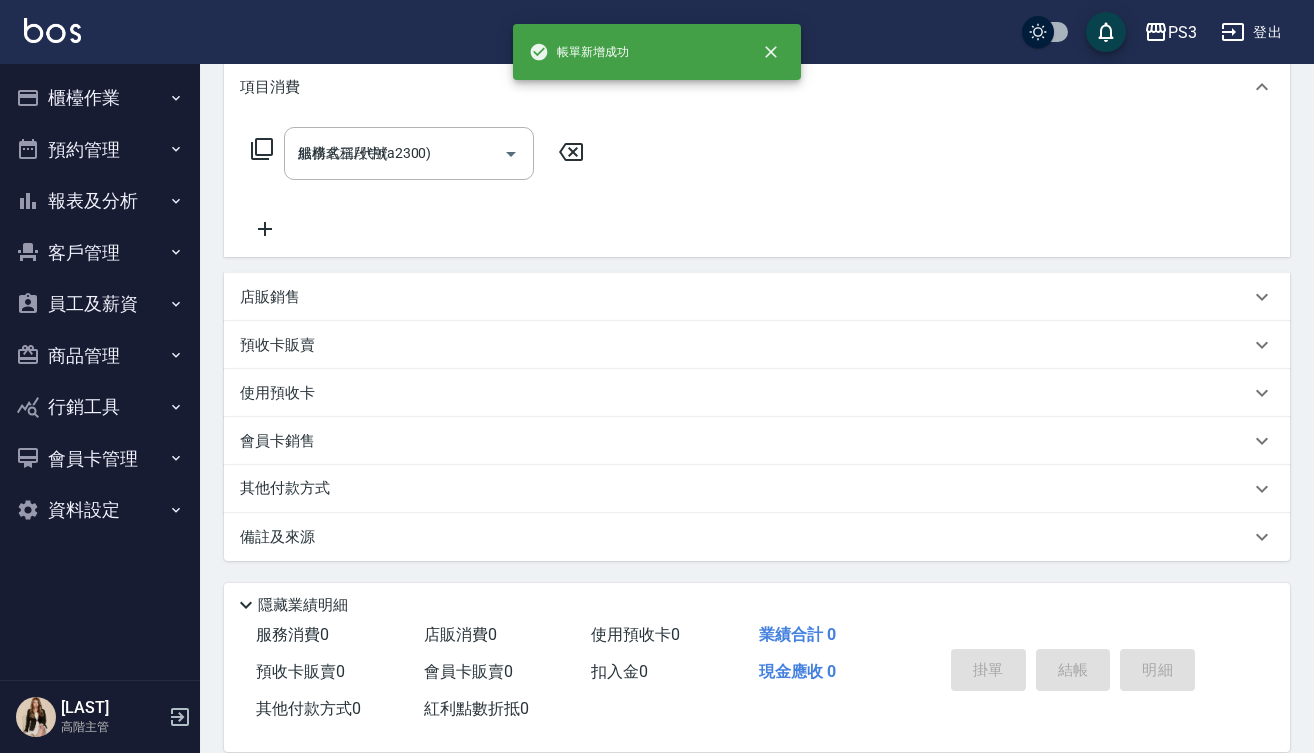 type on "[DATE] [TIME]" 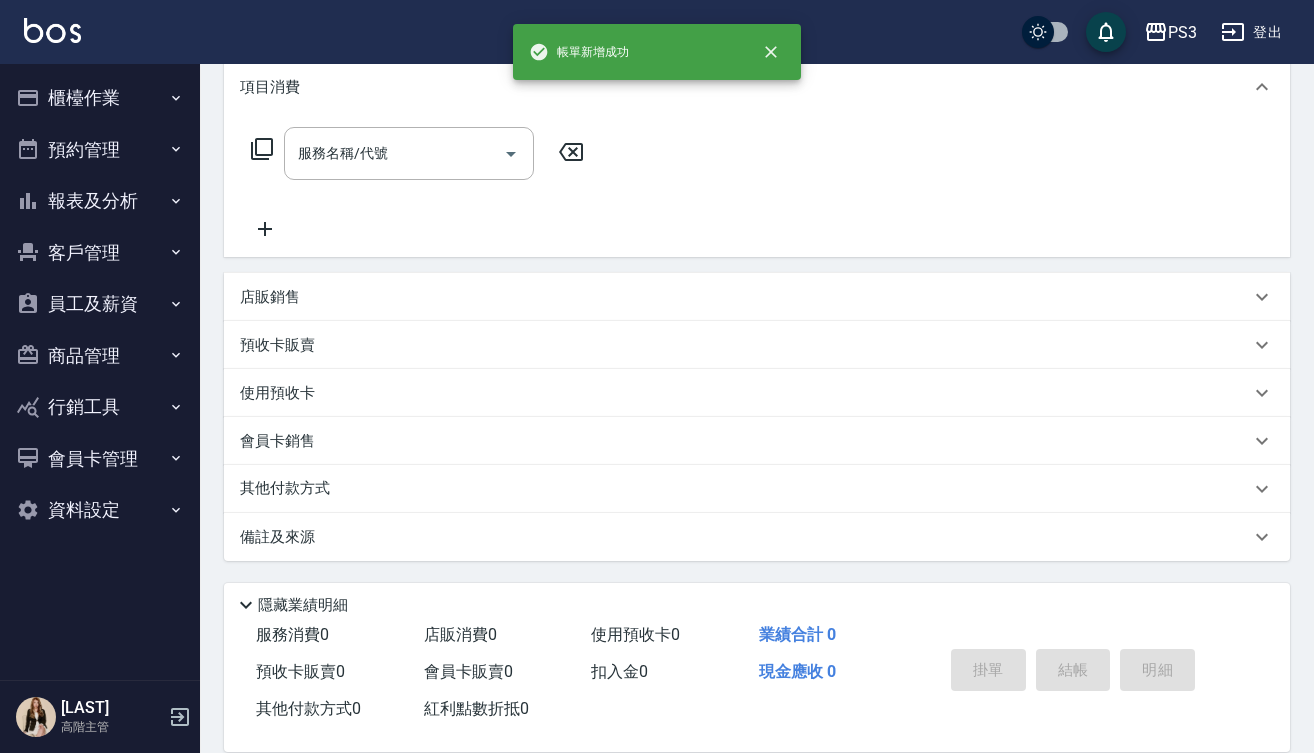 scroll, scrollTop: 0, scrollLeft: 0, axis: both 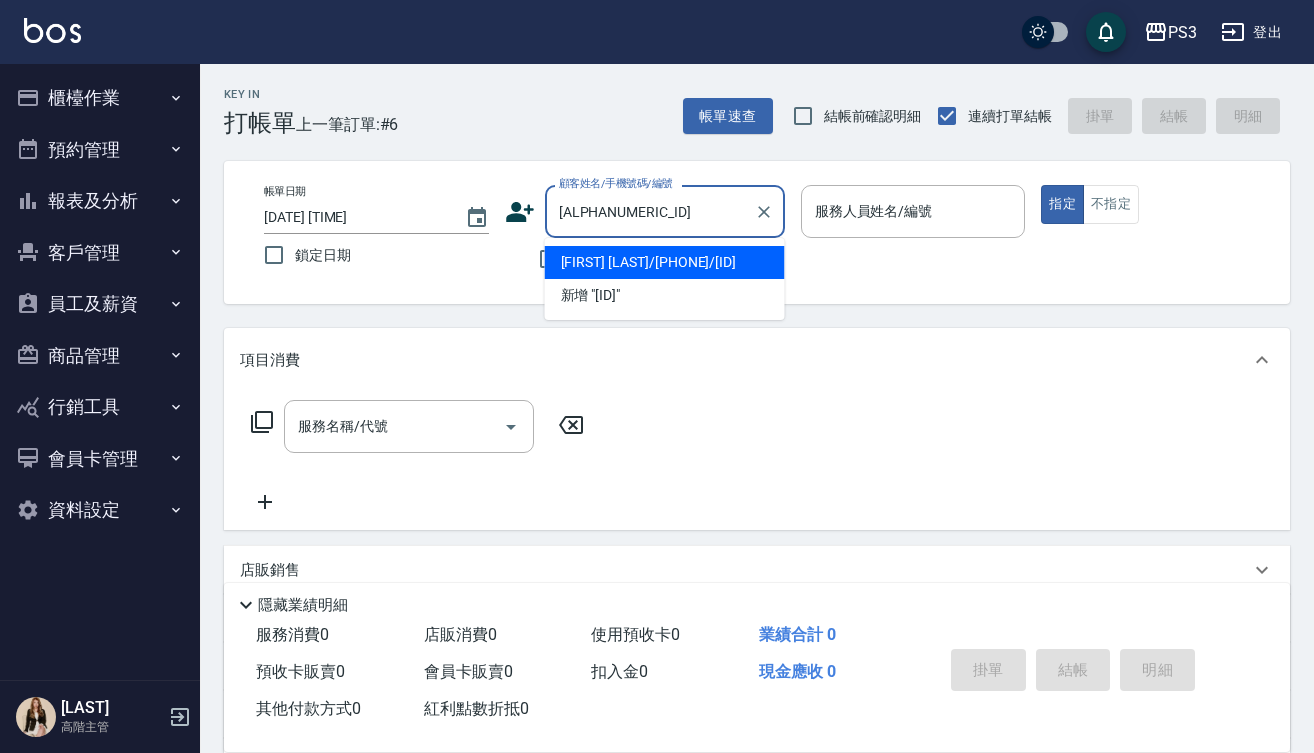 type on "[FIRST] [LAST]/[PHONE]/[ID]" 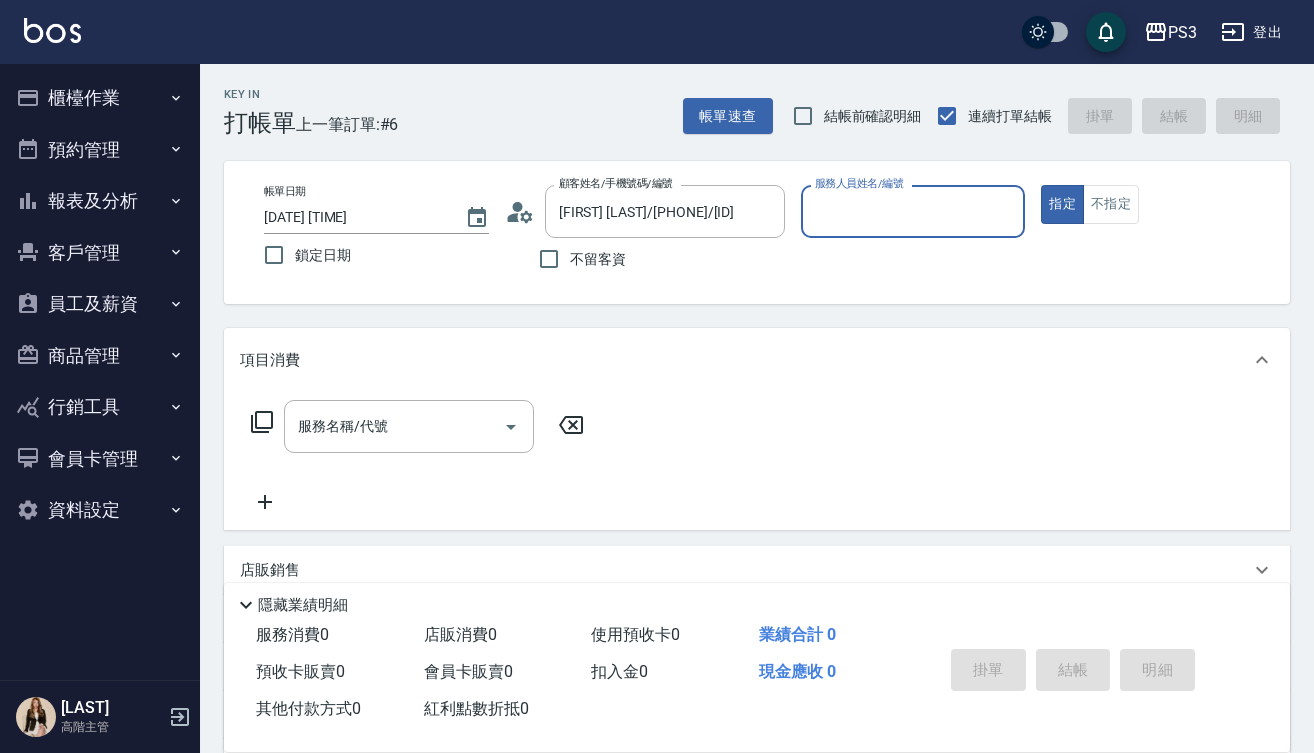 type on "[FIRST]-[NUMBER]" 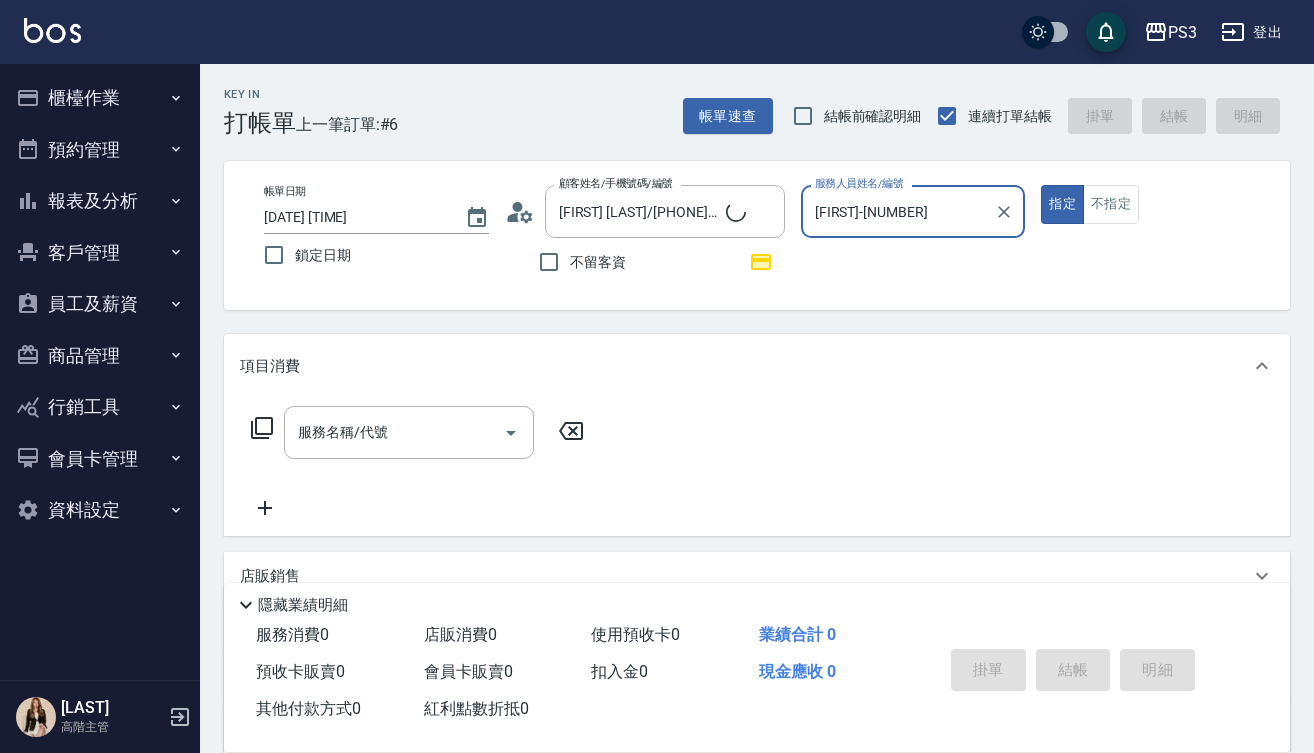 type on "新客人 姓名未設定/[ALPHANUMERIC_ID]/null" 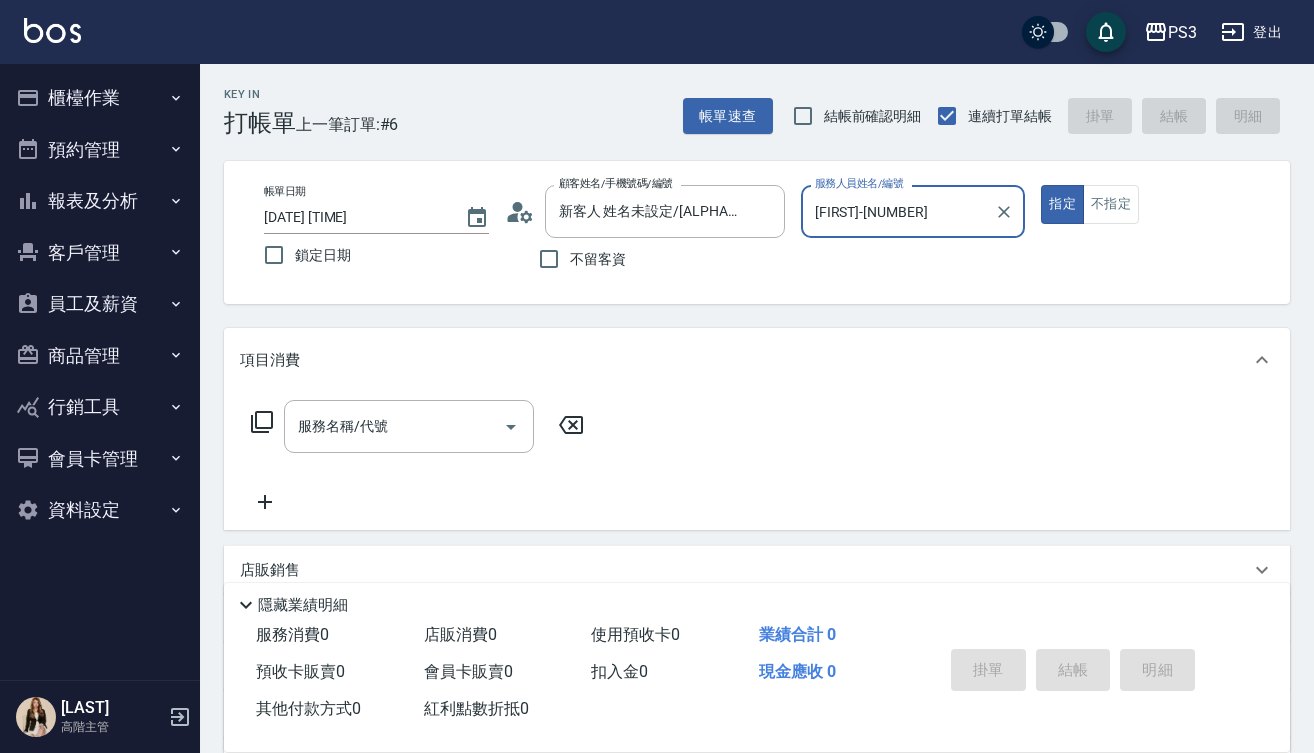click on "指定" at bounding box center (1062, 204) 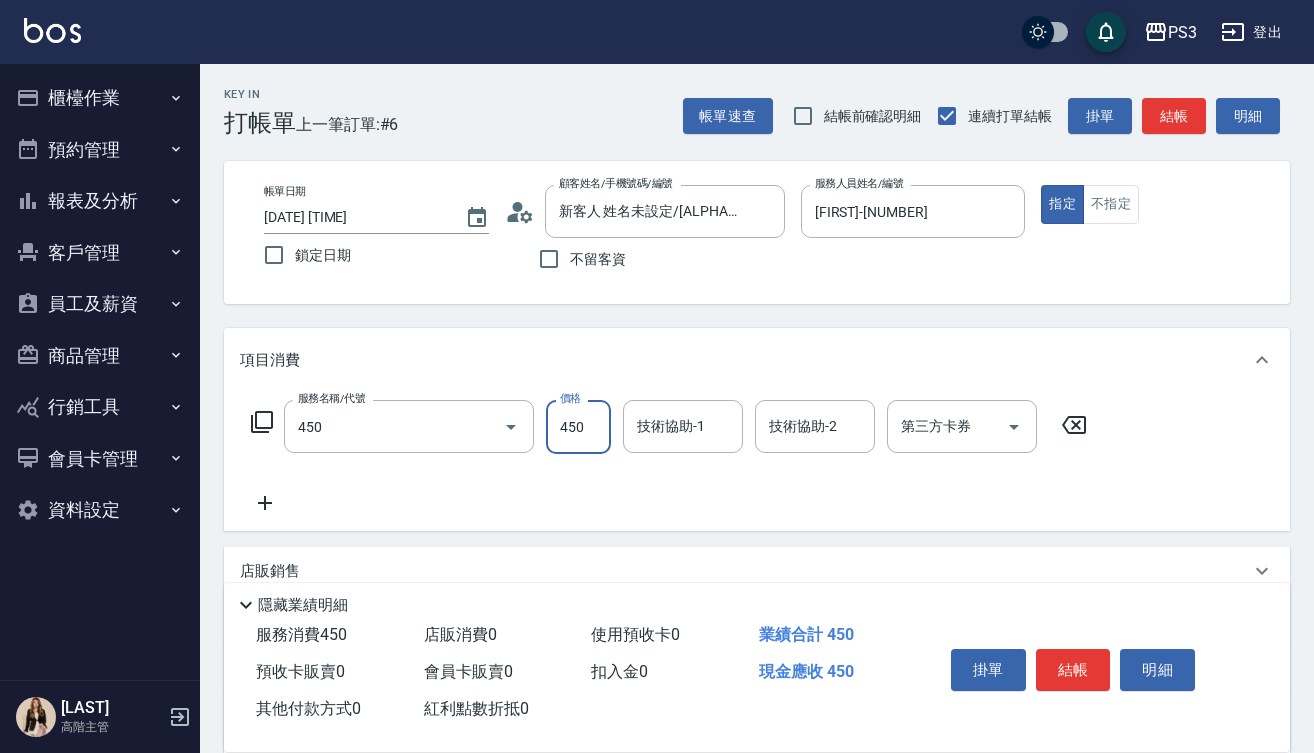 type on "有機洗髮(450)" 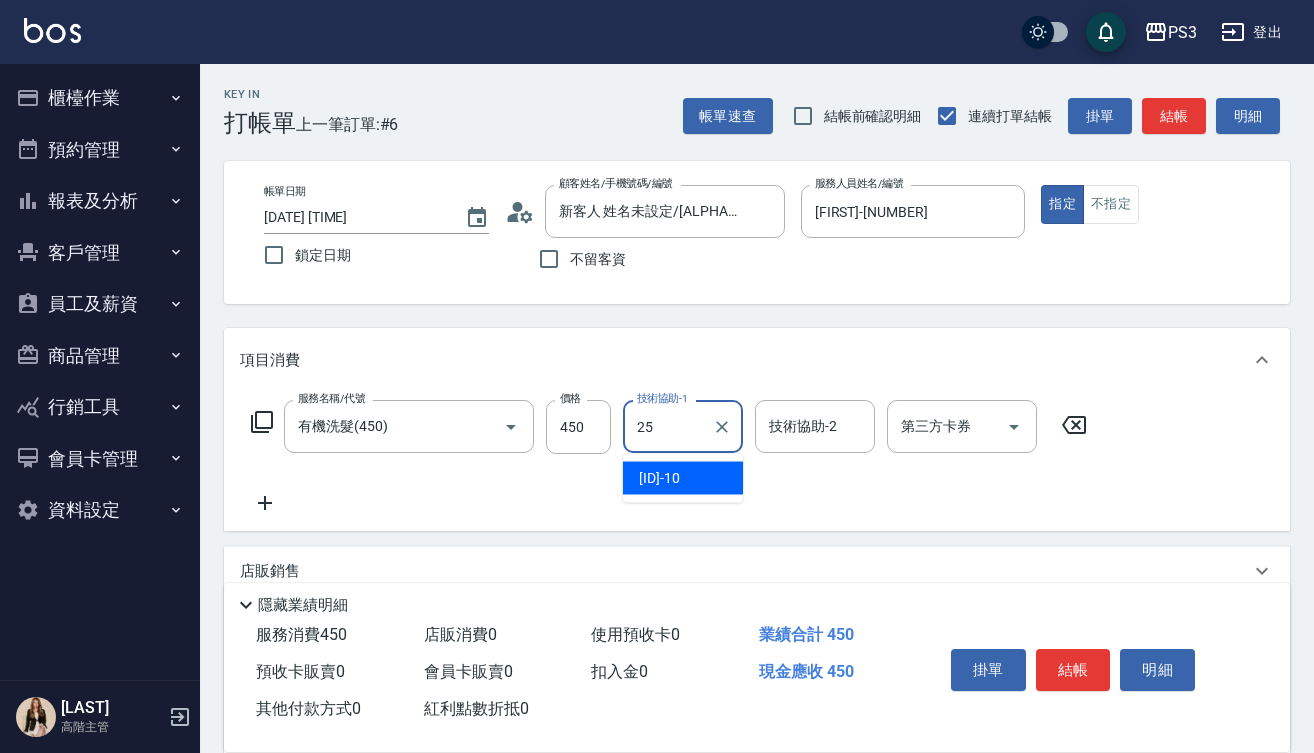 type on "Junson-25" 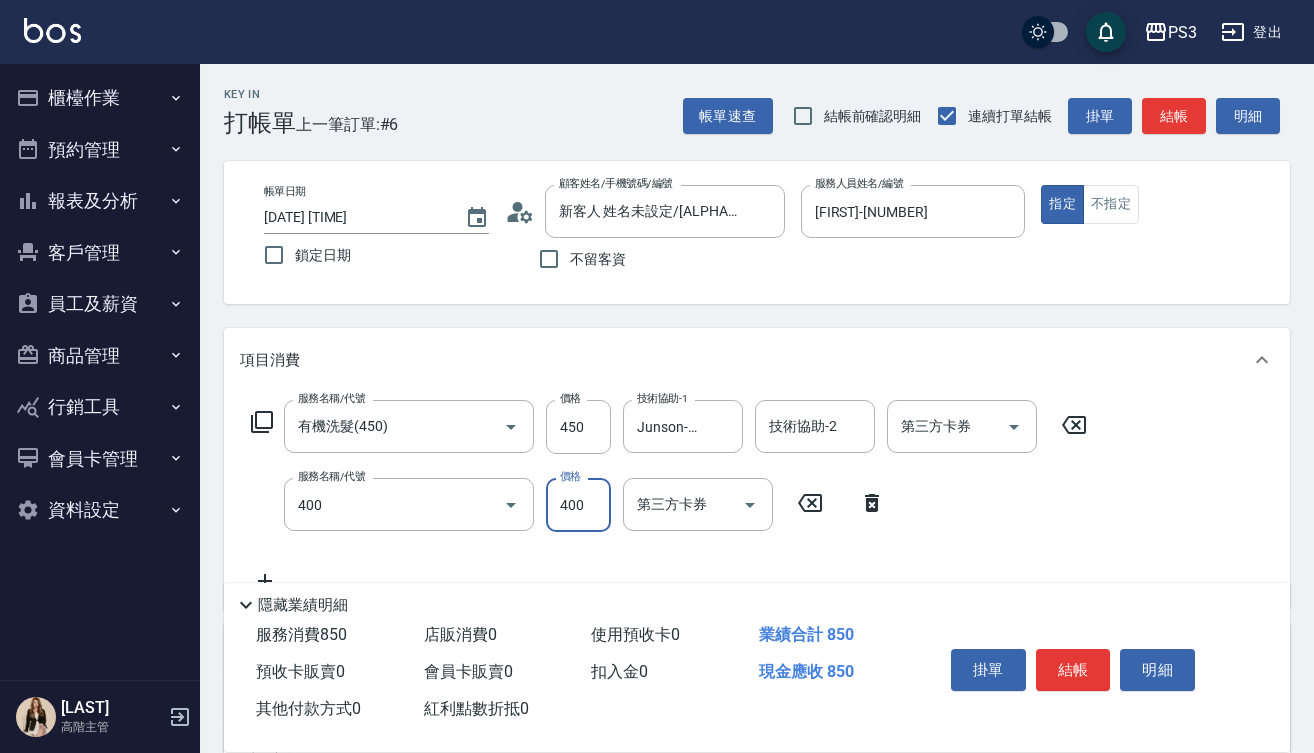 type on "剪(400)" 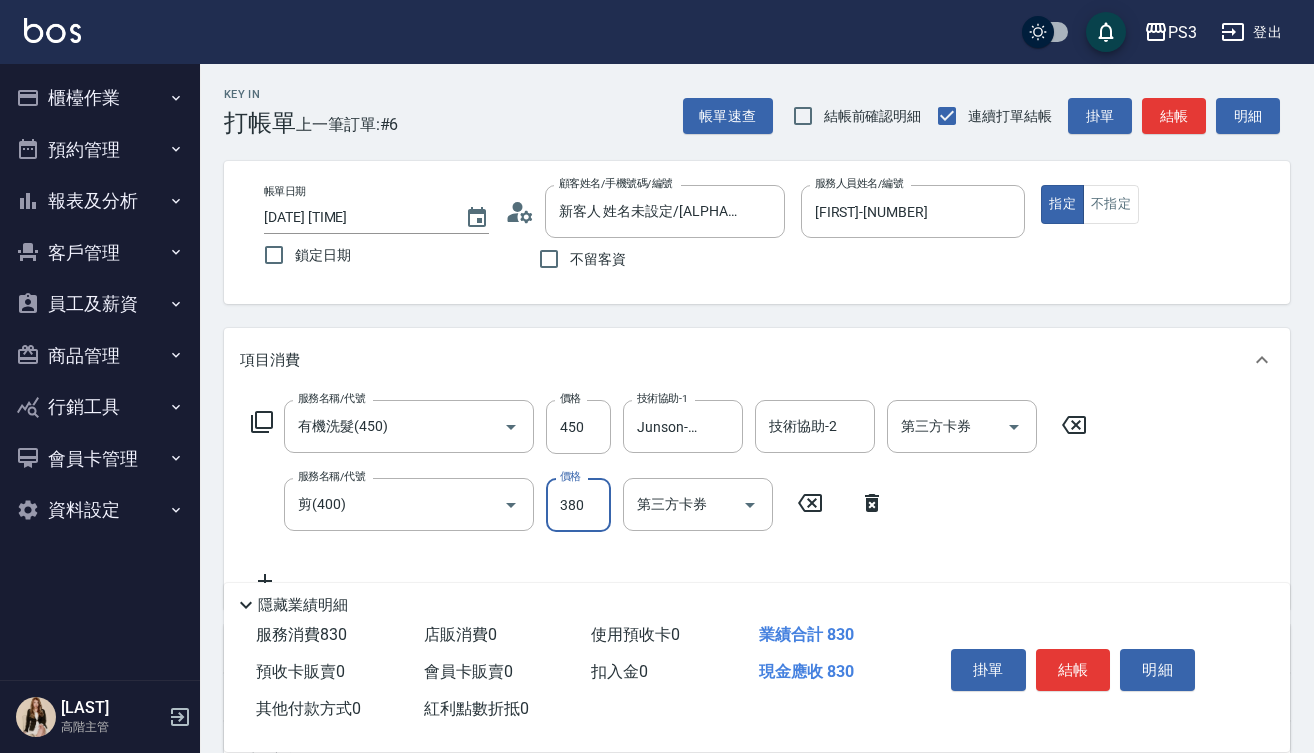 type on "380" 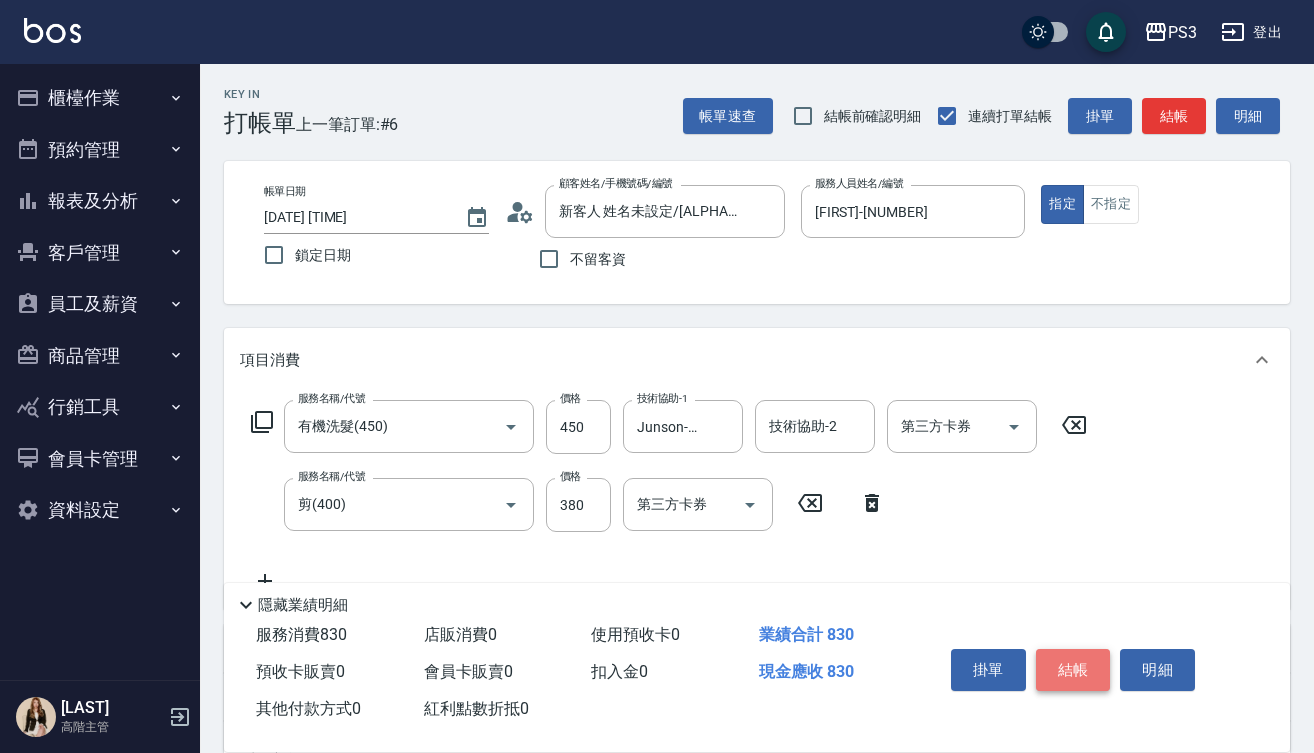 click on "結帳" at bounding box center (1073, 670) 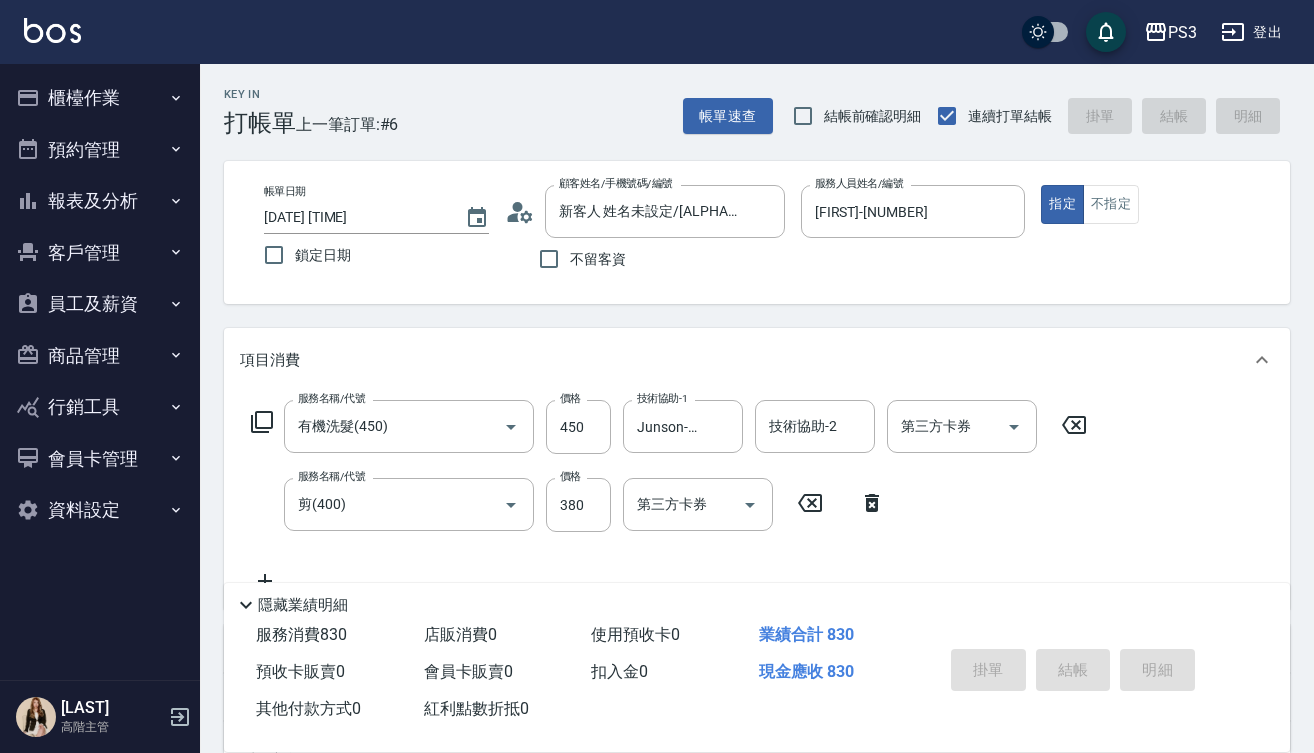 type on "[DATE] [TIME]" 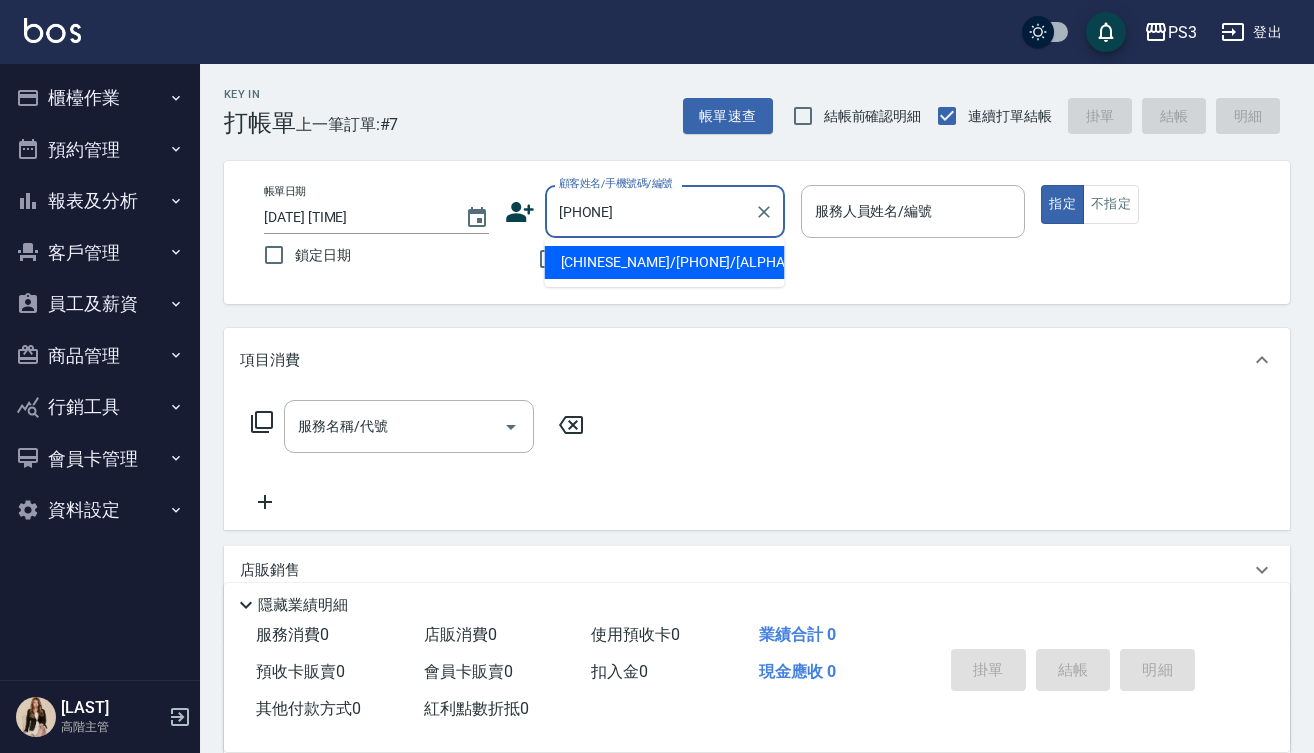 type on "[CHINESE_NAME]/[PHONE]/[ALPHANUMERIC_ID]" 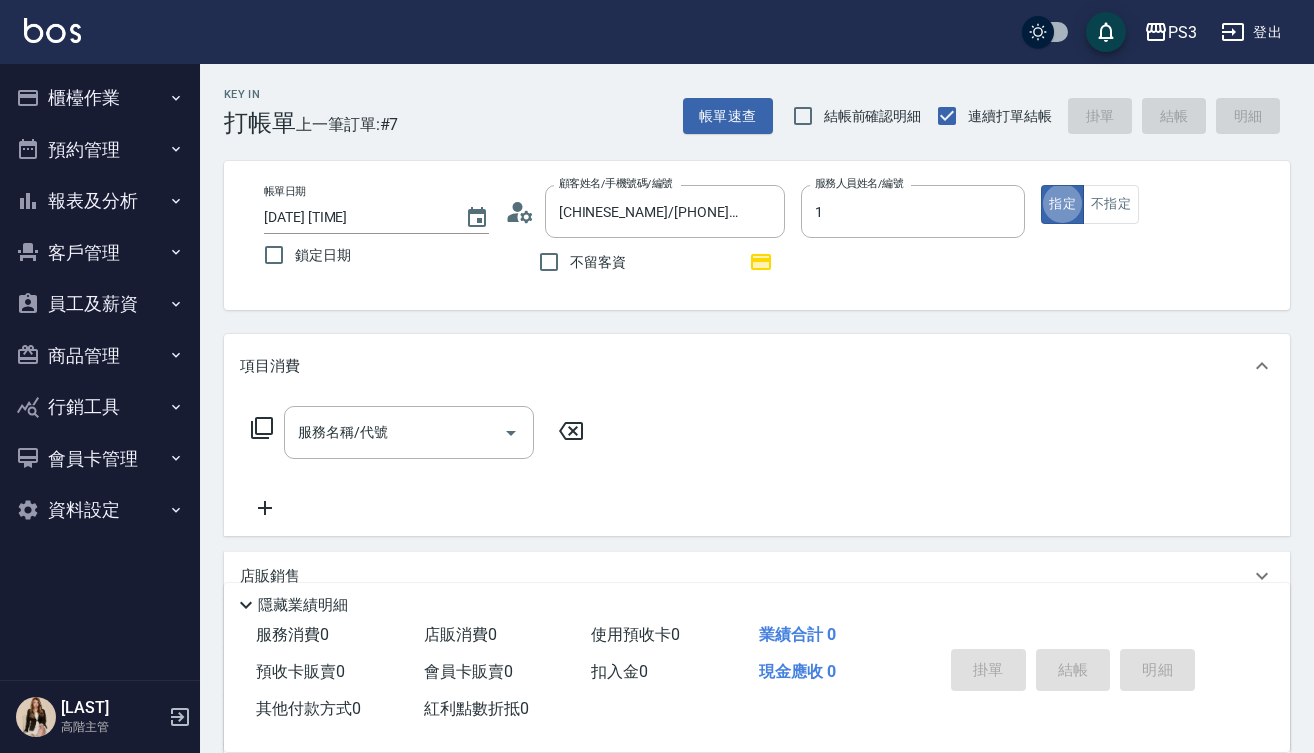 type on "Eva-1" 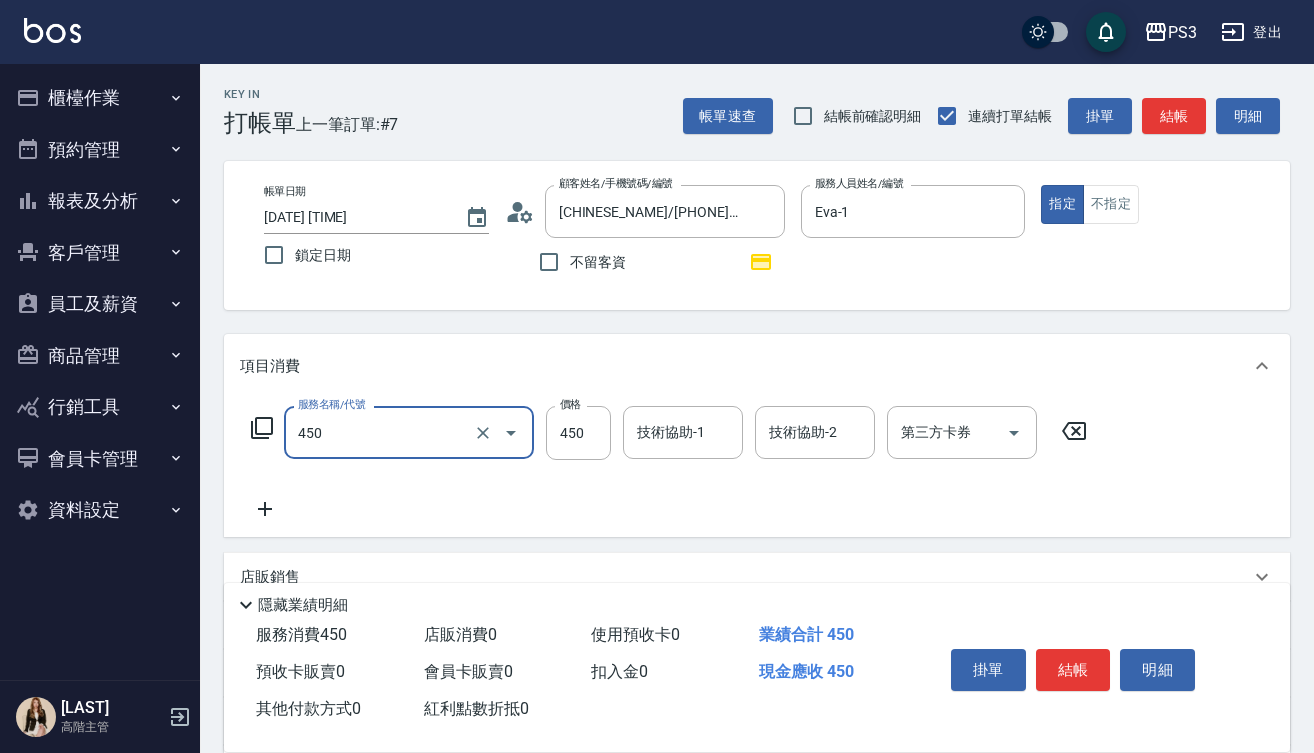 type on "有機洗髮(450)" 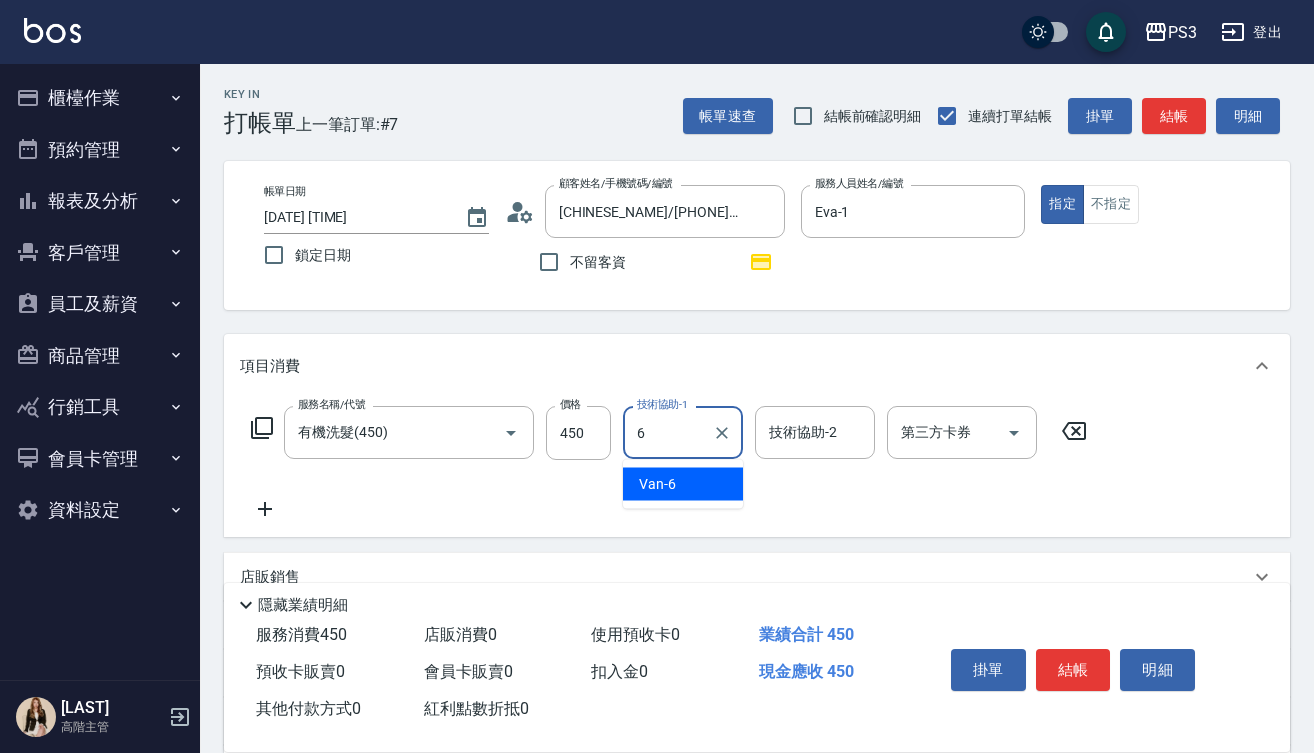 type on "Van-6" 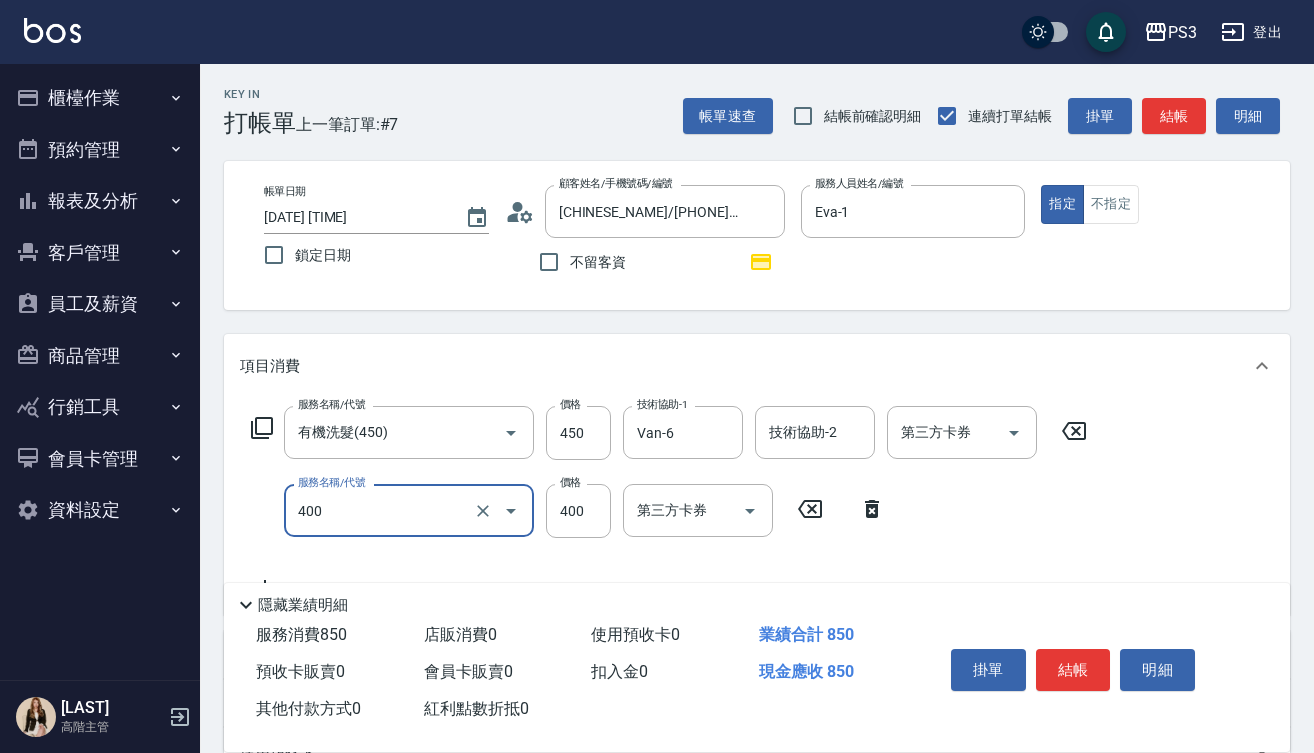 type on "剪(400)" 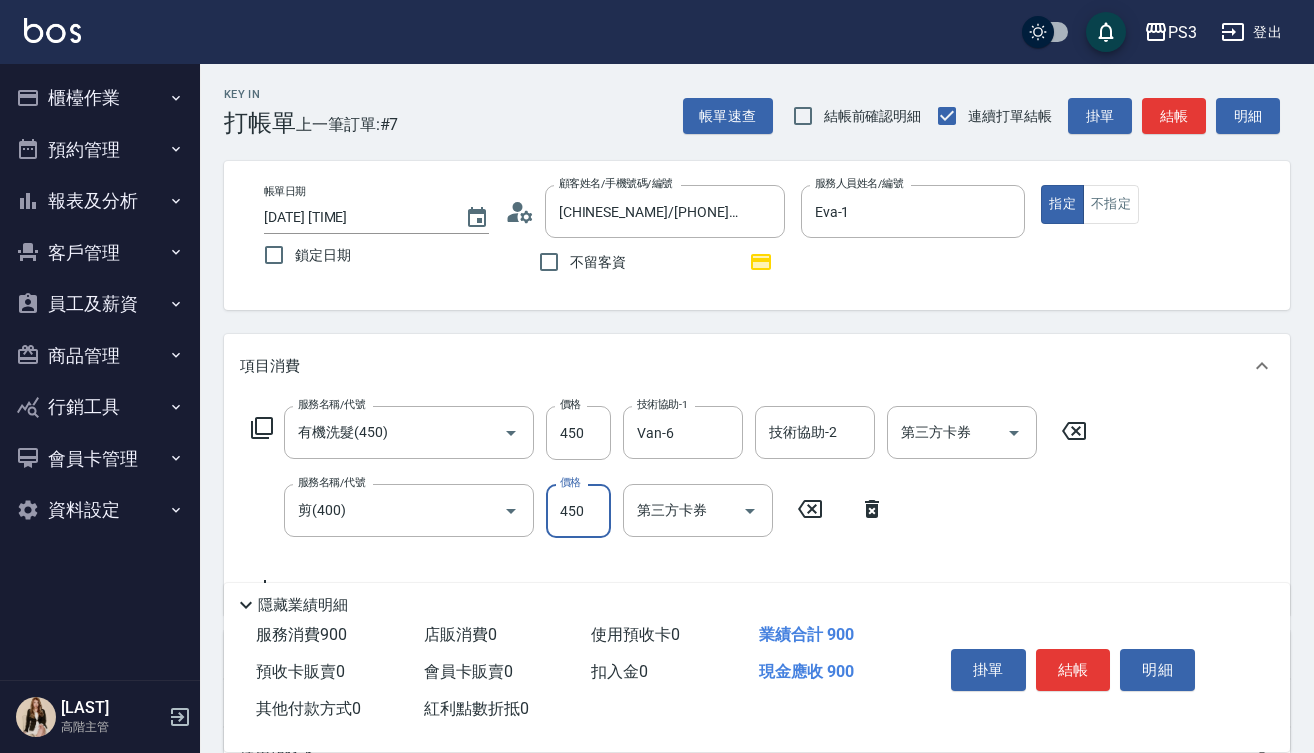 type on "450" 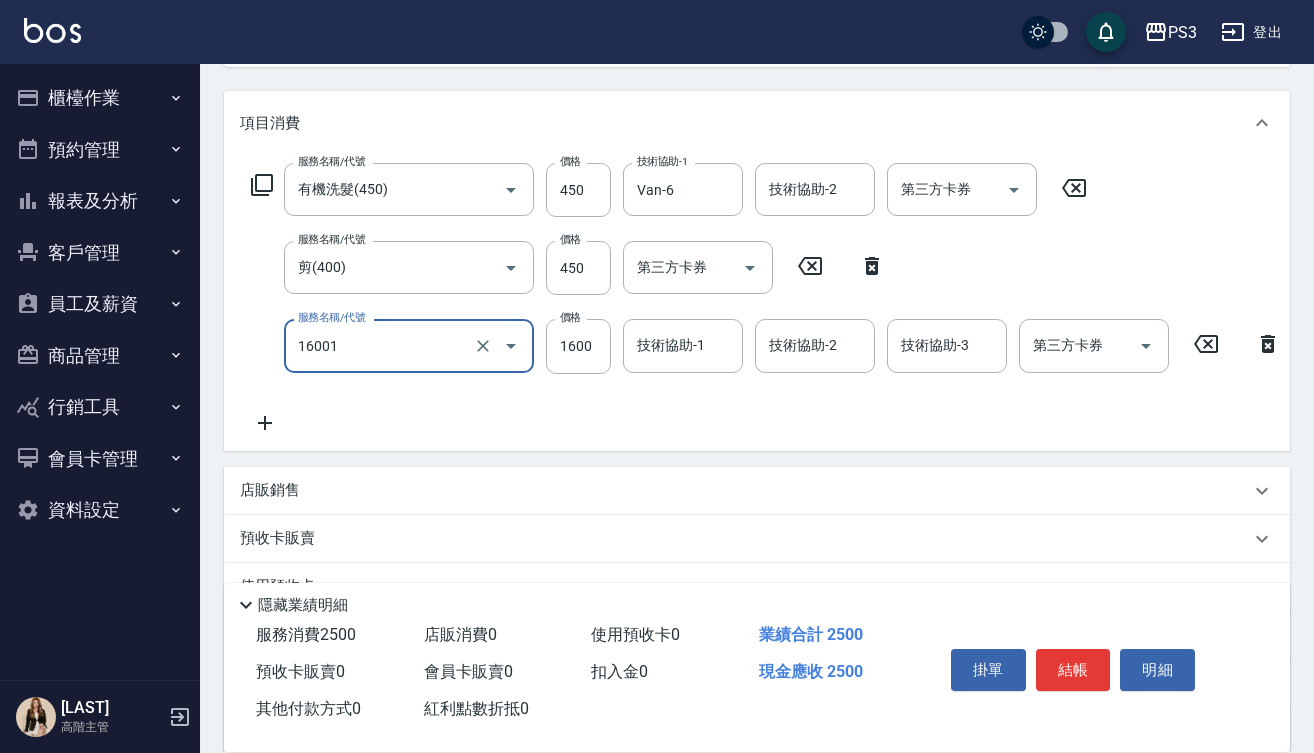 scroll, scrollTop: 245, scrollLeft: 0, axis: vertical 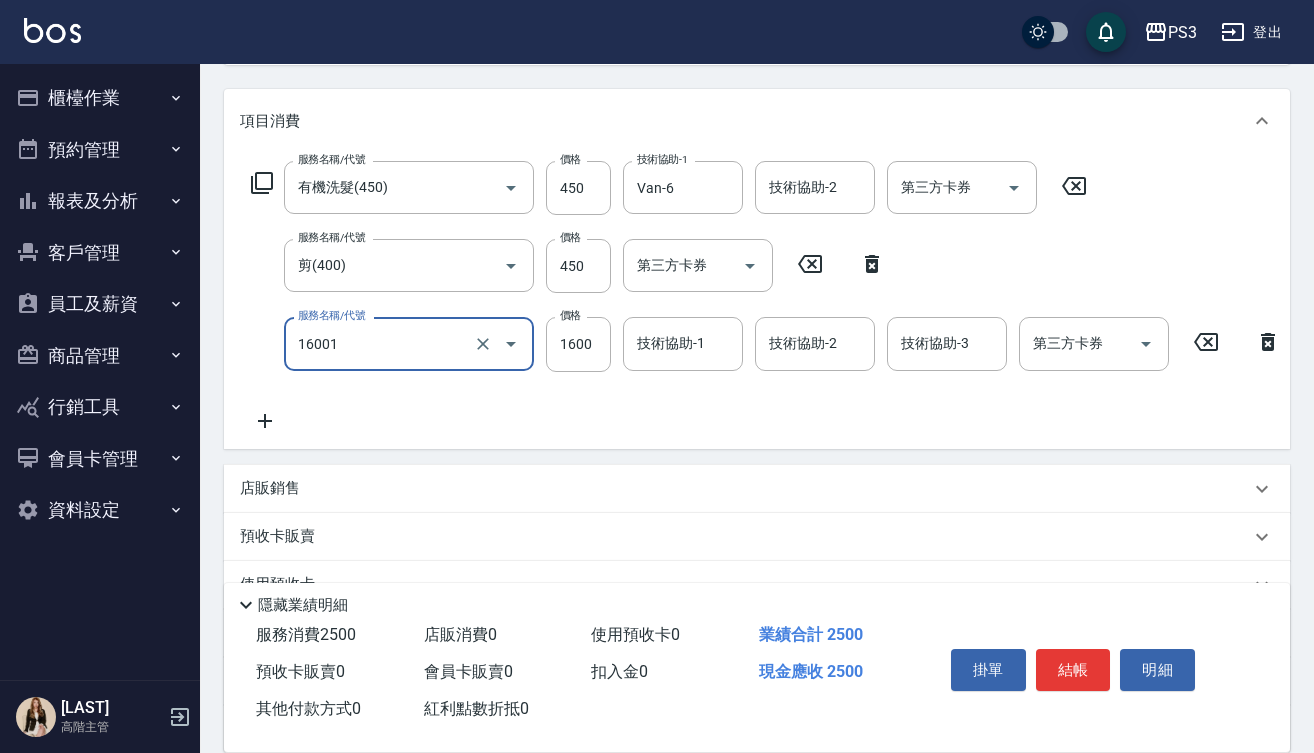 type on "[PRODUCT]([NUMBER])" 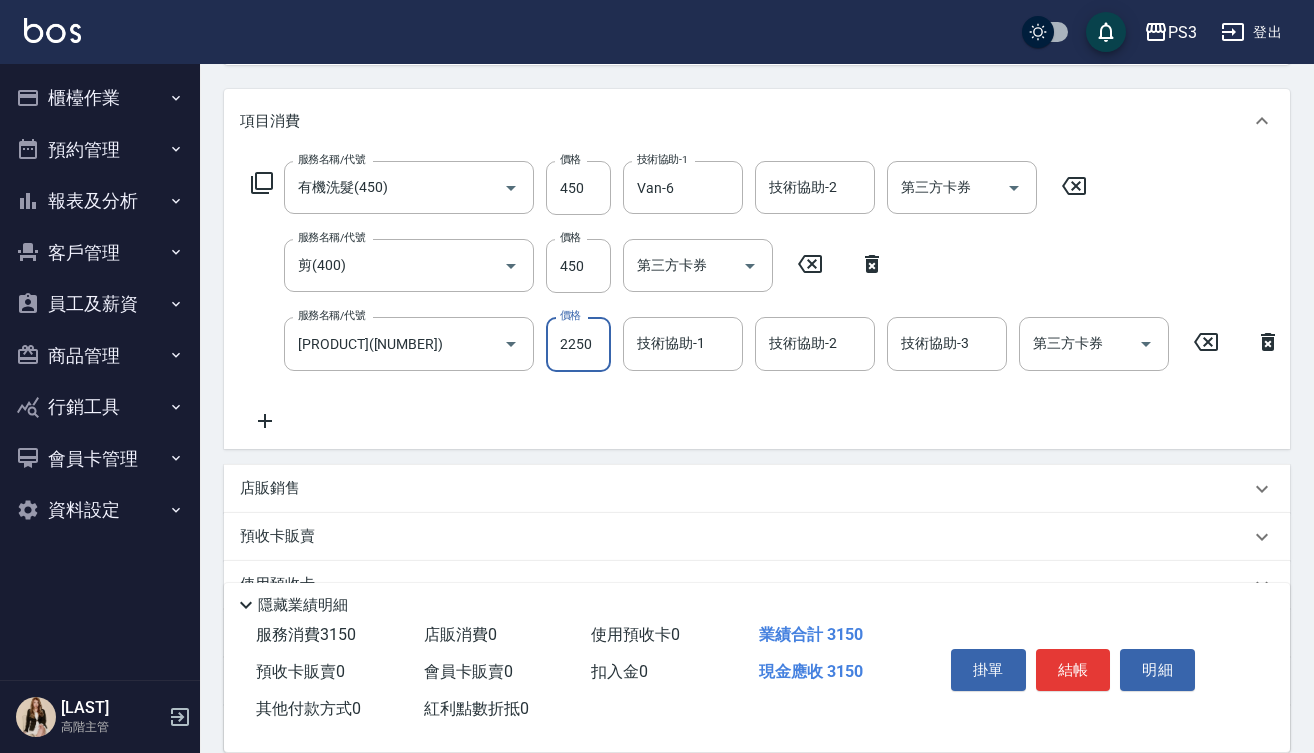 type on "2250" 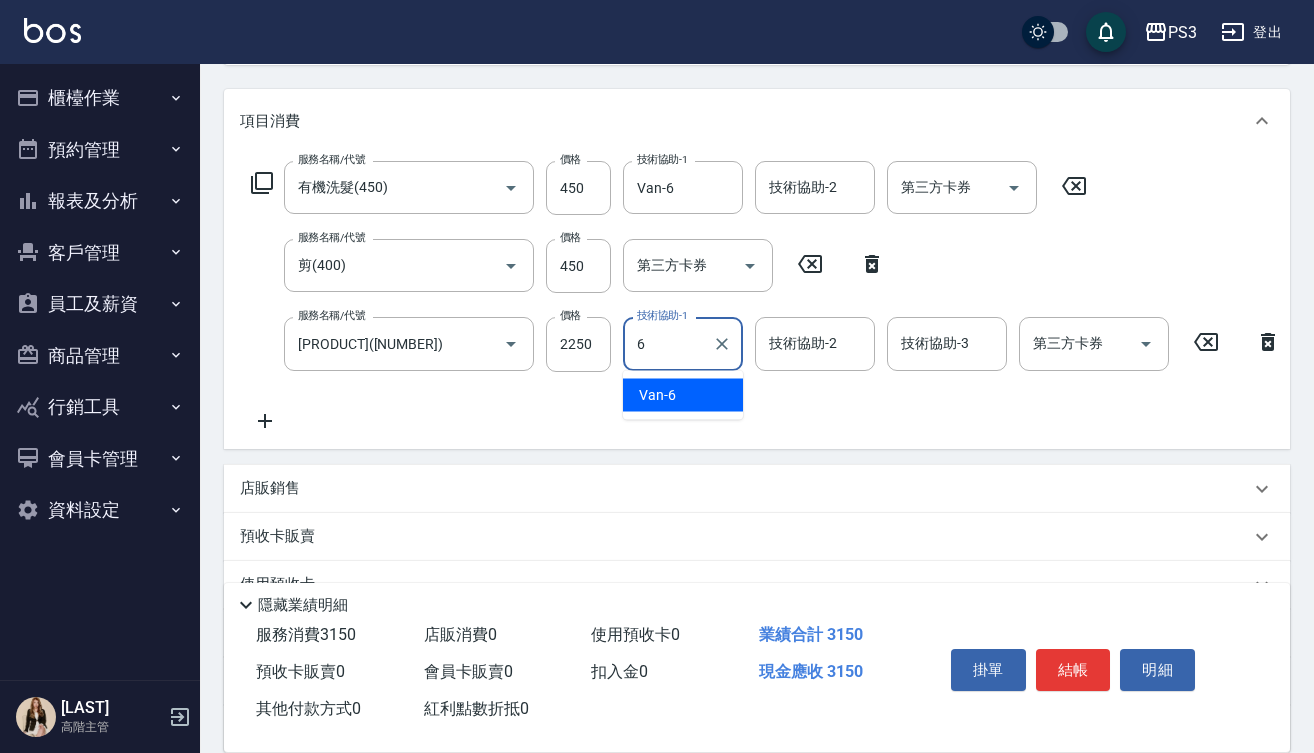 type on "Van-6" 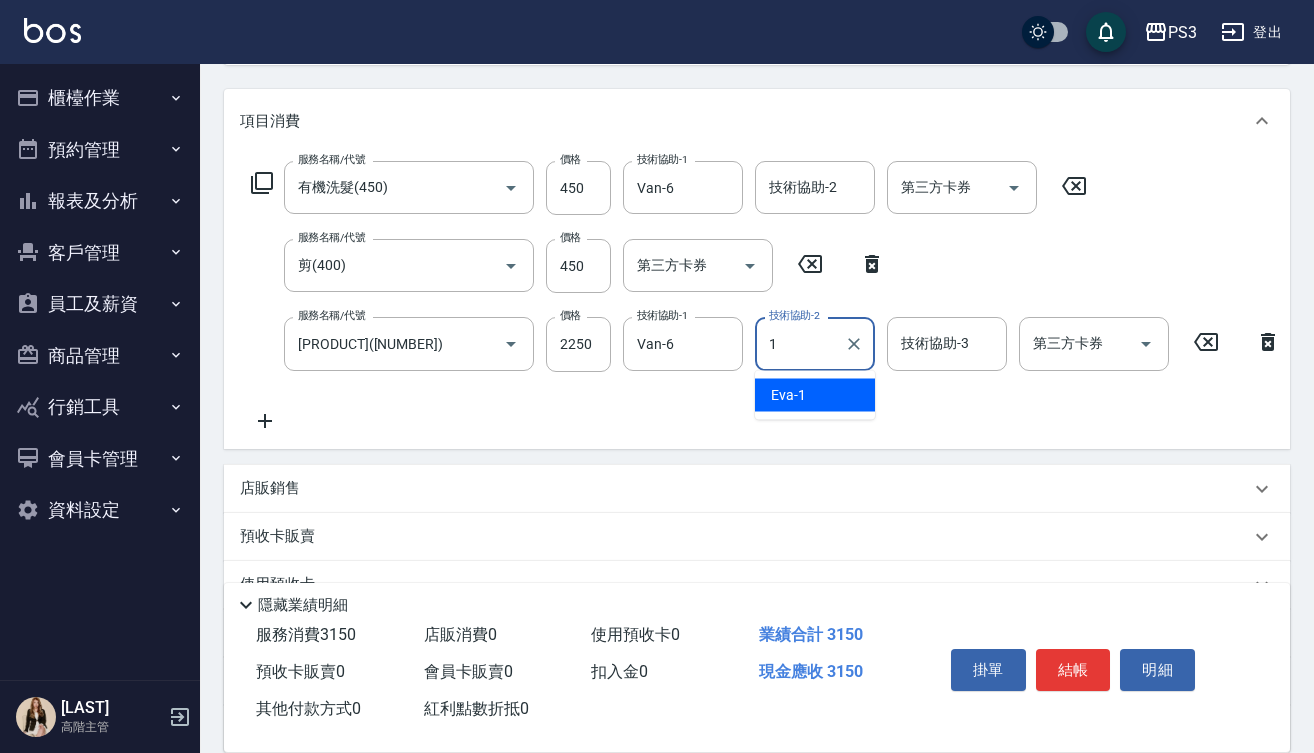 type on "Eva-1" 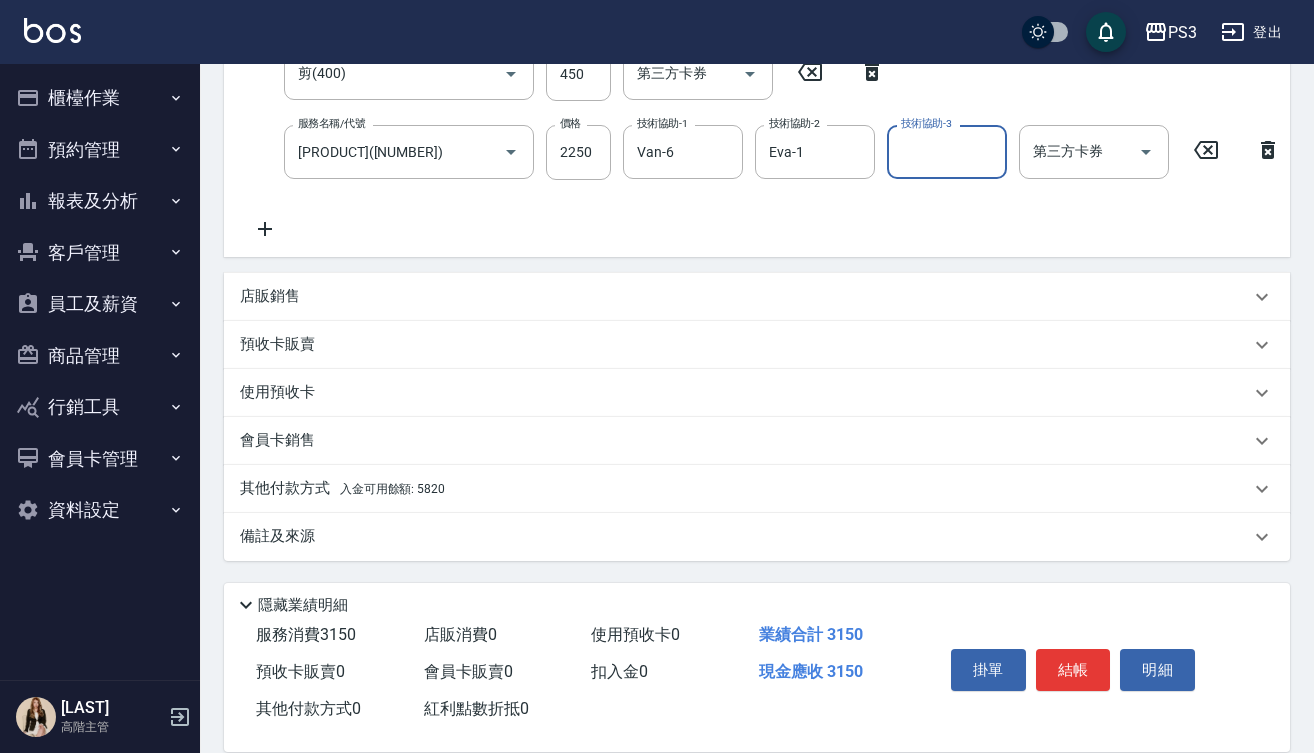 scroll, scrollTop: 453, scrollLeft: 0, axis: vertical 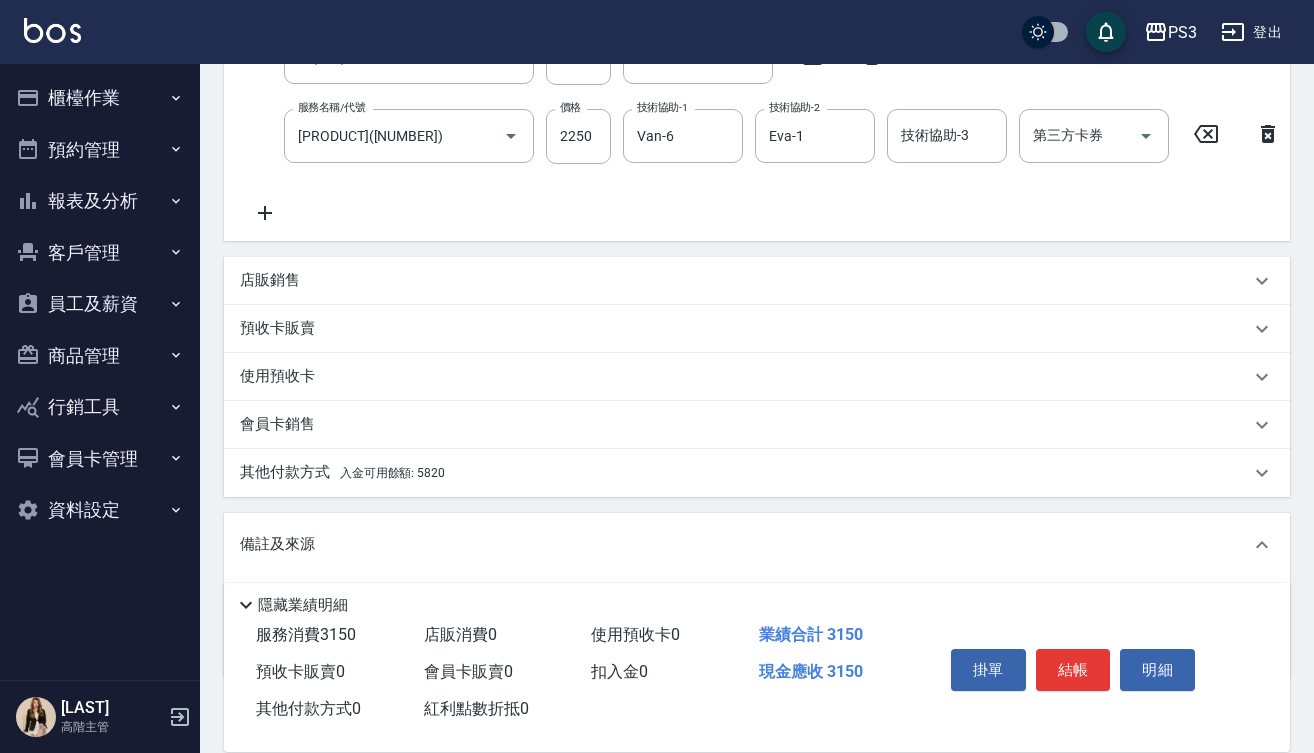 click on "入金可用餘額: 5820" at bounding box center [392, 473] 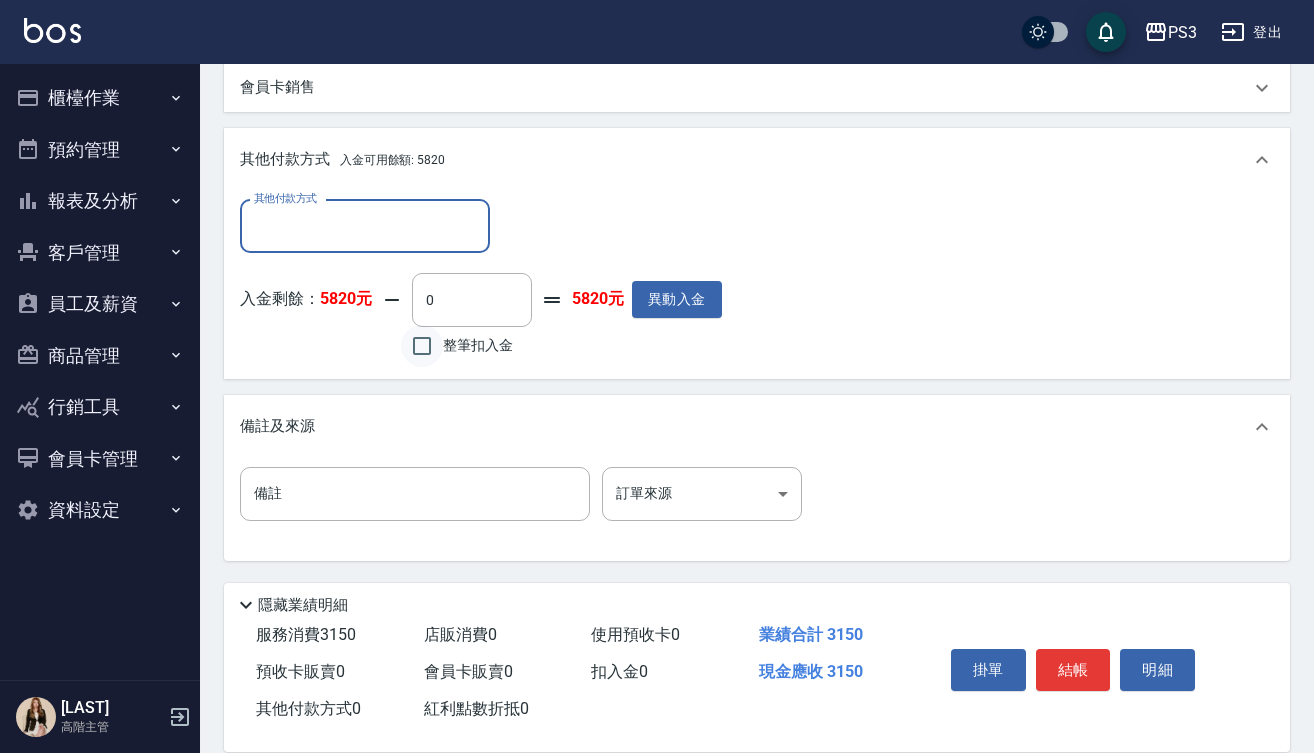 scroll, scrollTop: 806, scrollLeft: 0, axis: vertical 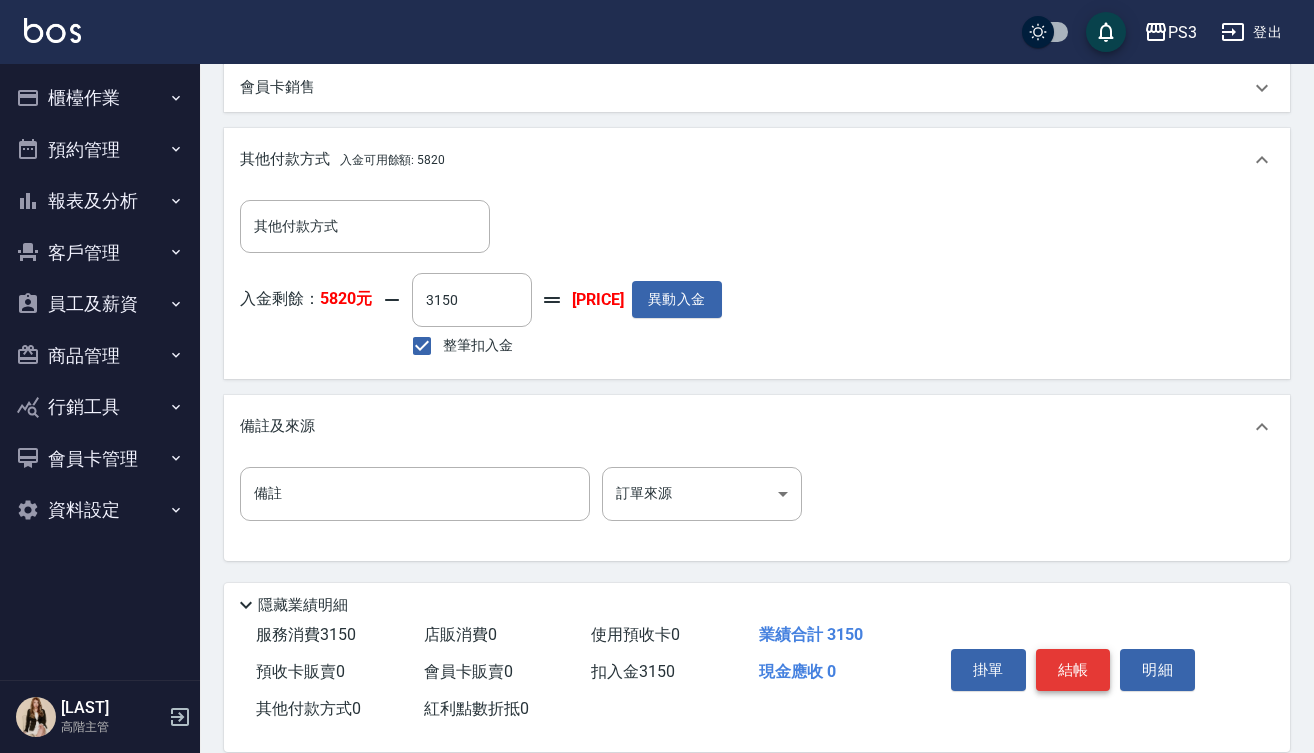 click on "結帳" at bounding box center [1073, 670] 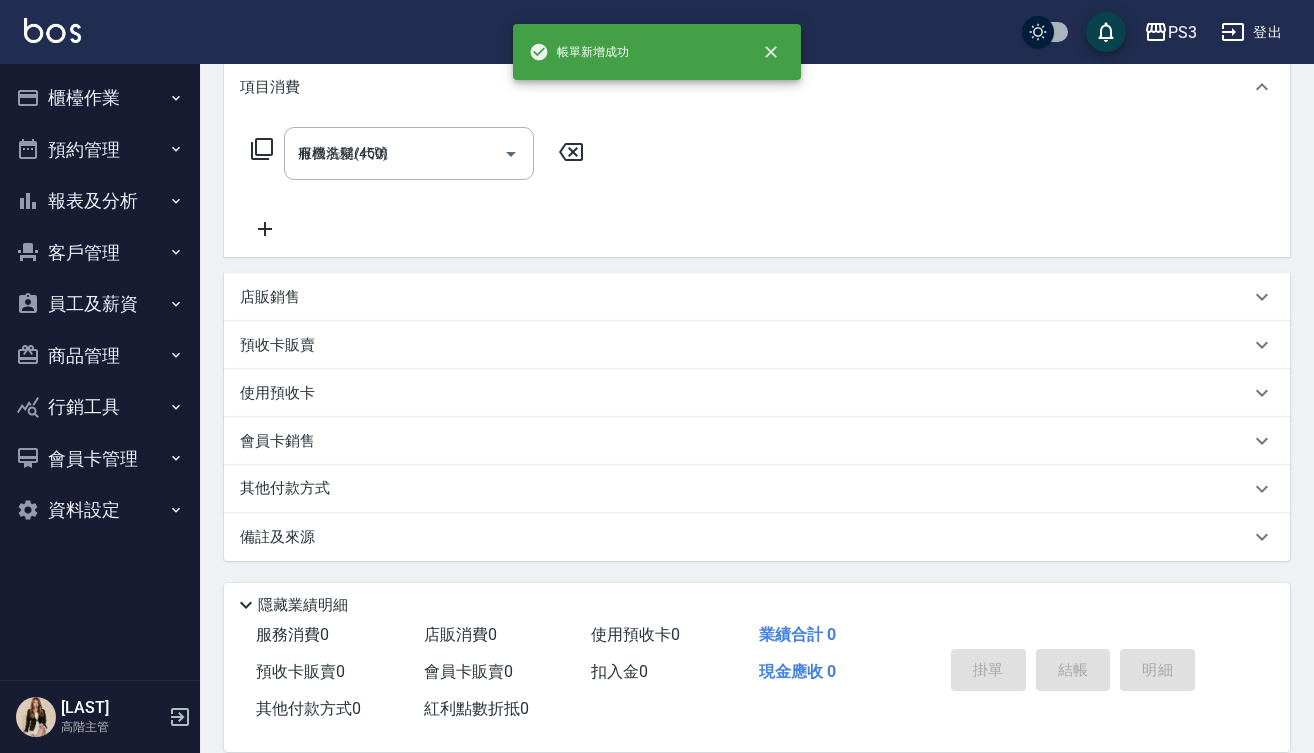 type on "[DATE] [TIME]" 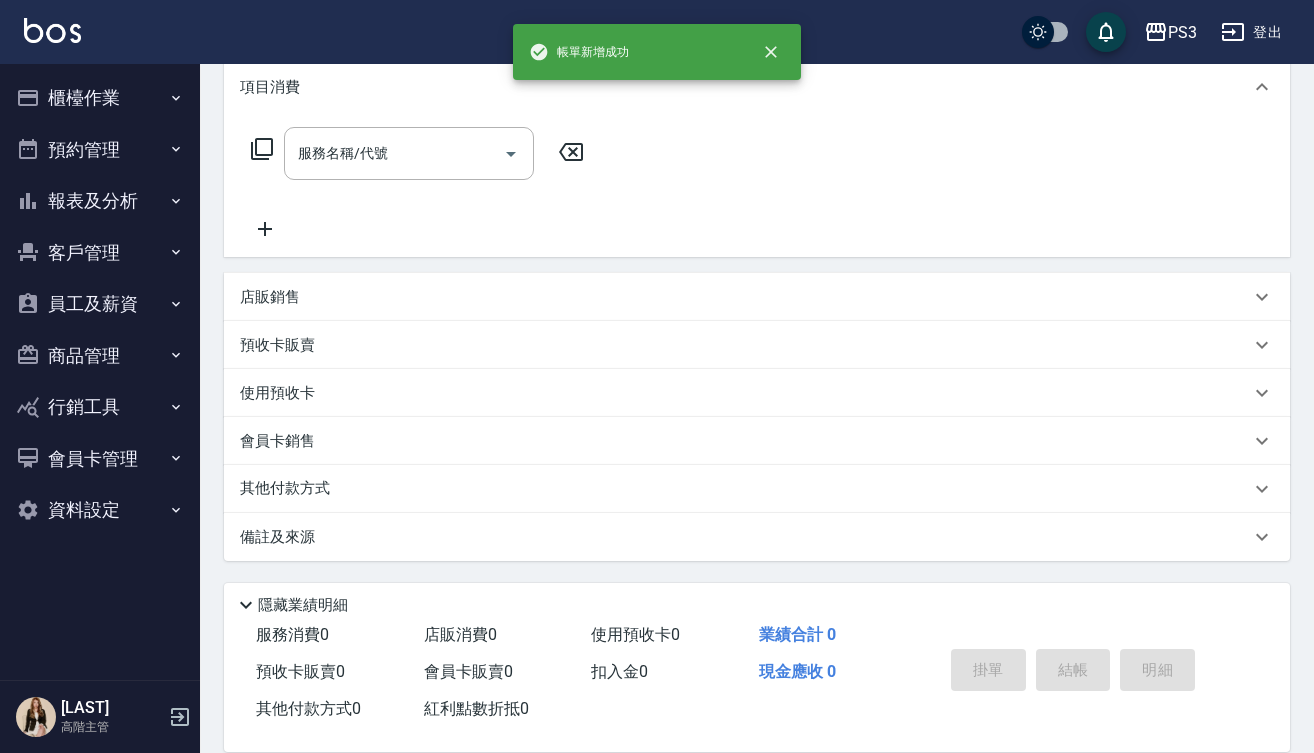 scroll, scrollTop: 0, scrollLeft: 0, axis: both 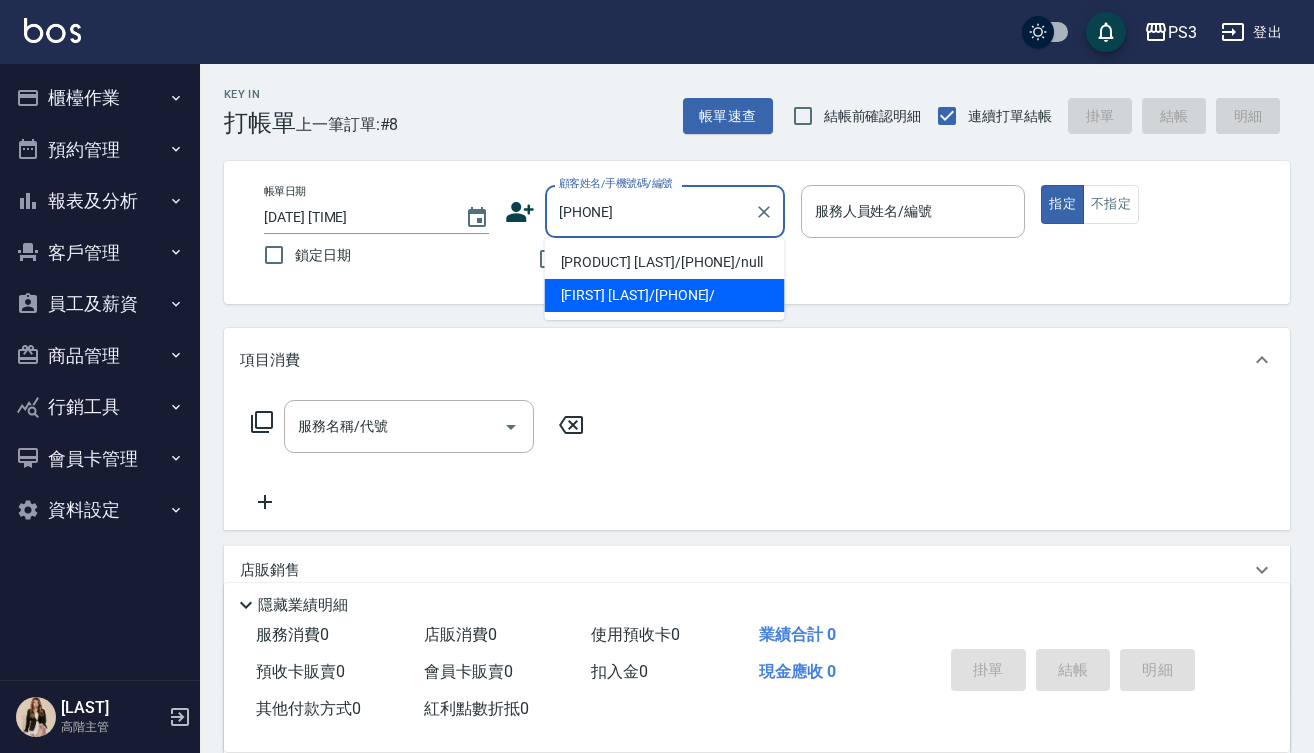 type on "[FIRST] [LAST]/[PHONE]/" 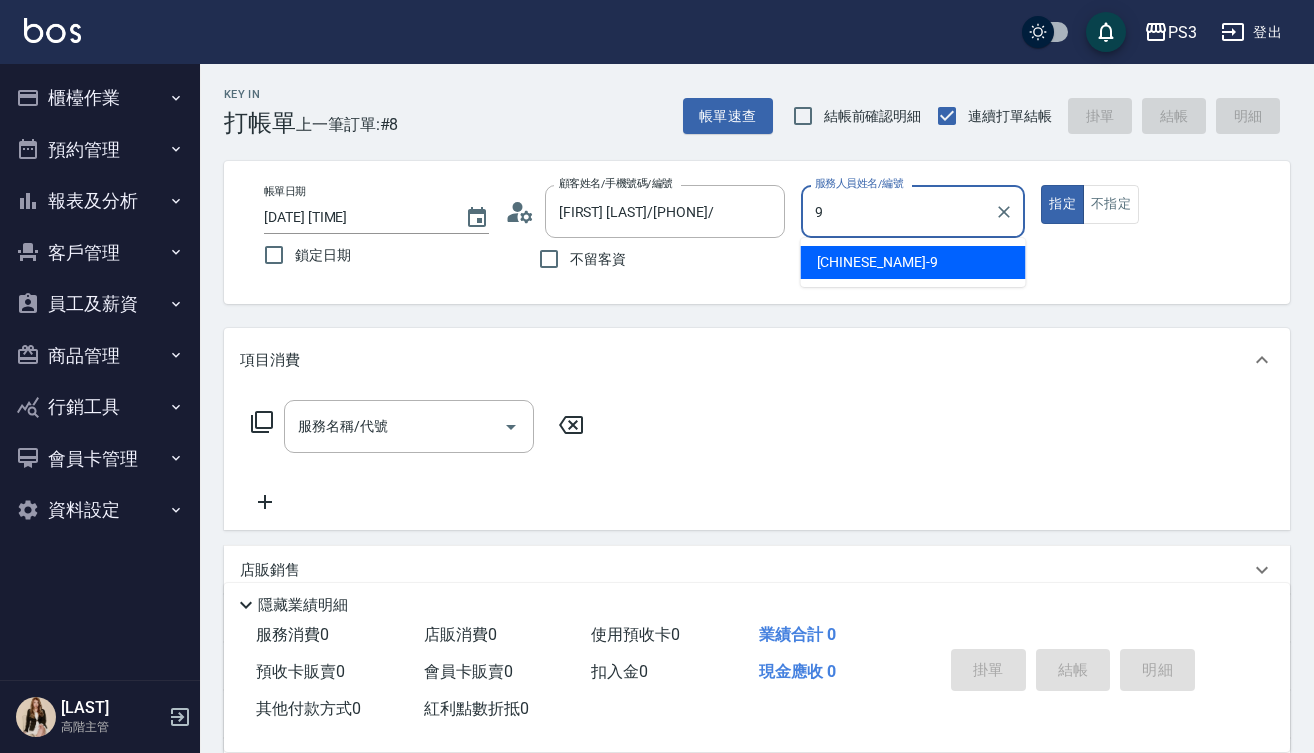 type on "[FIRST]-[NUMBER]" 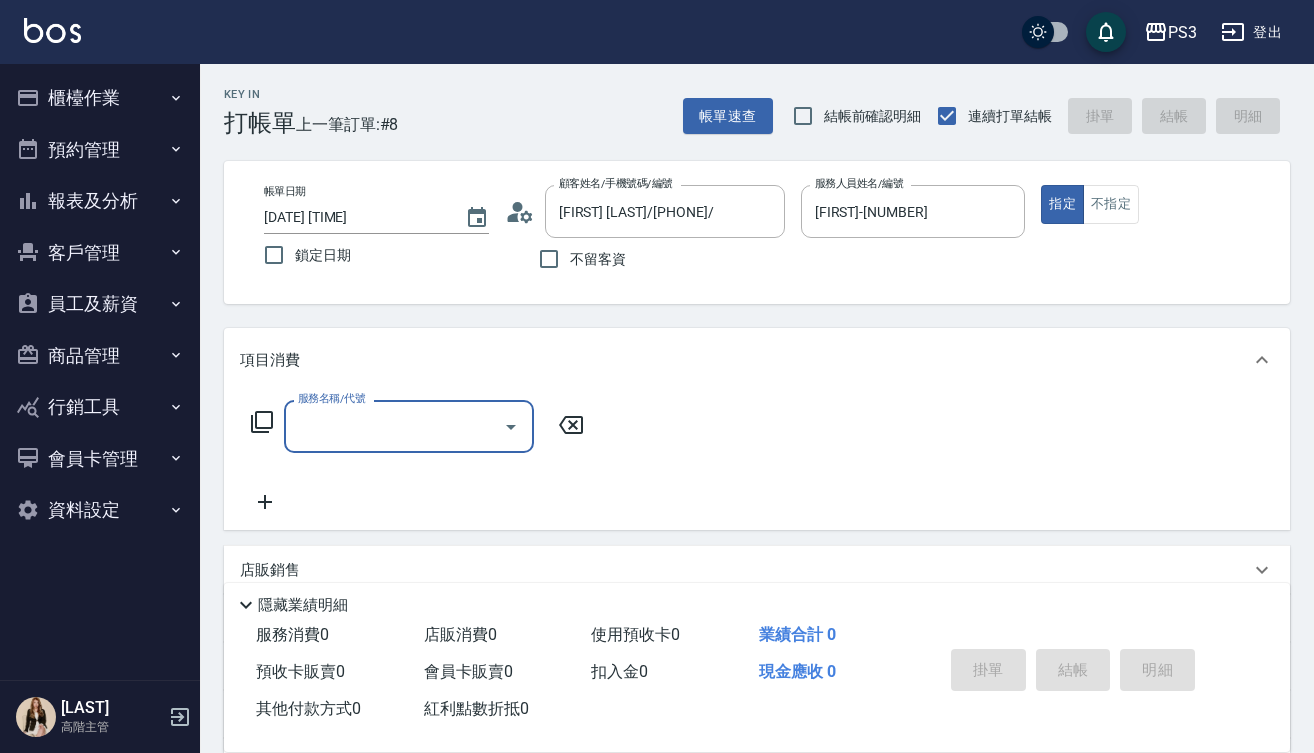 type on "1" 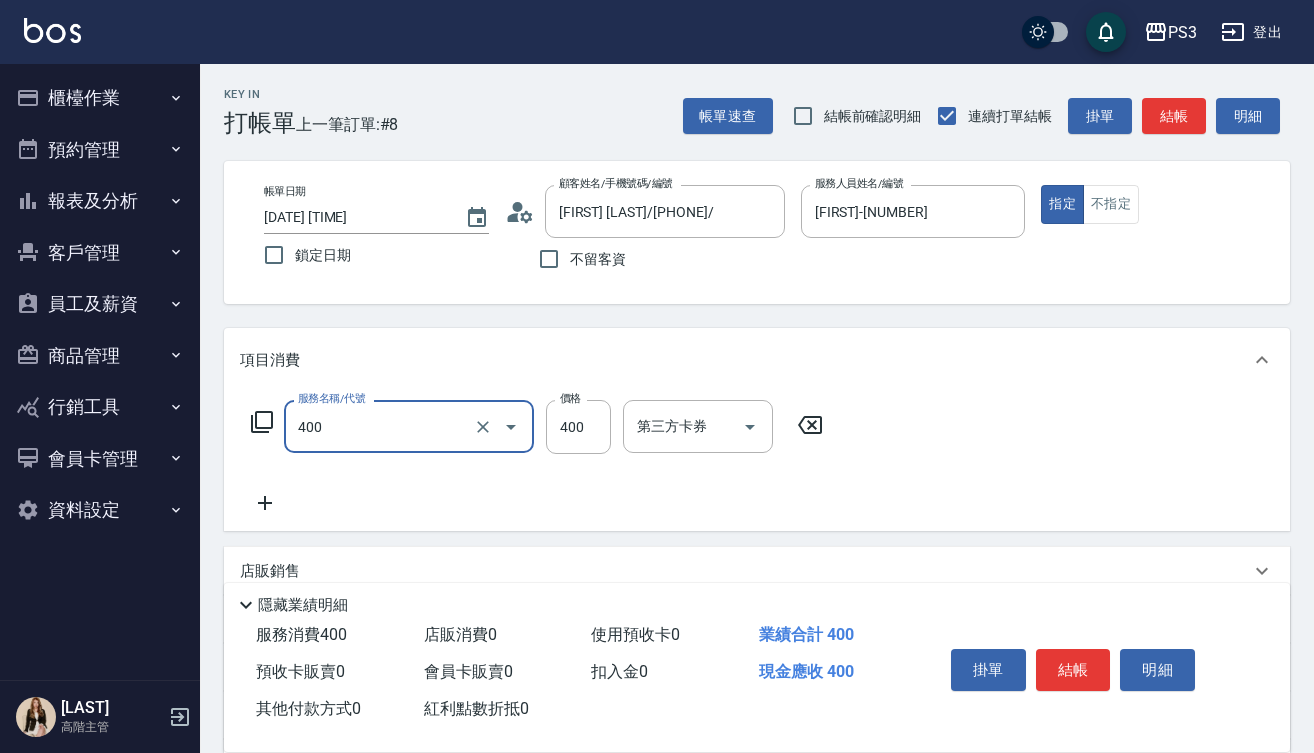 type on "剪(400)" 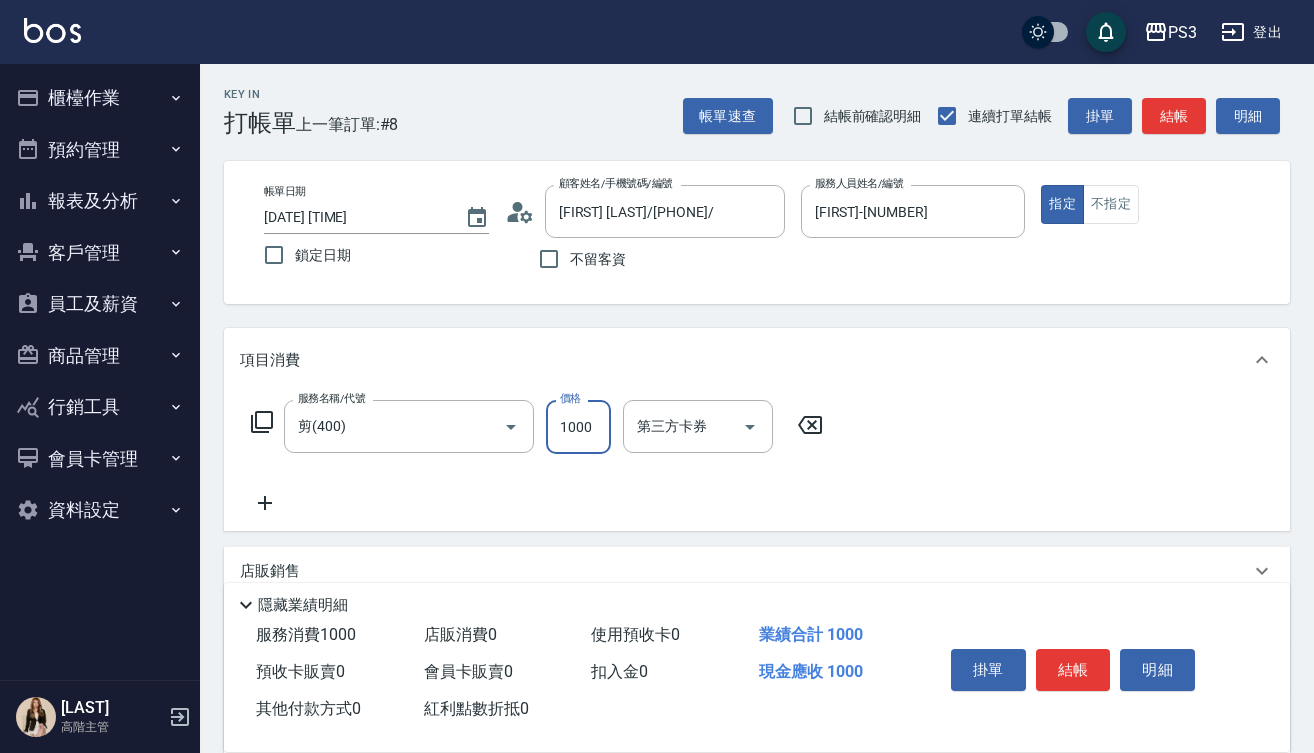 type on "1000" 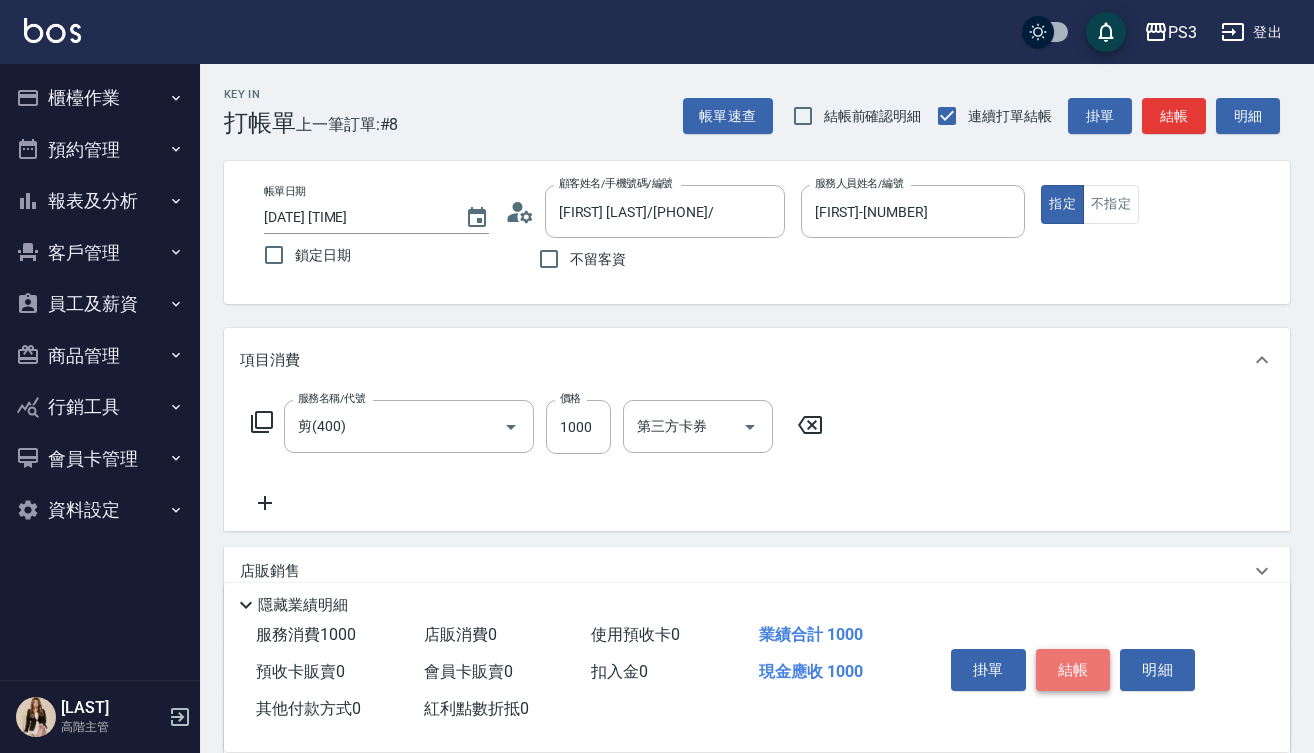 click on "結帳" at bounding box center (1073, 670) 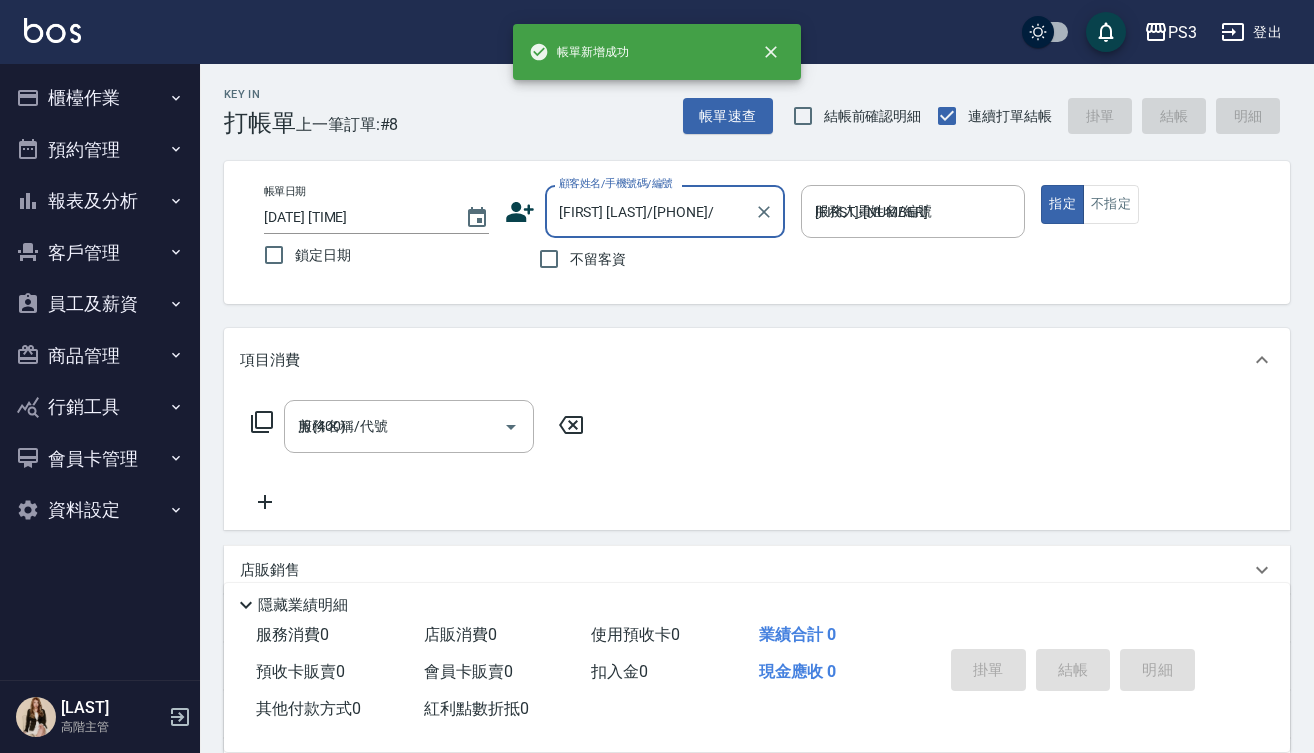 type 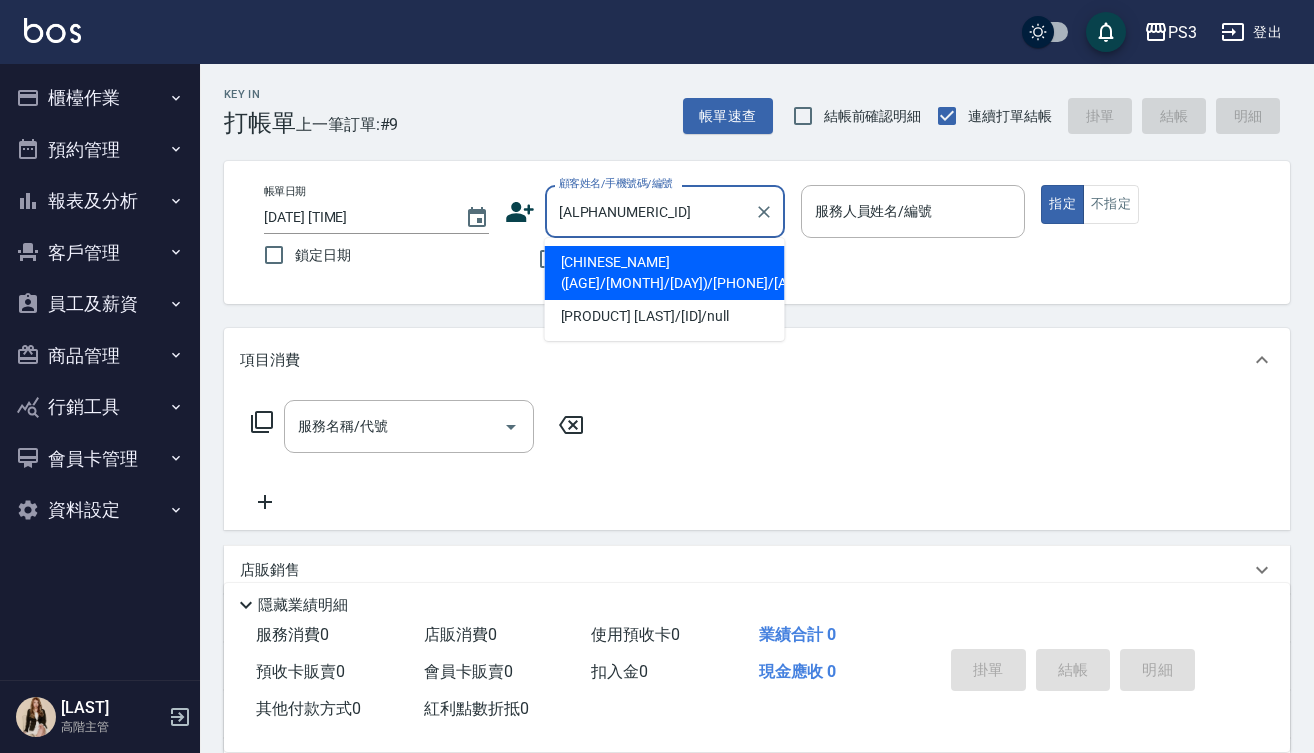 type on "[PRODUCT] [LAST]/[ID]/null" 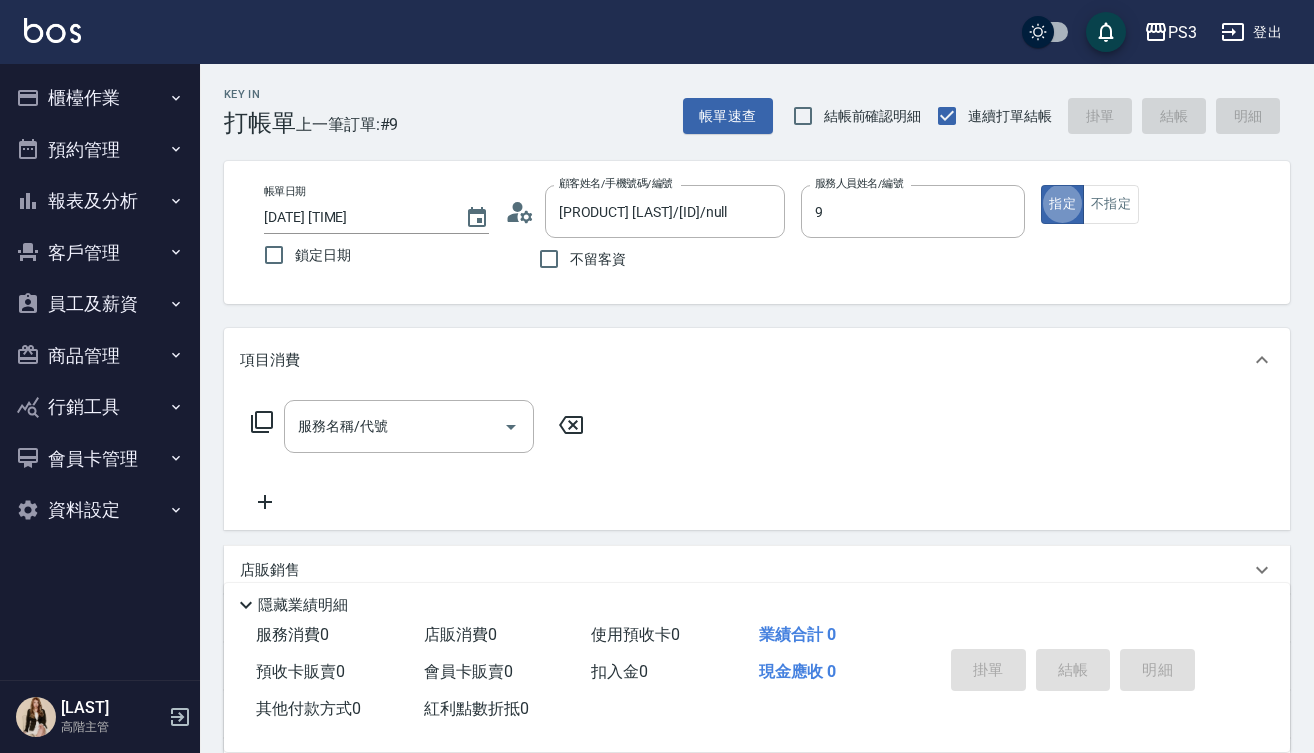 type on "[FIRST]-[NUMBER]" 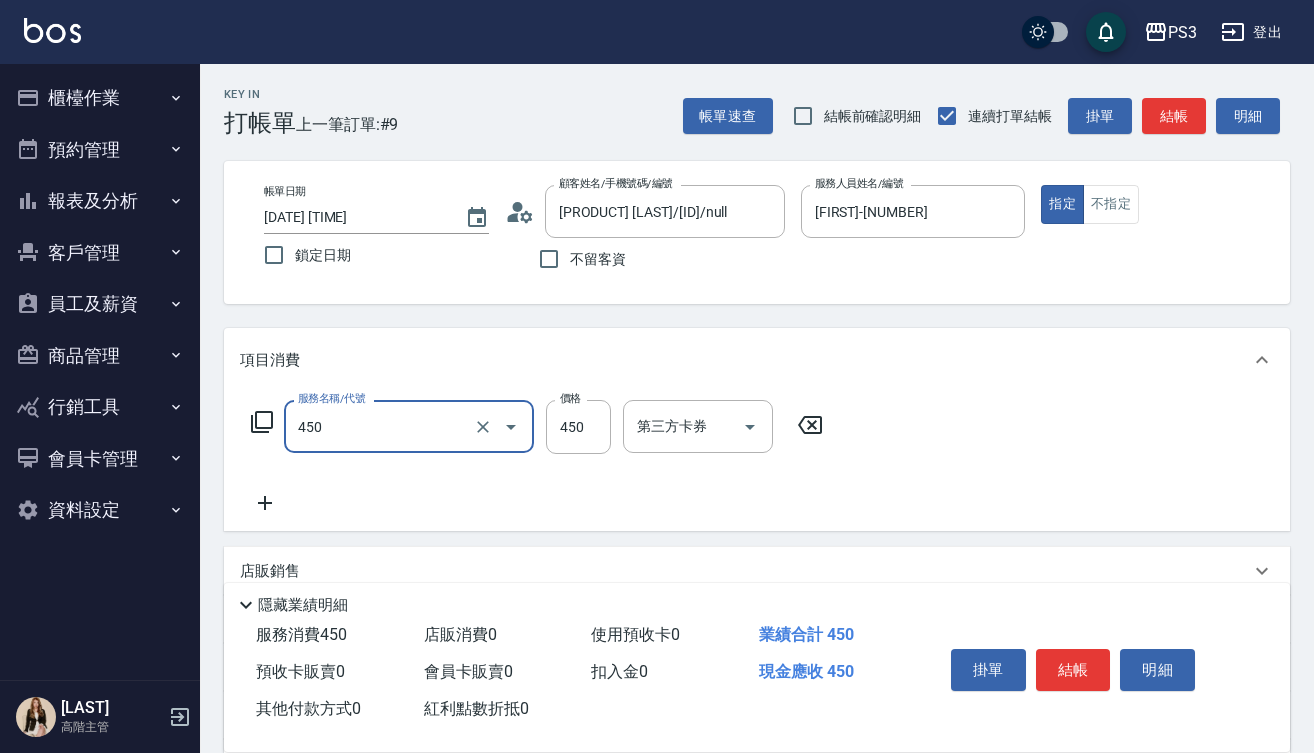 type on "有機洗髮(450)" 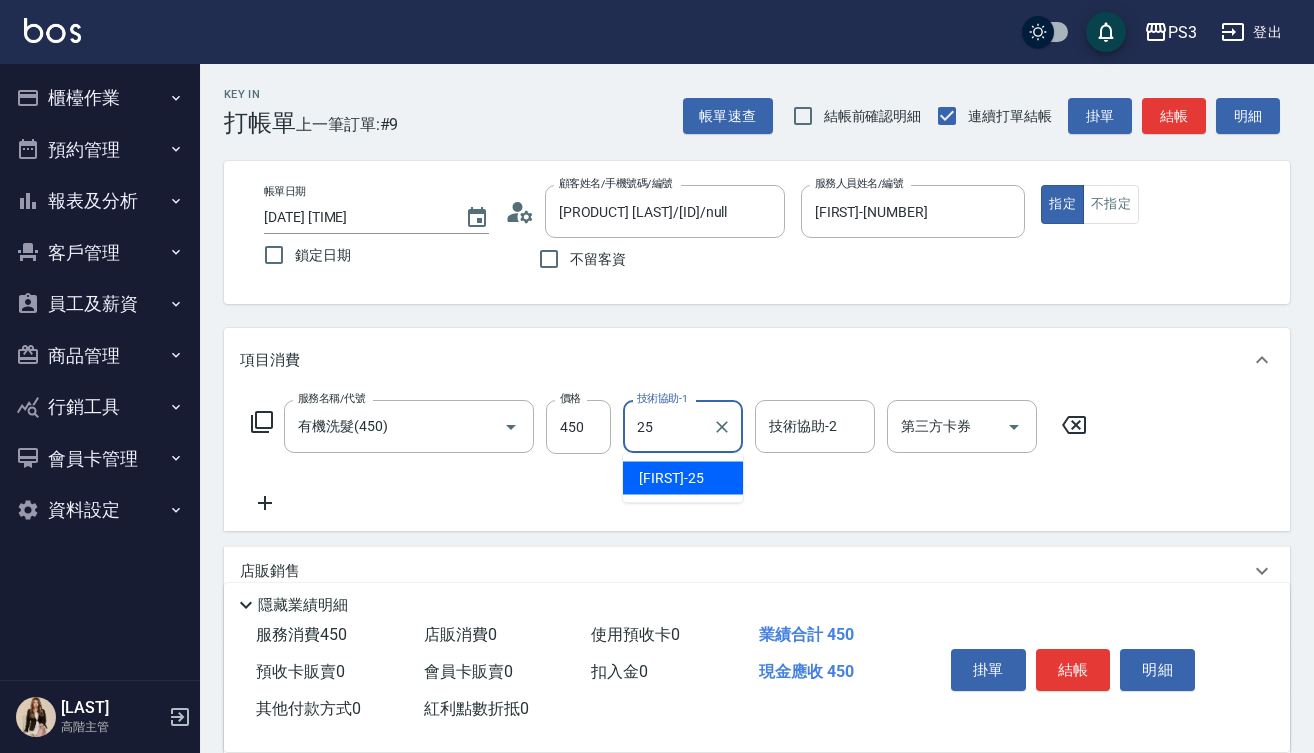 type on "Junson-25" 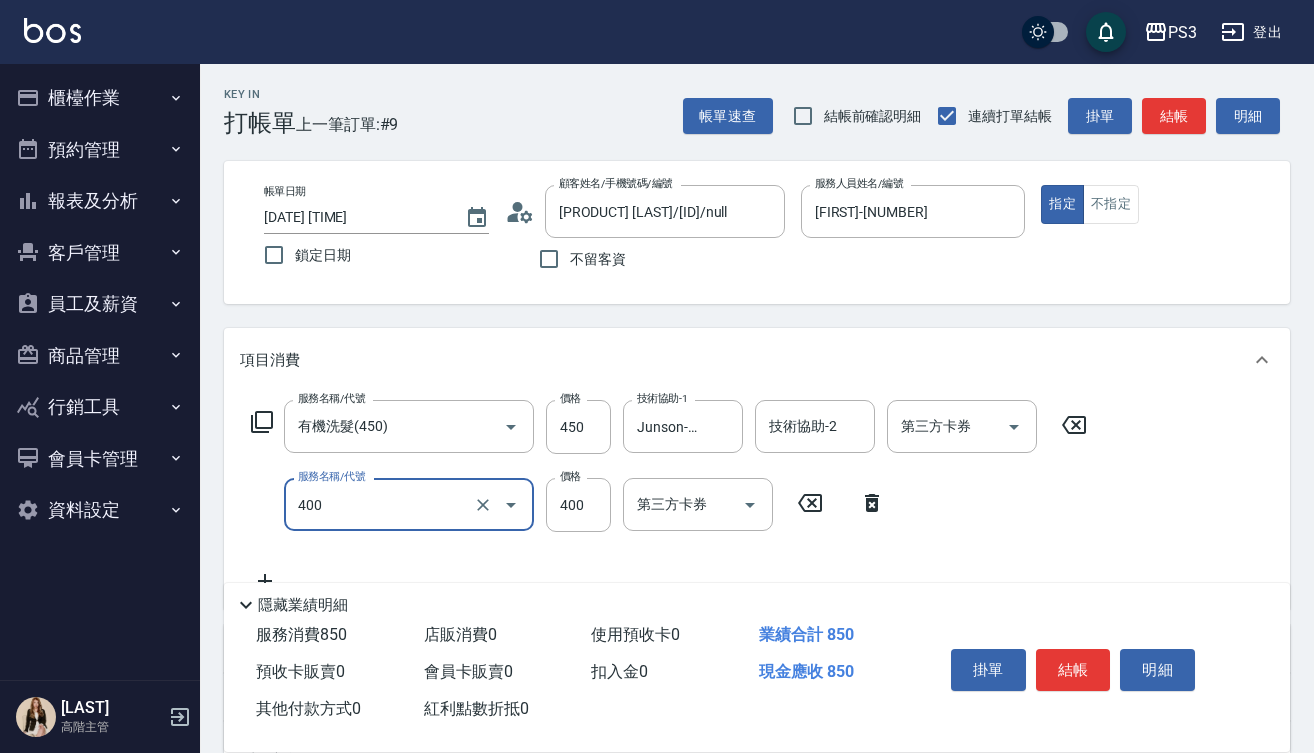 type on "剪(400)" 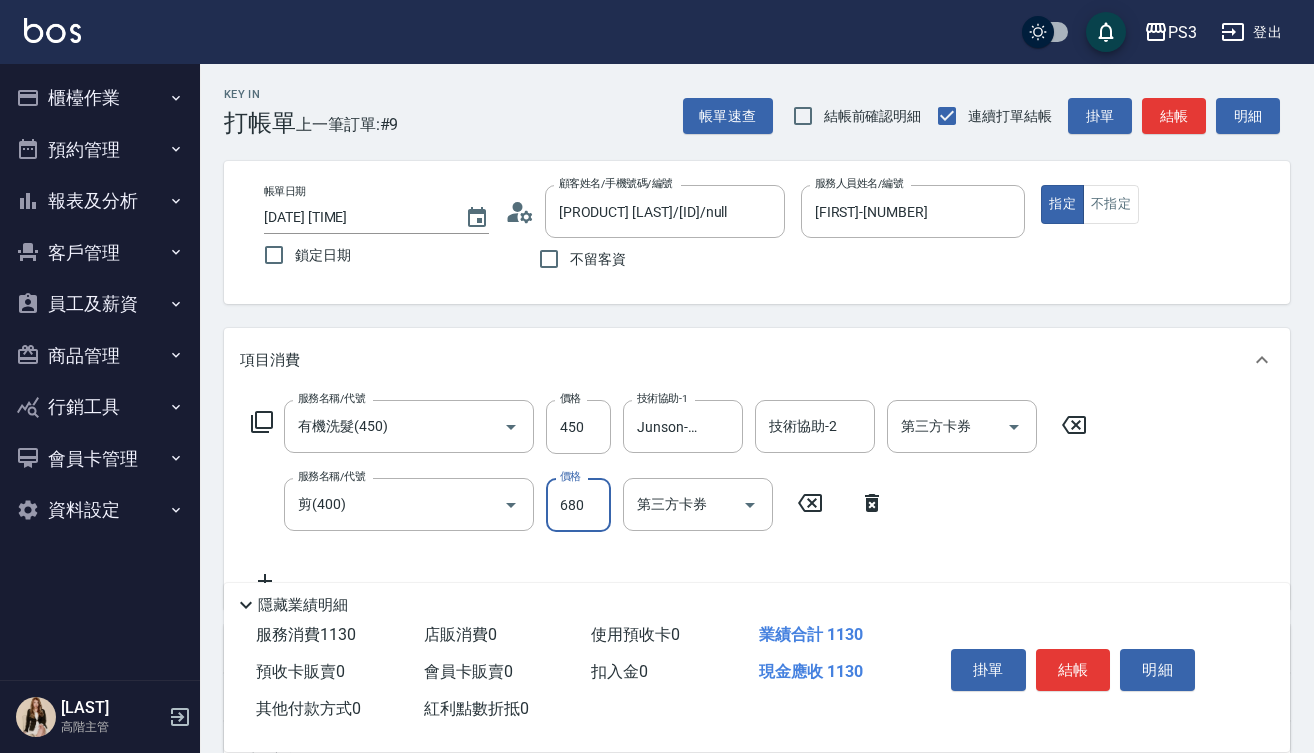 type on "680" 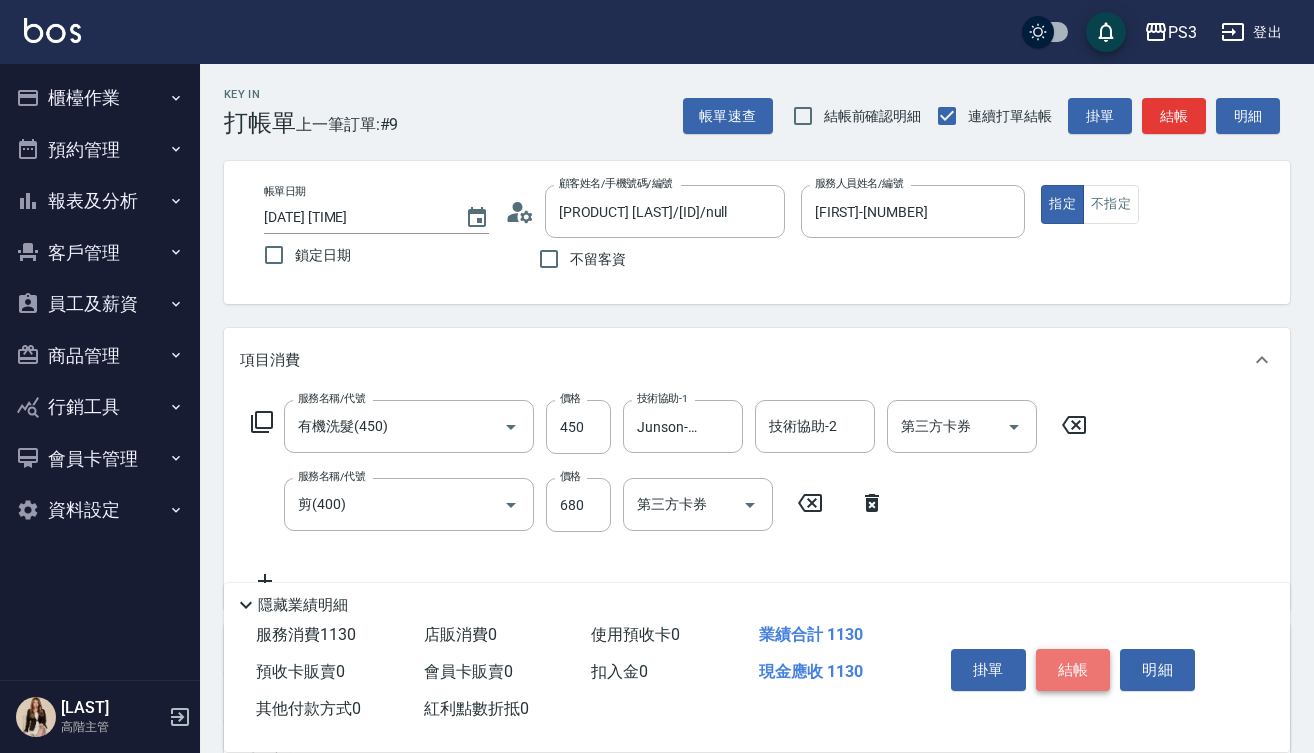 click on "結帳" at bounding box center [1073, 670] 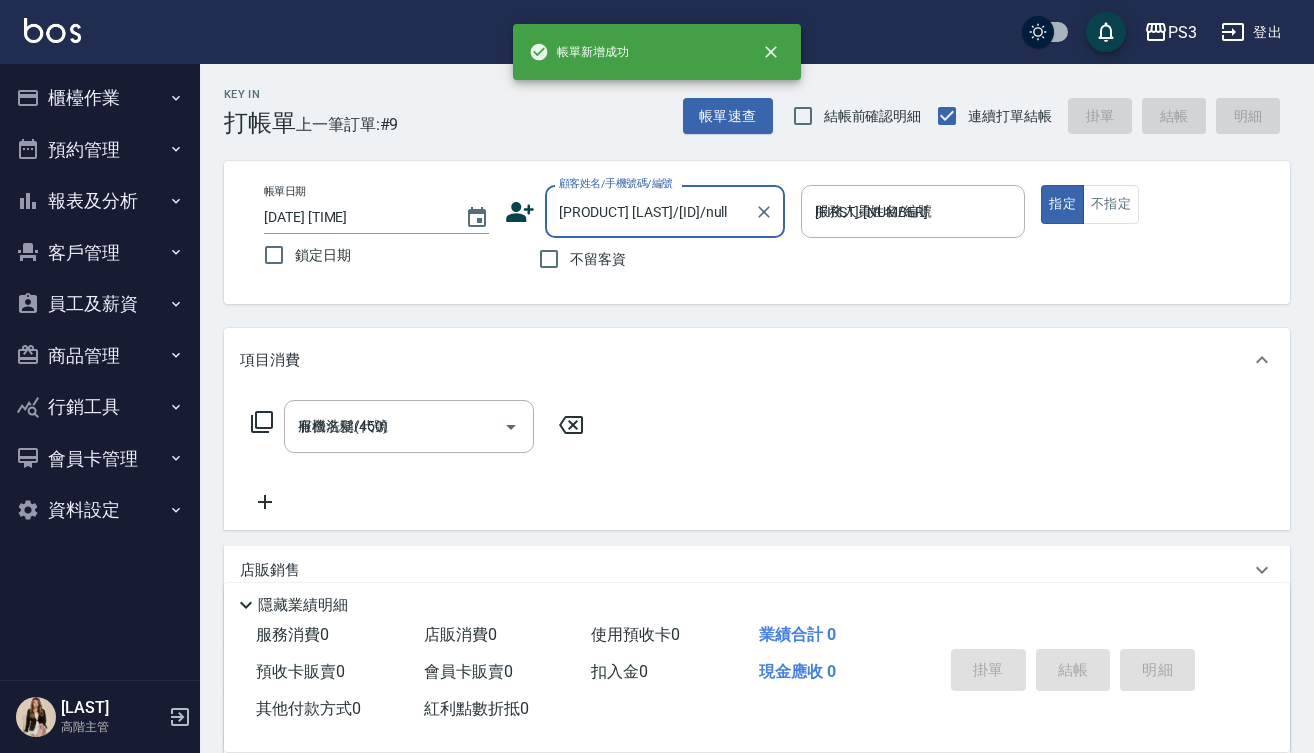 type 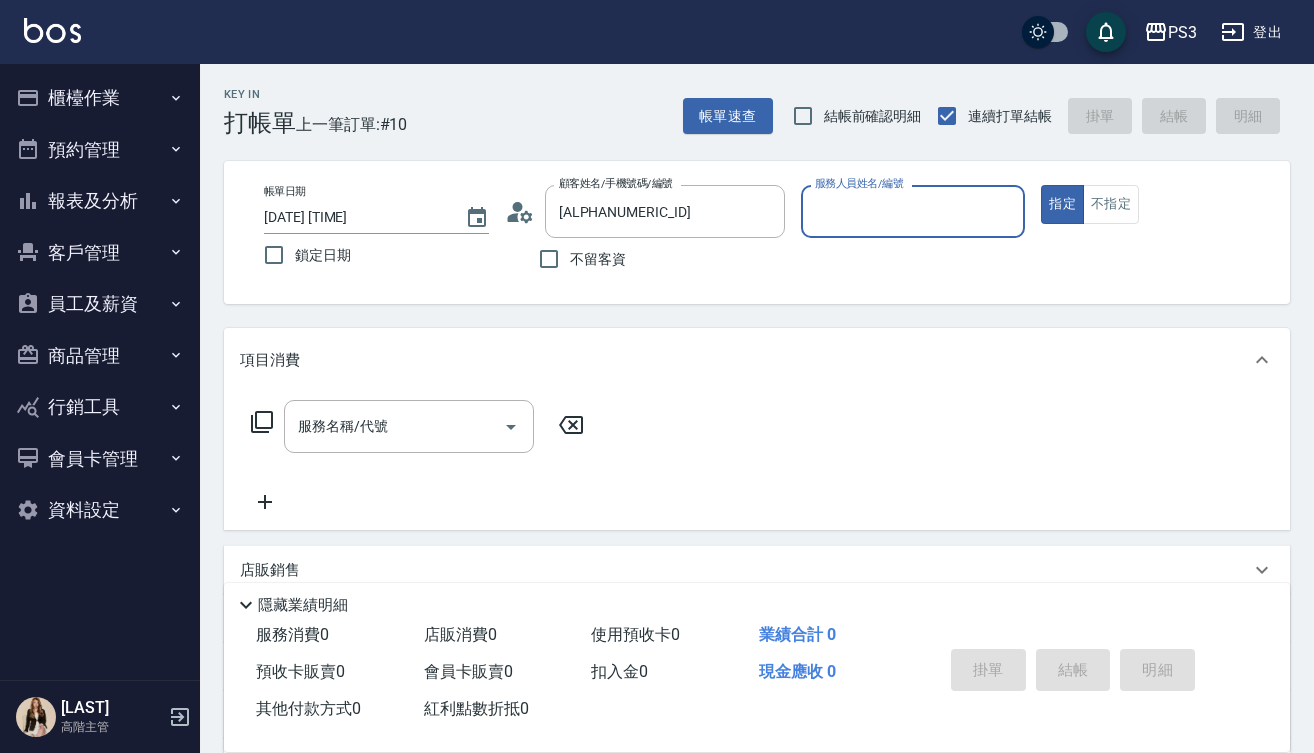 type on "新客人 姓名未設定/[ALPHANUMERIC_ID]/null" 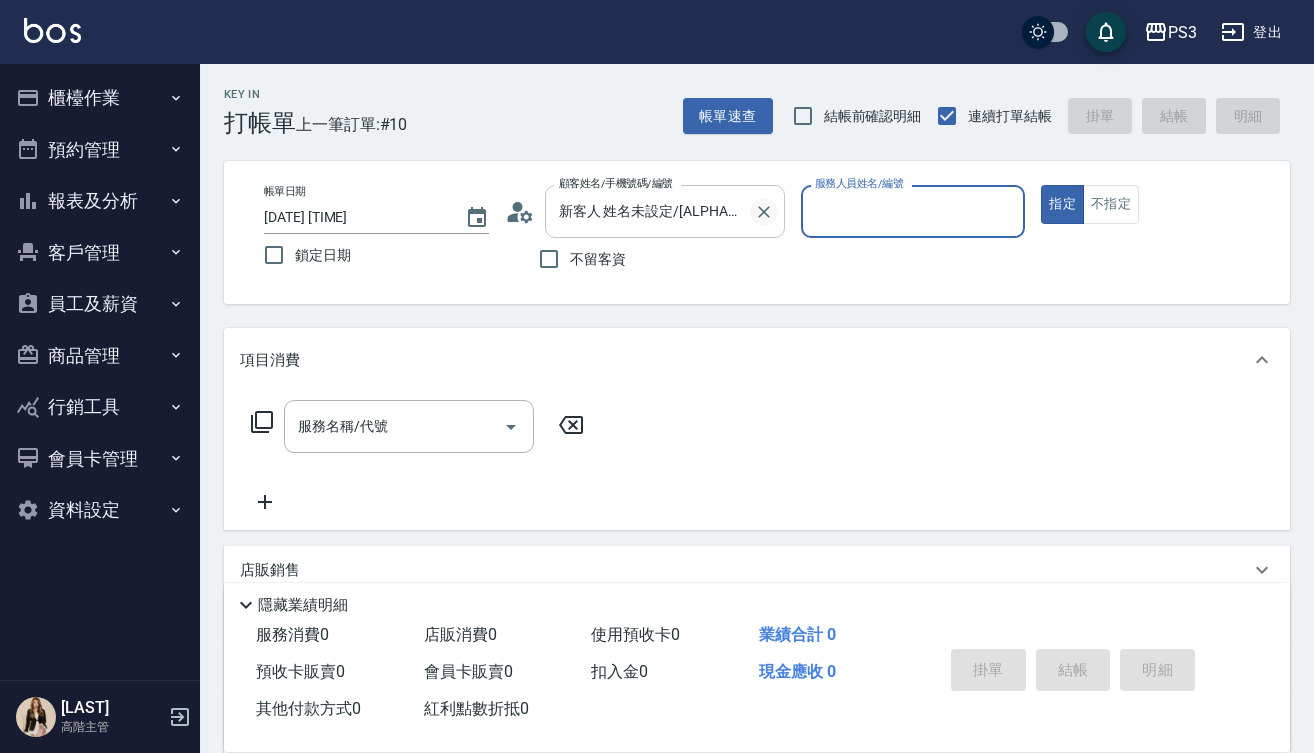 click 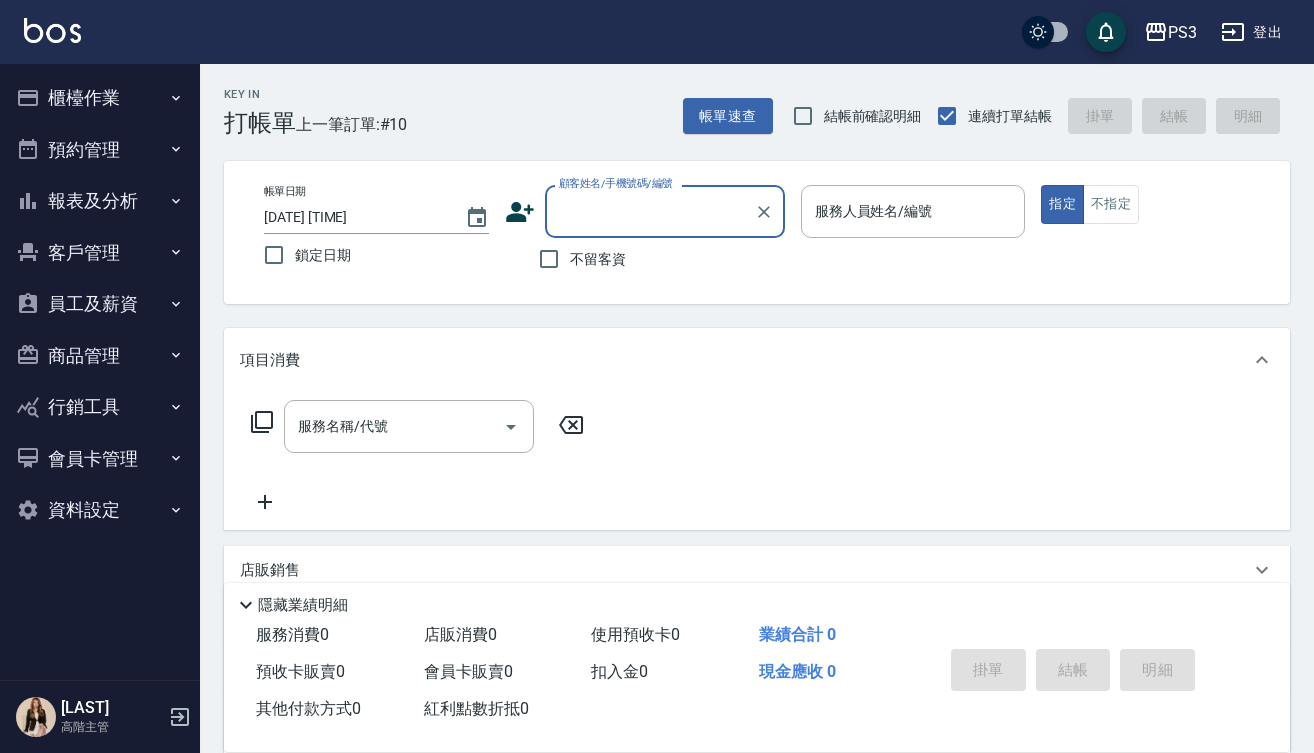 click on "顧客姓名/手機號碼/編號" at bounding box center (650, 211) 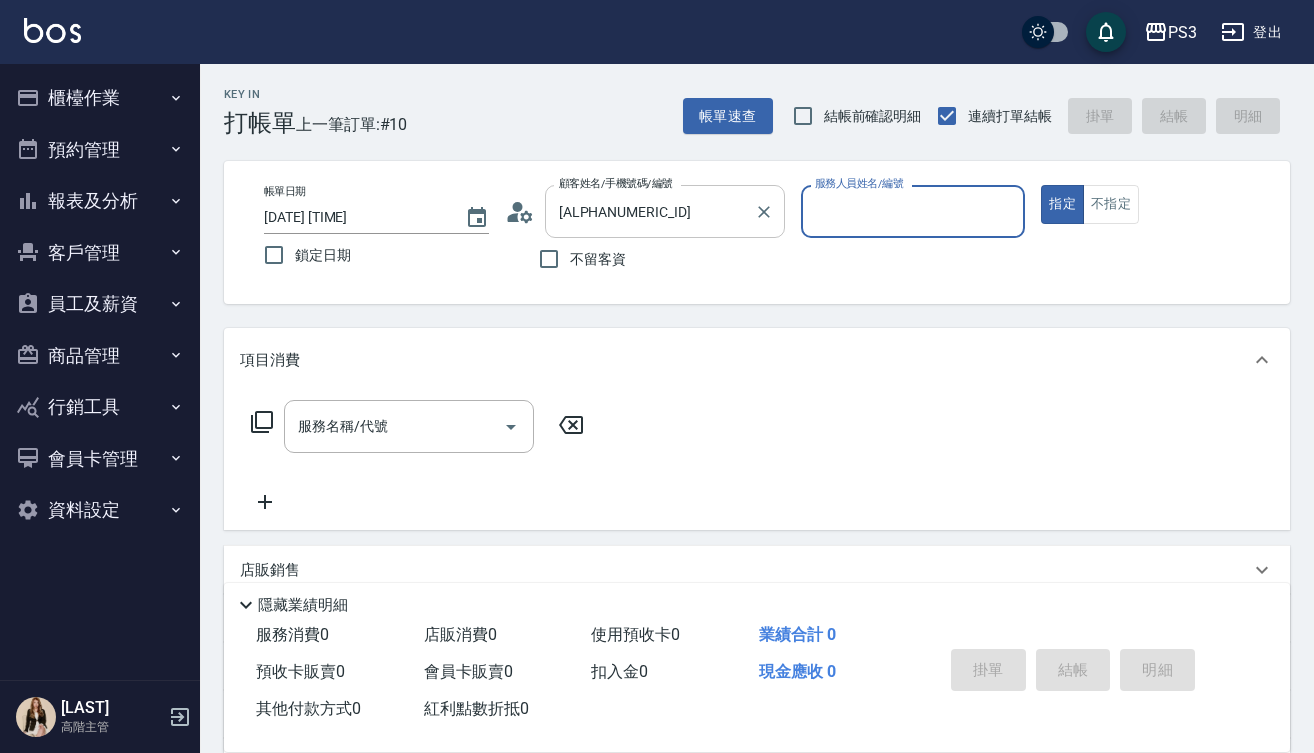 type on "新客人 姓名未設定/[ALPHANUMERIC_ID]/null" 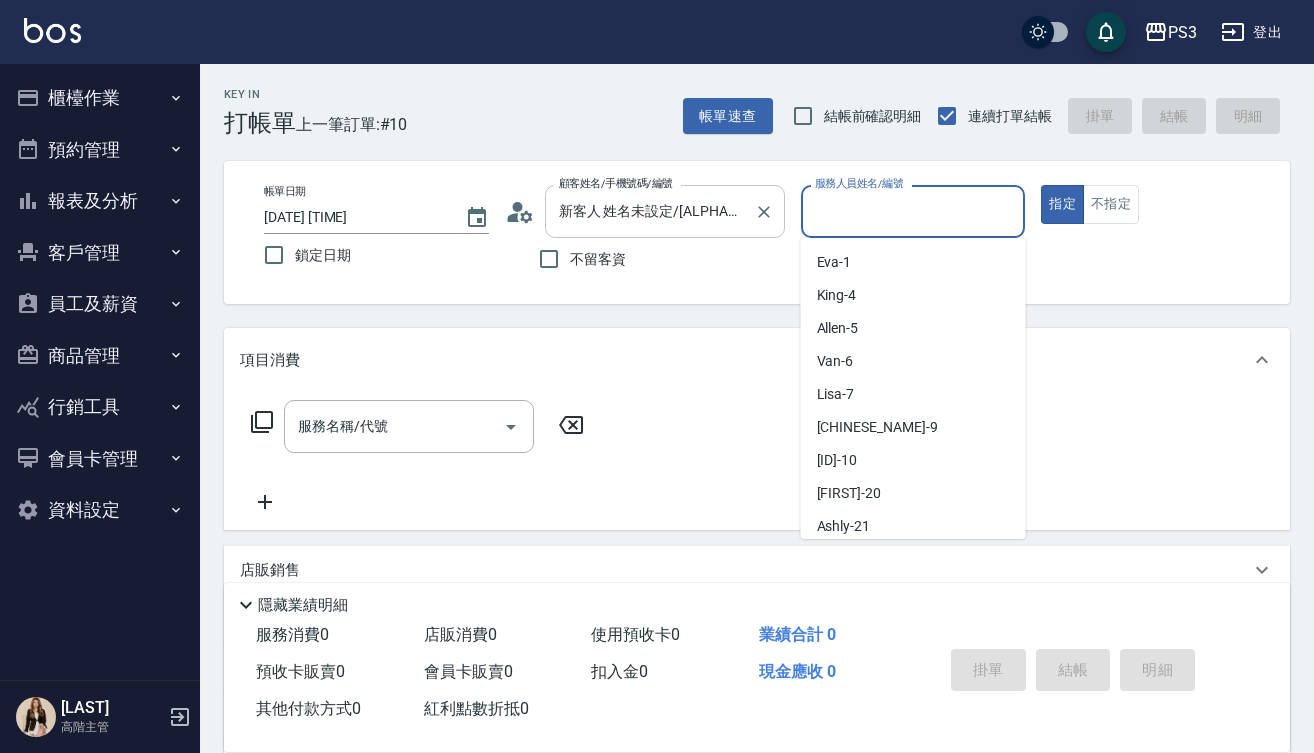 scroll, scrollTop: 400, scrollLeft: 0, axis: vertical 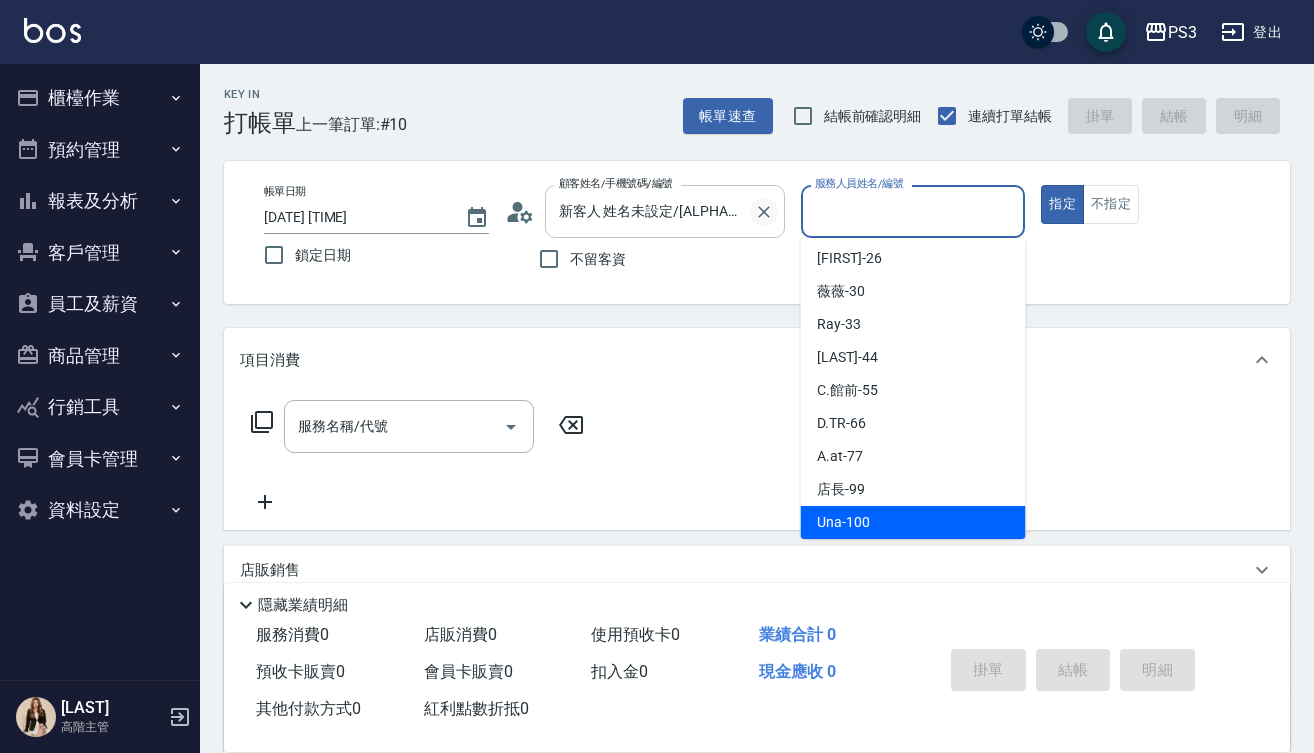 click 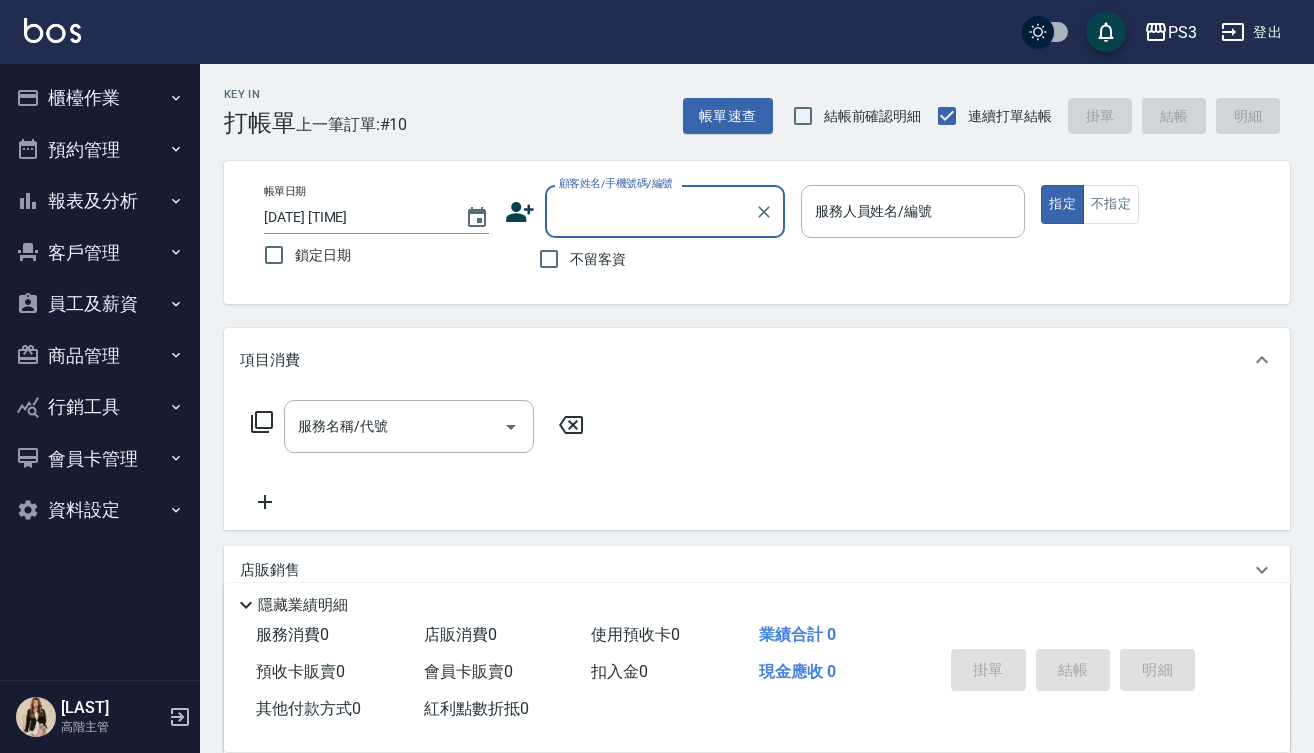 click on "顧客姓名/手機號碼/編號" at bounding box center (650, 211) 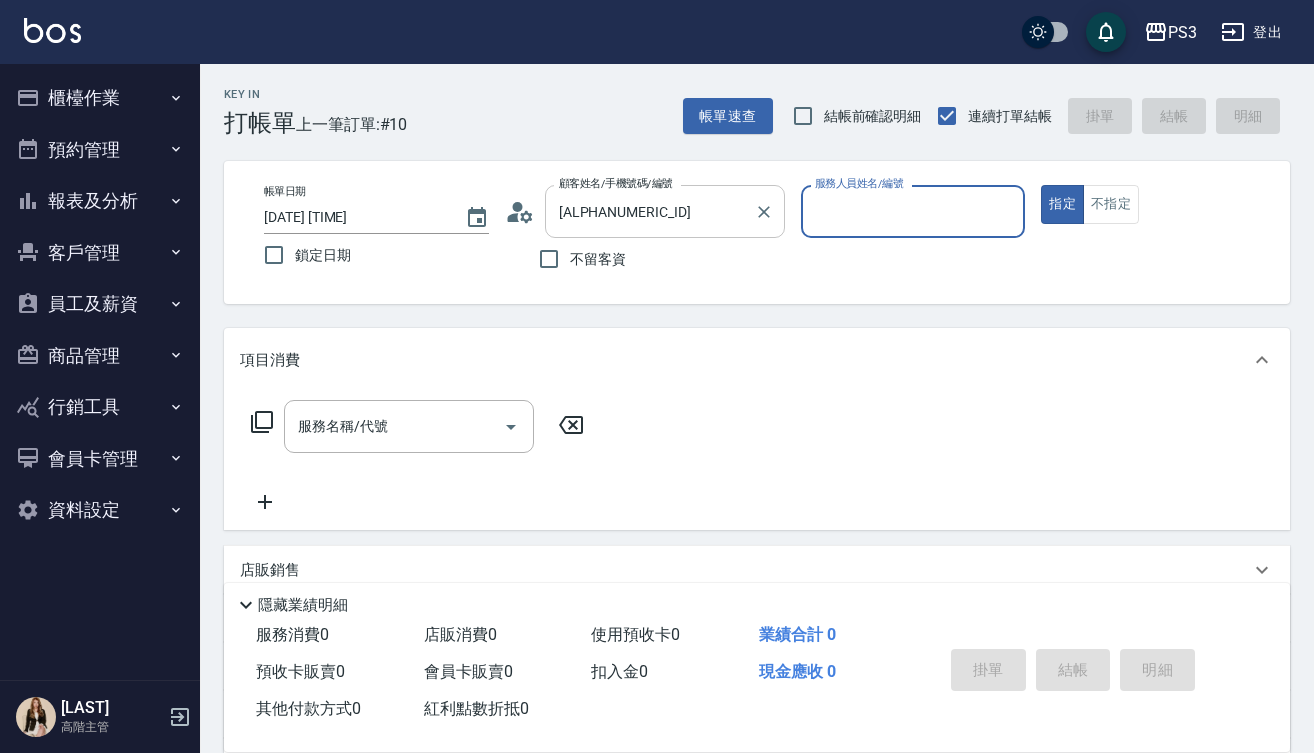 type on "[CHINESE_NAME]([AGE]/[MONTH]/[DAY])/[PHONE]/[ALPHANUMERIC_ID]" 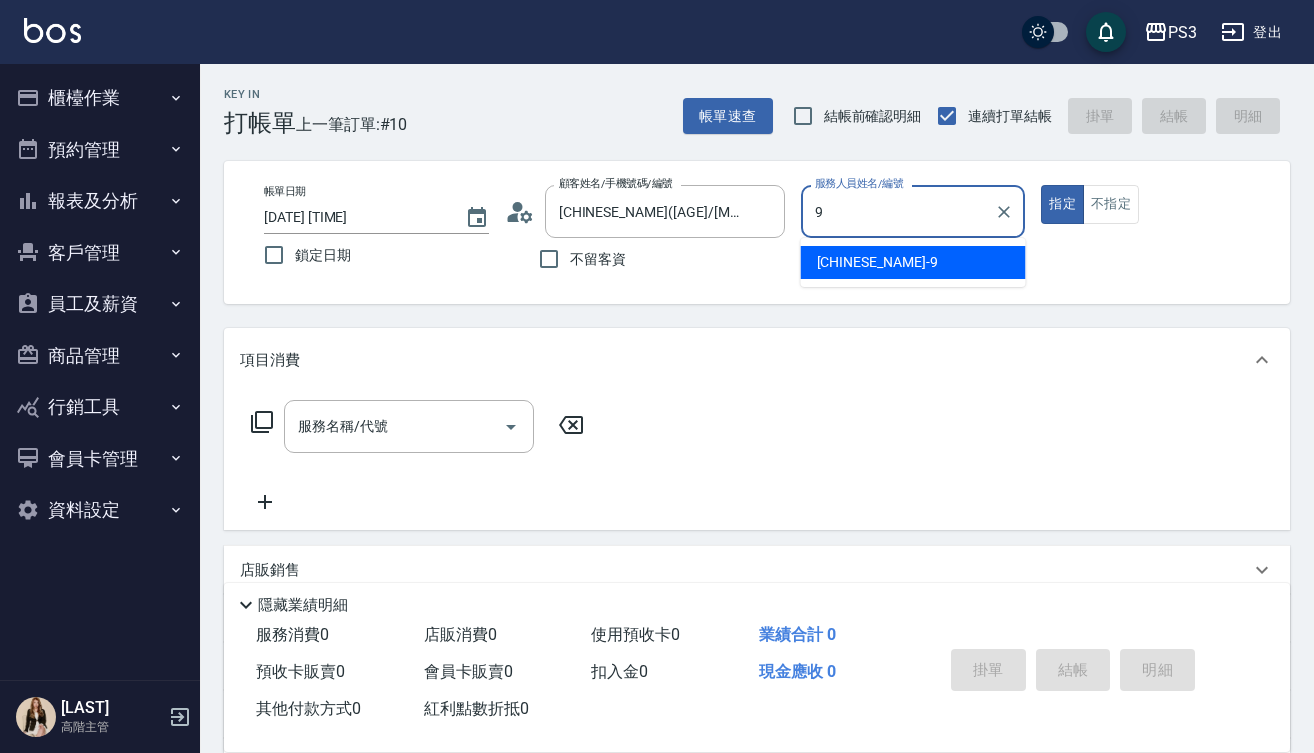 type on "[FIRST]-[NUMBER]" 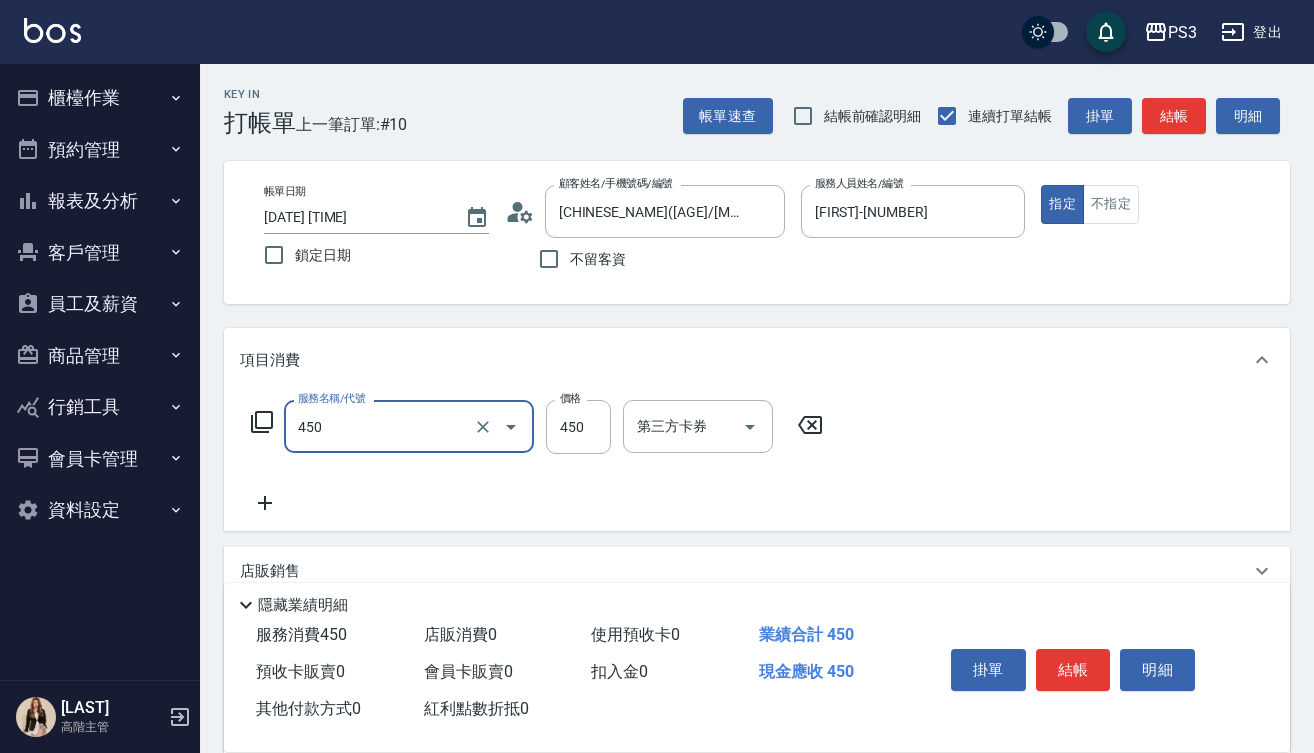 type on "有機洗髮(450)" 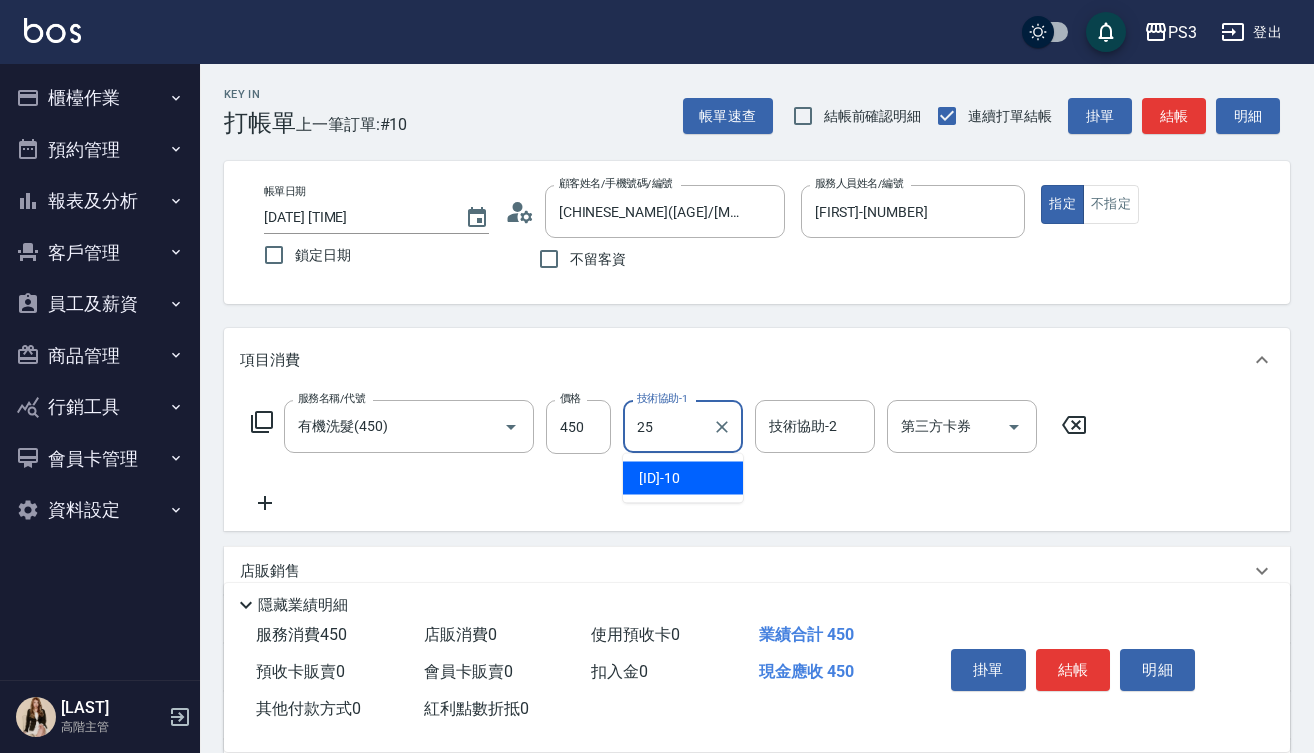 type on "Junson-25" 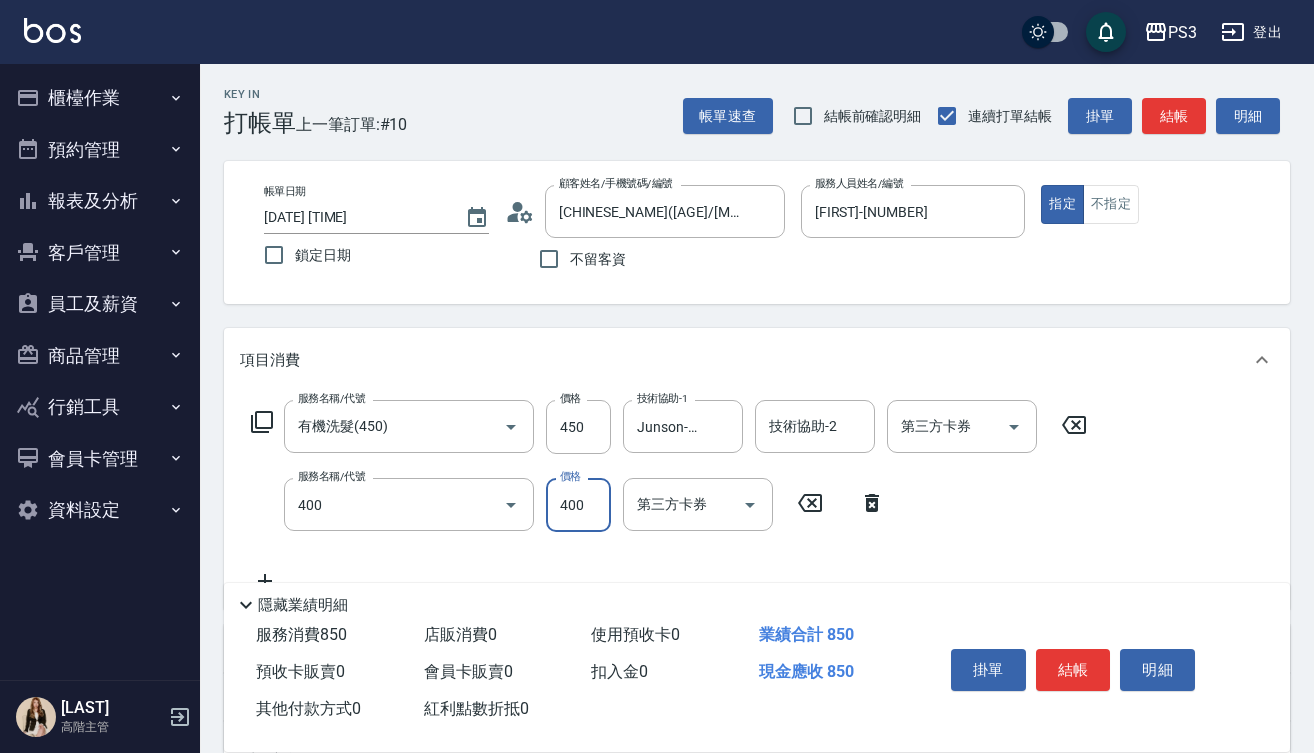type on "剪(400)" 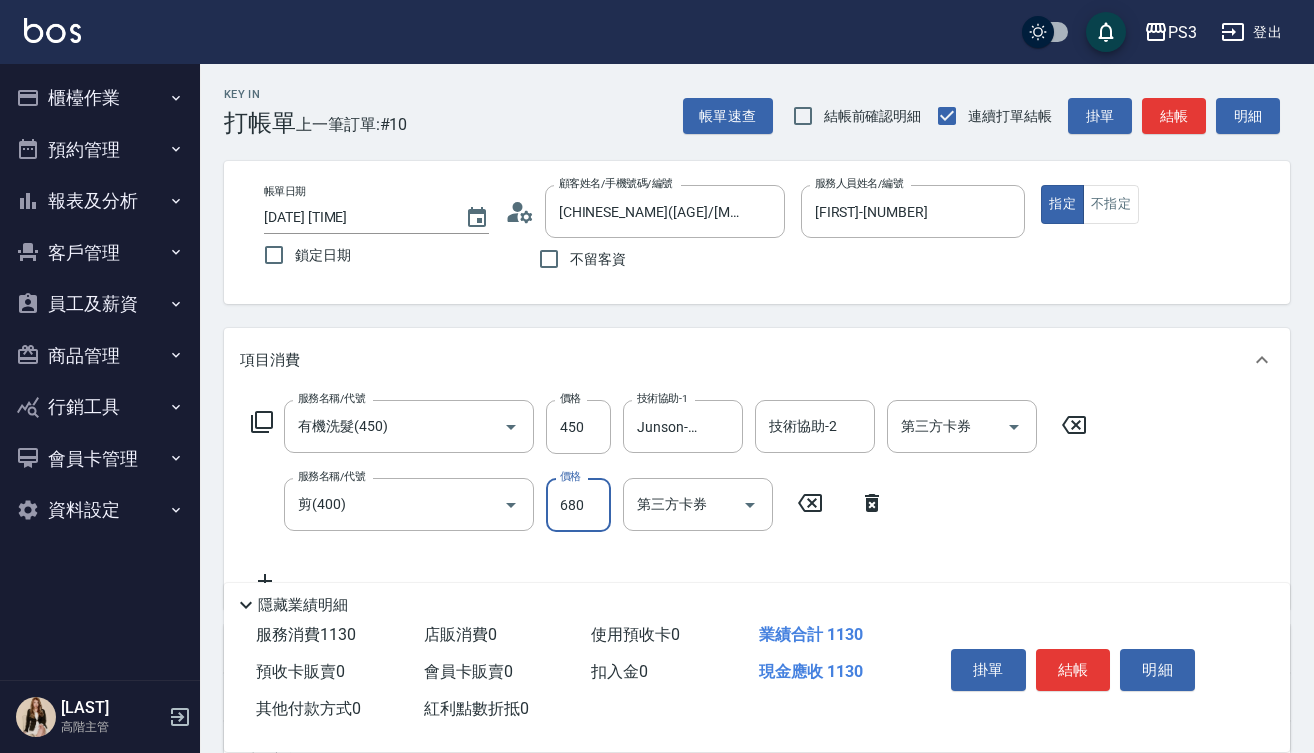 type on "680" 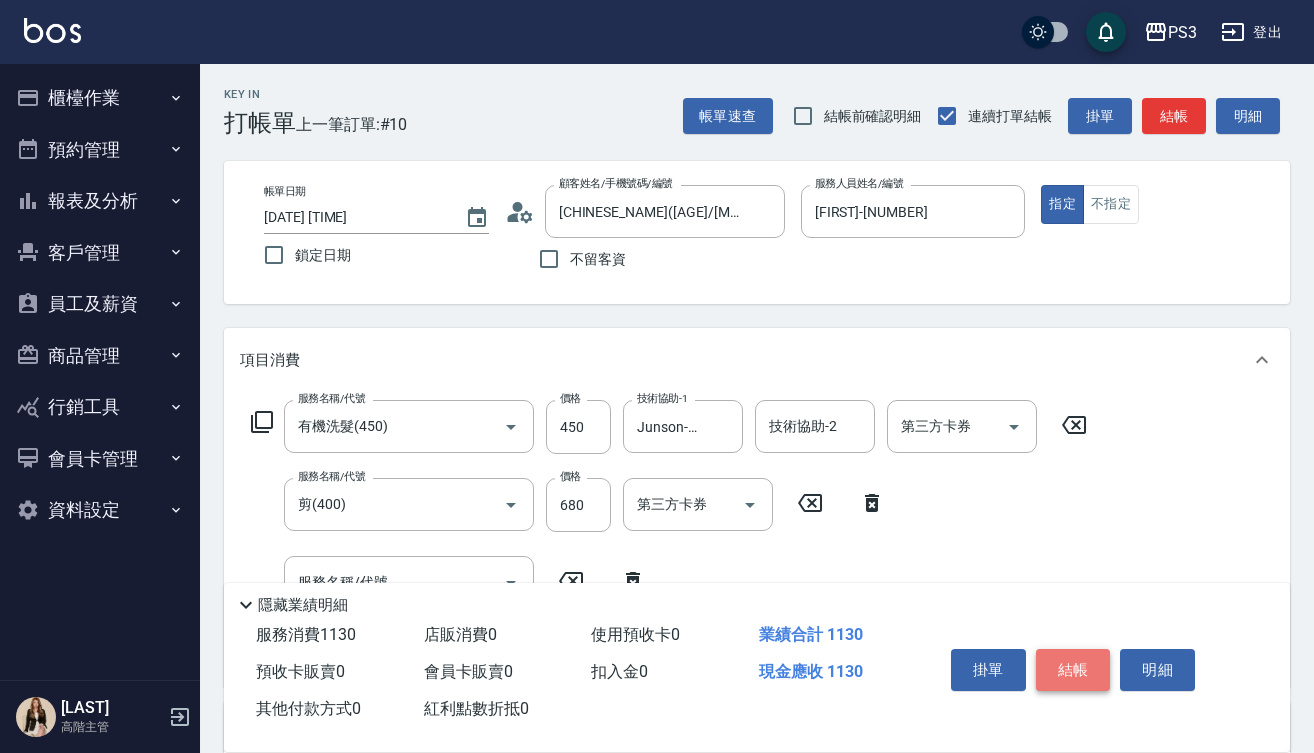click on "結帳" at bounding box center (1073, 670) 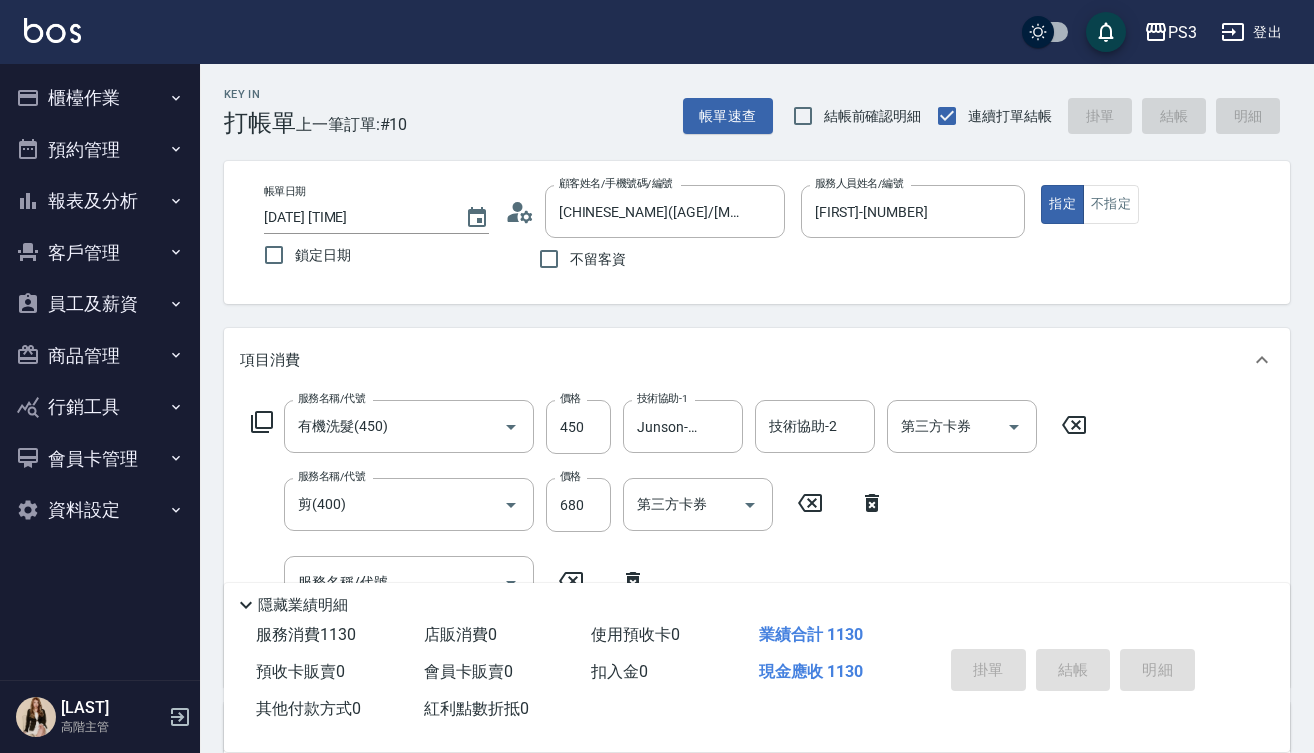 type on "[DATE] [TIME]" 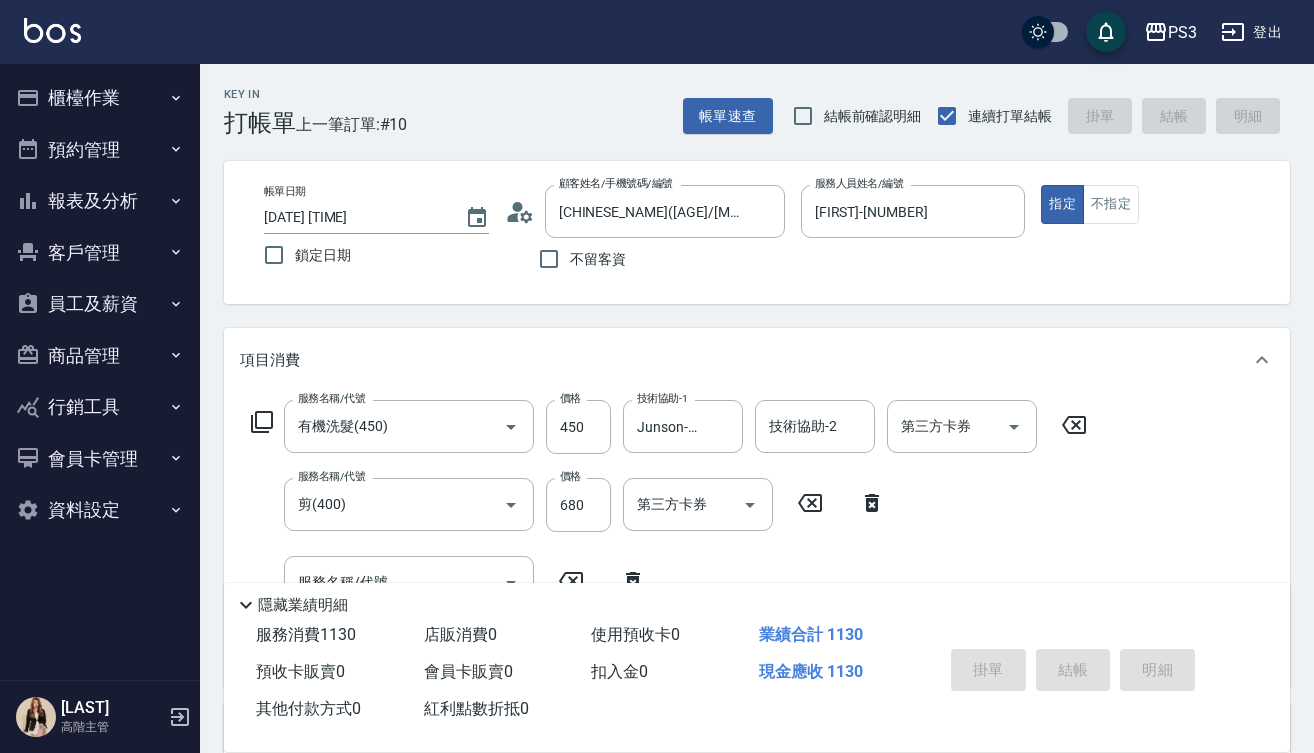 type 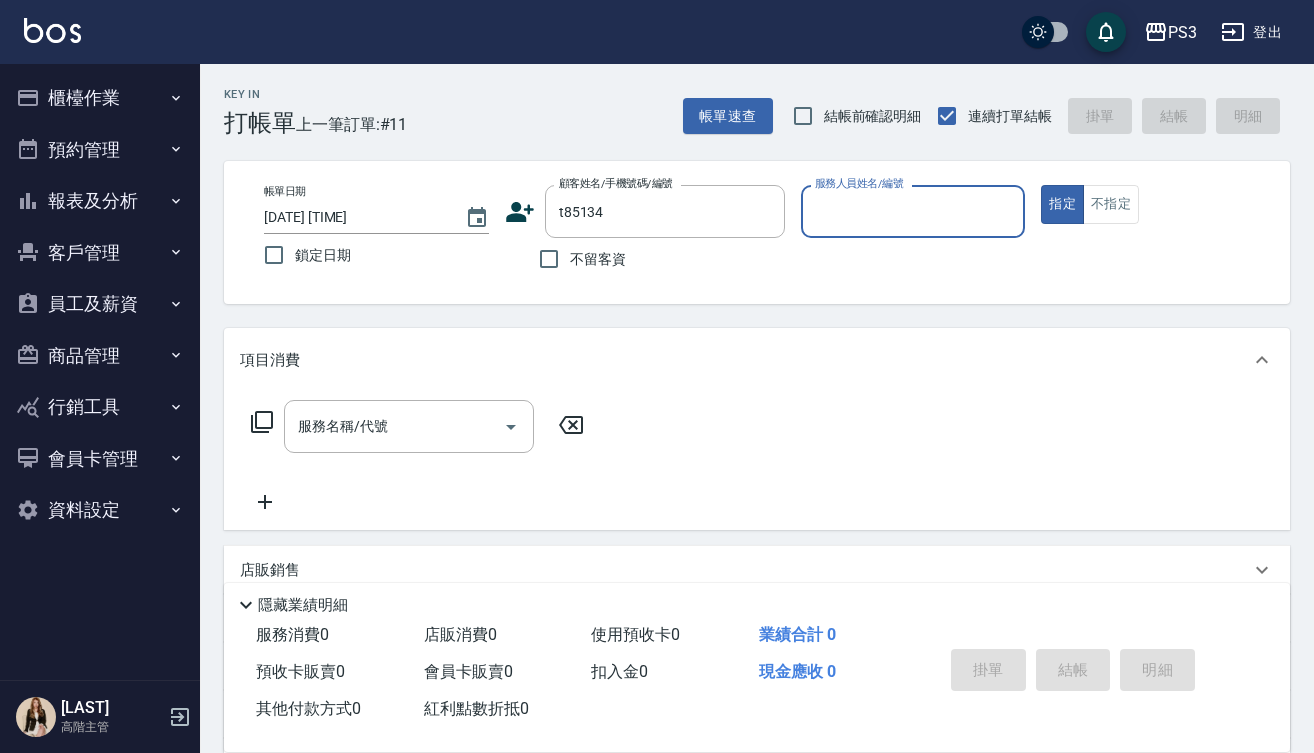 type on "[CHINESE_NAME]/[PHONE]/[ALPHANUMERIC_ID]" 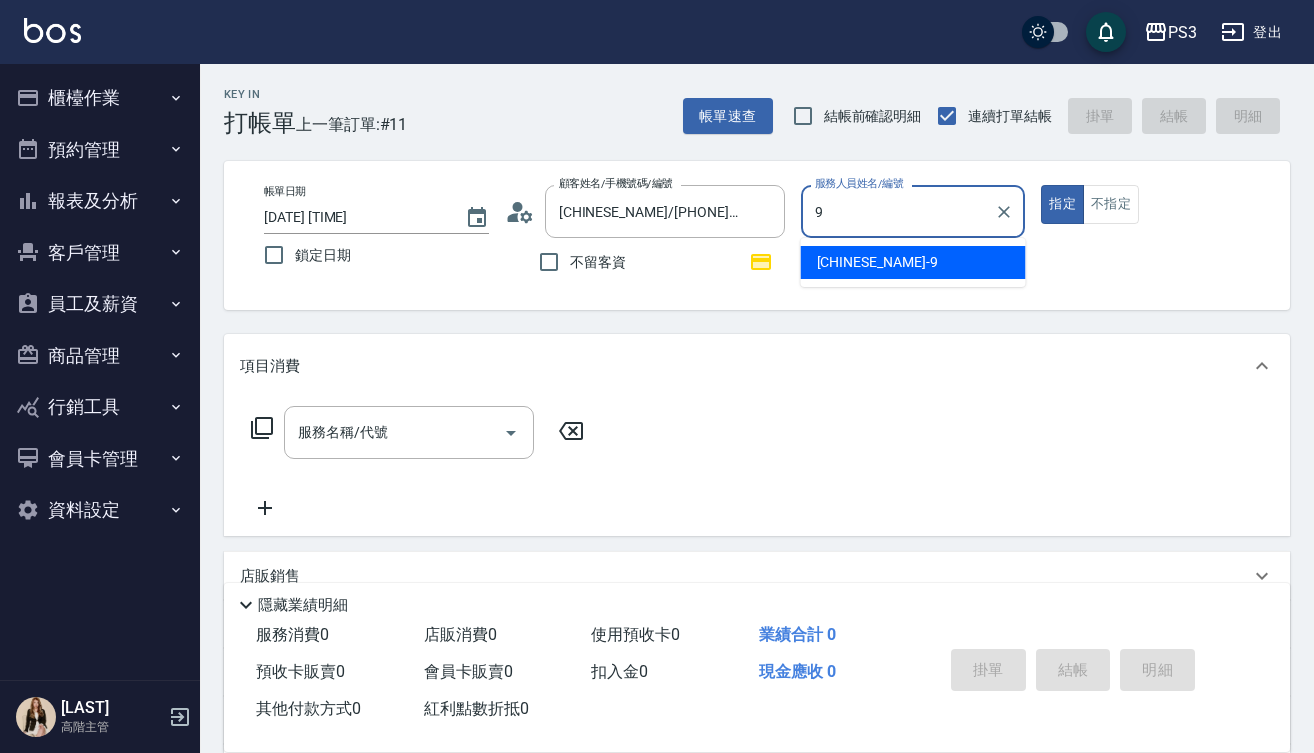 type on "[FIRST]-[NUMBER]" 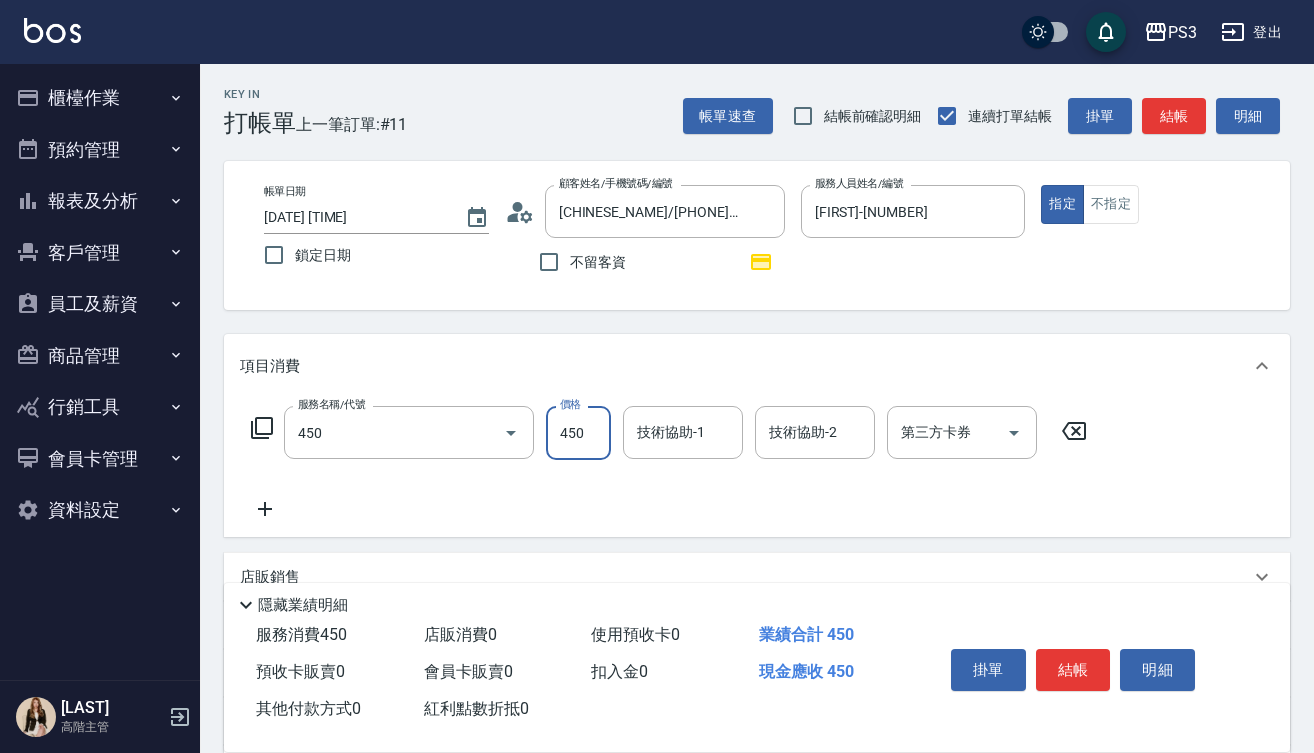 type on "有機洗髮(450)" 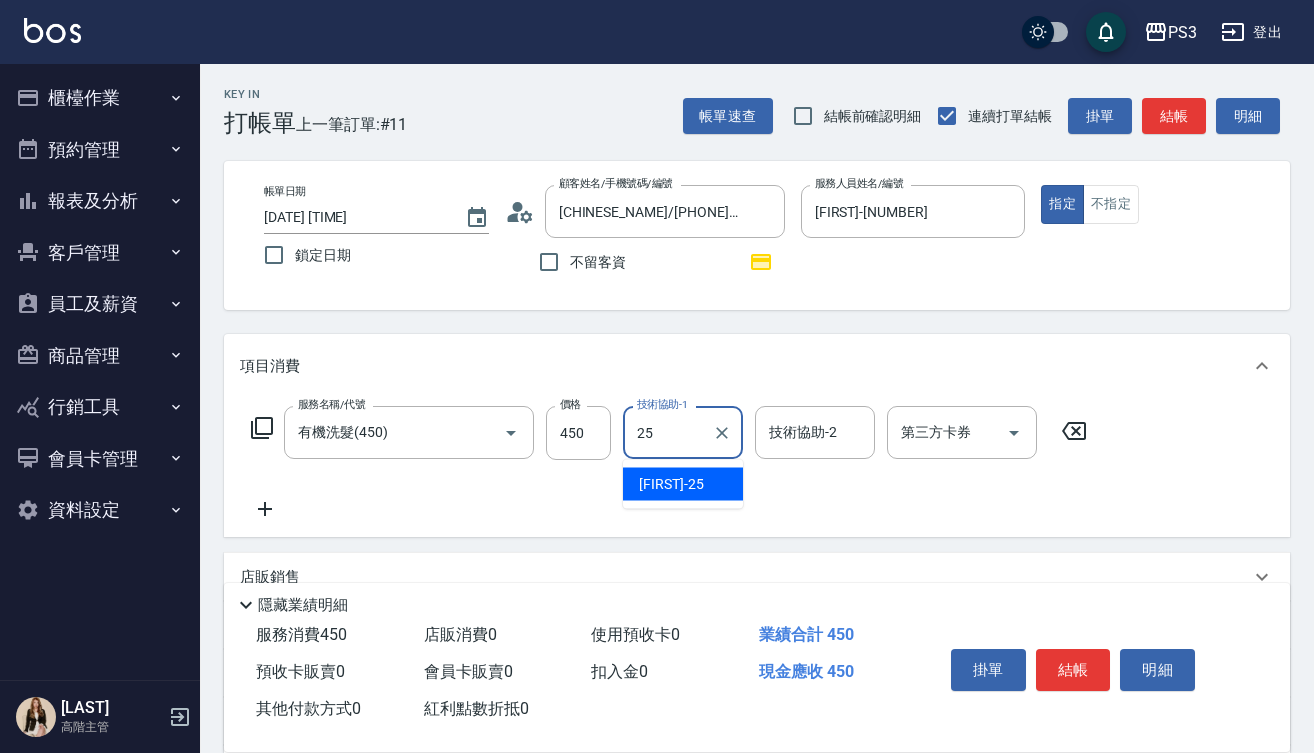 type on "Junson-25" 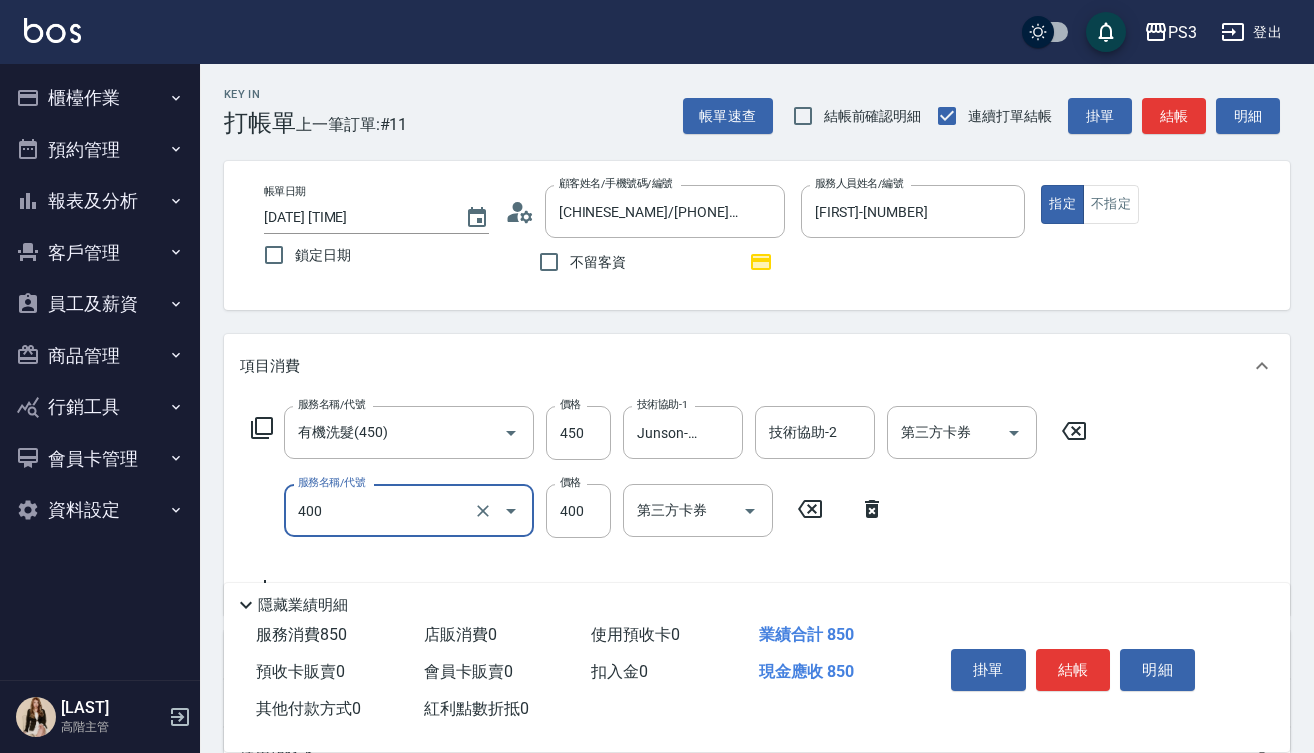 type on "剪(400)" 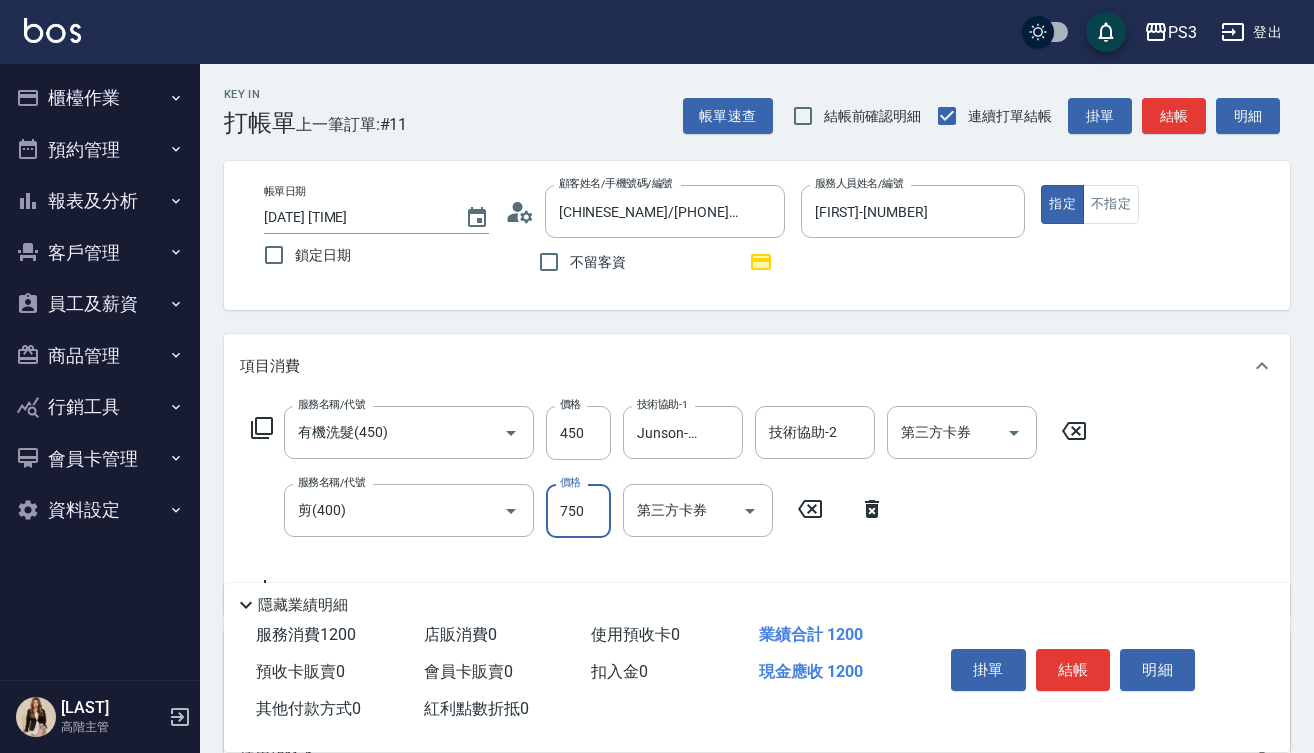 type on "750" 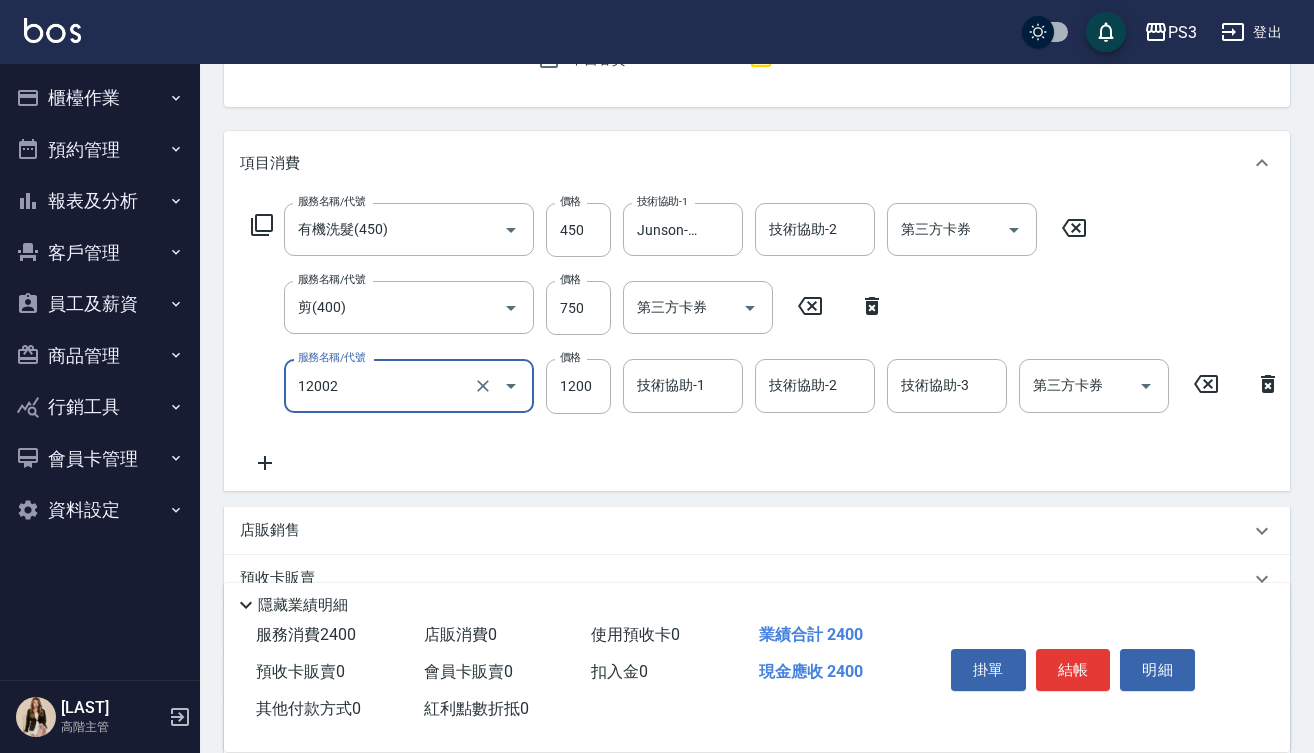 scroll, scrollTop: 234, scrollLeft: 0, axis: vertical 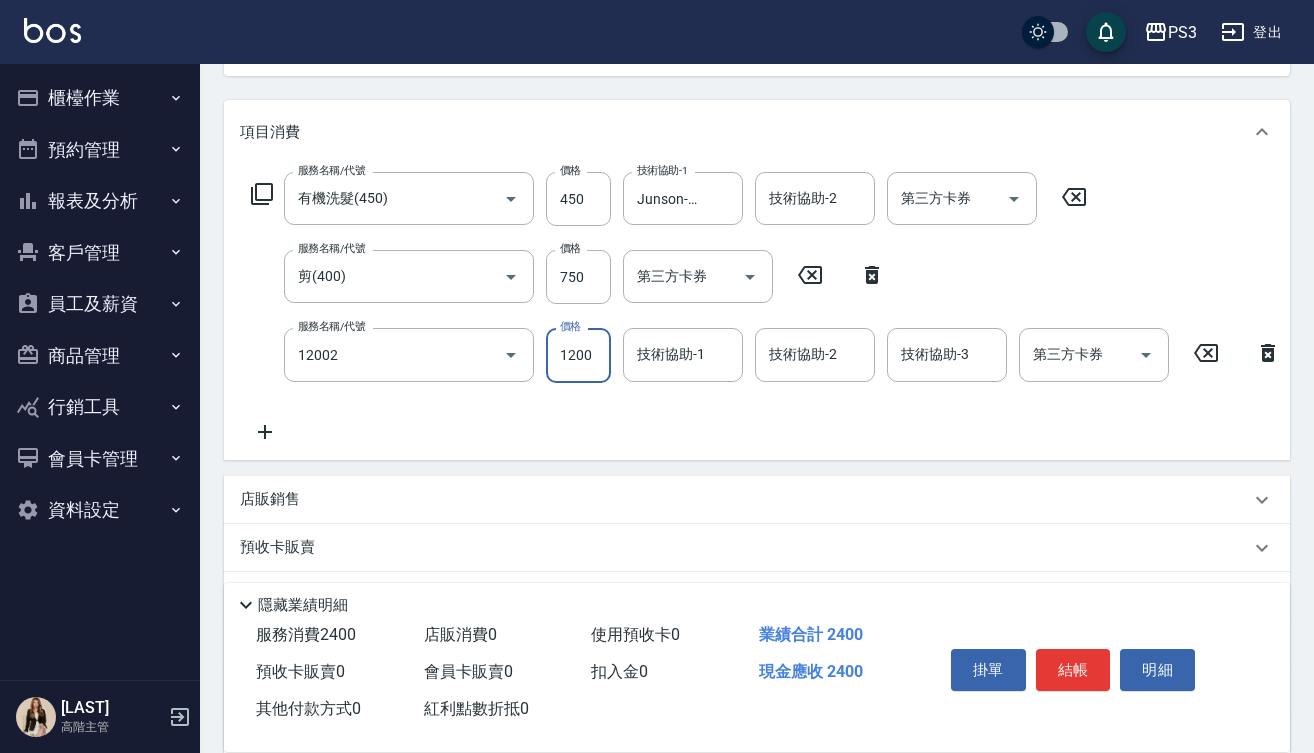 type on "男生染(12002)" 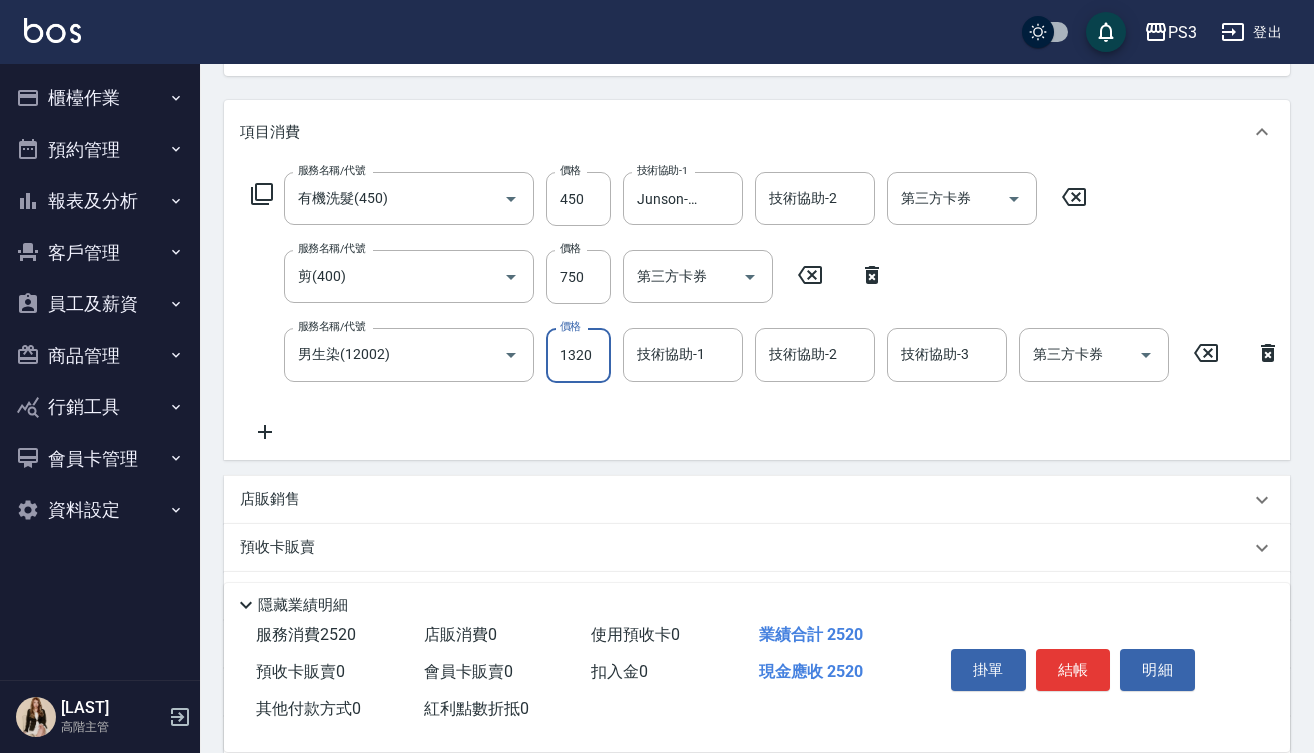 type on "1320" 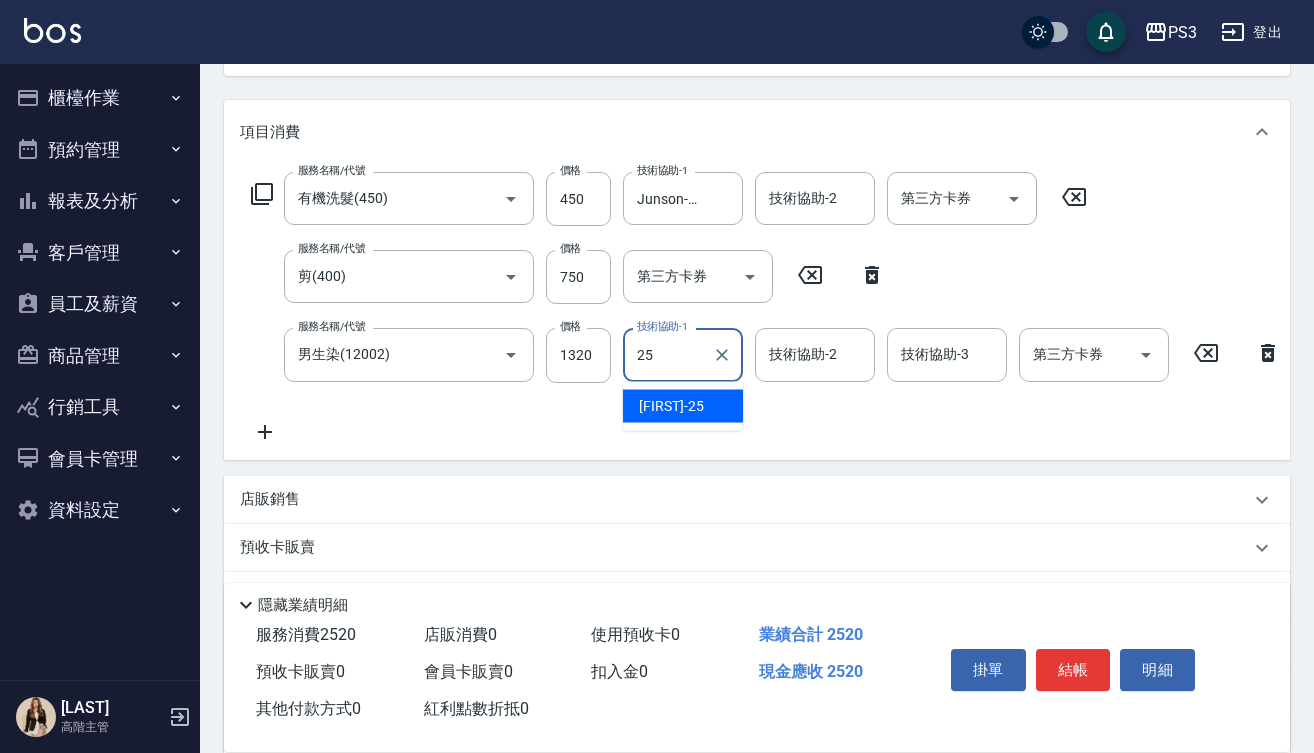 type on "Junson-25" 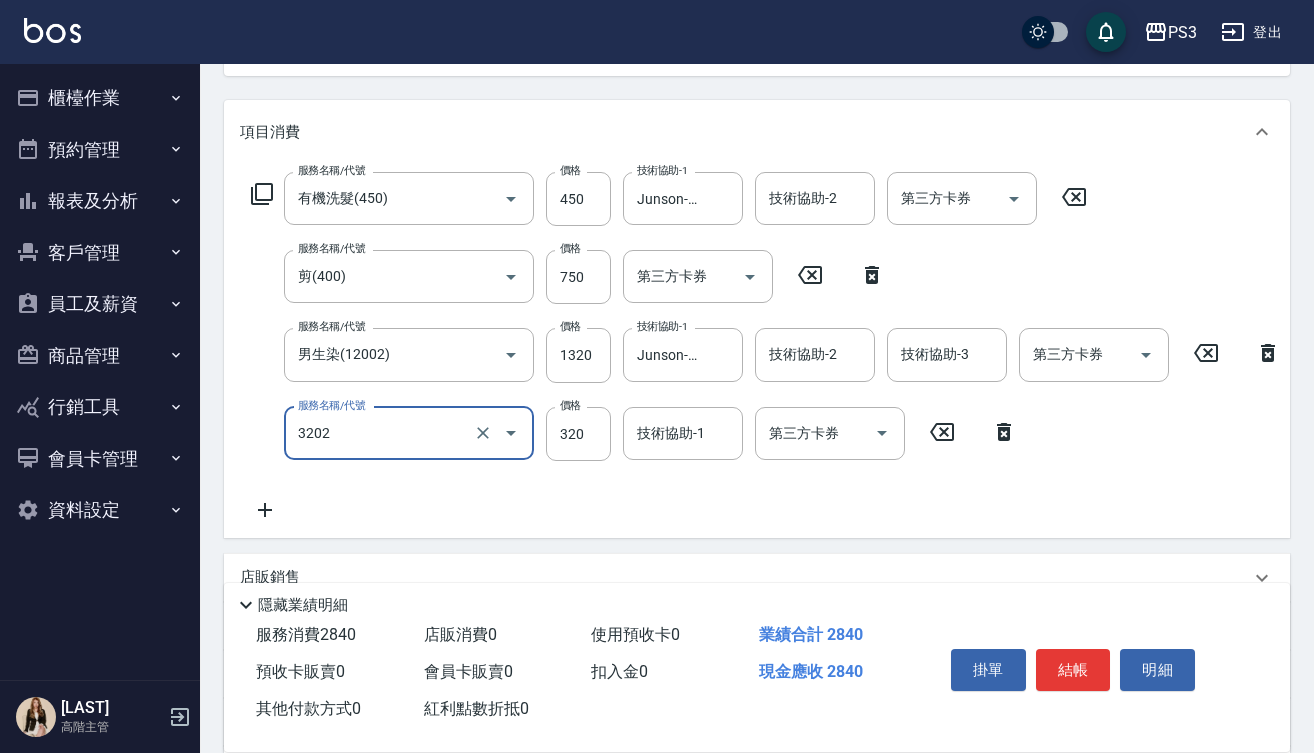 type on "頭皮隔離(3202)" 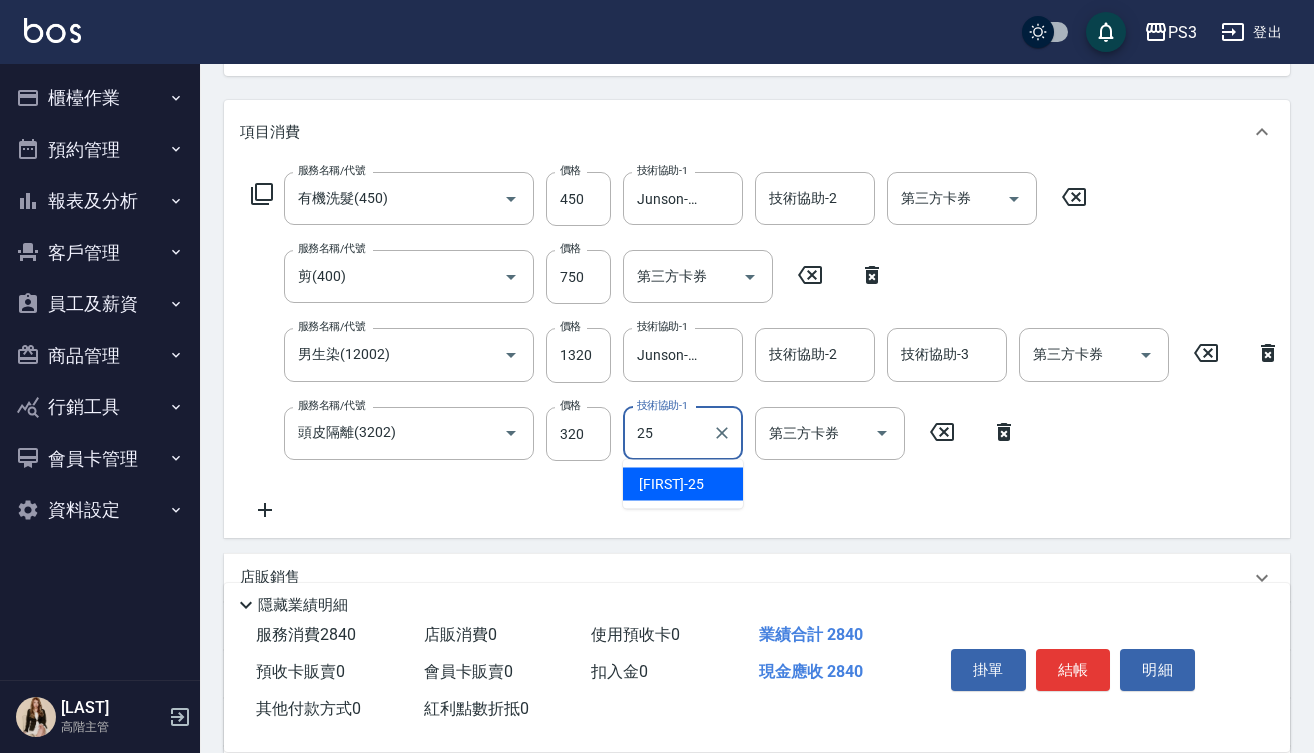 type on "Junson-25" 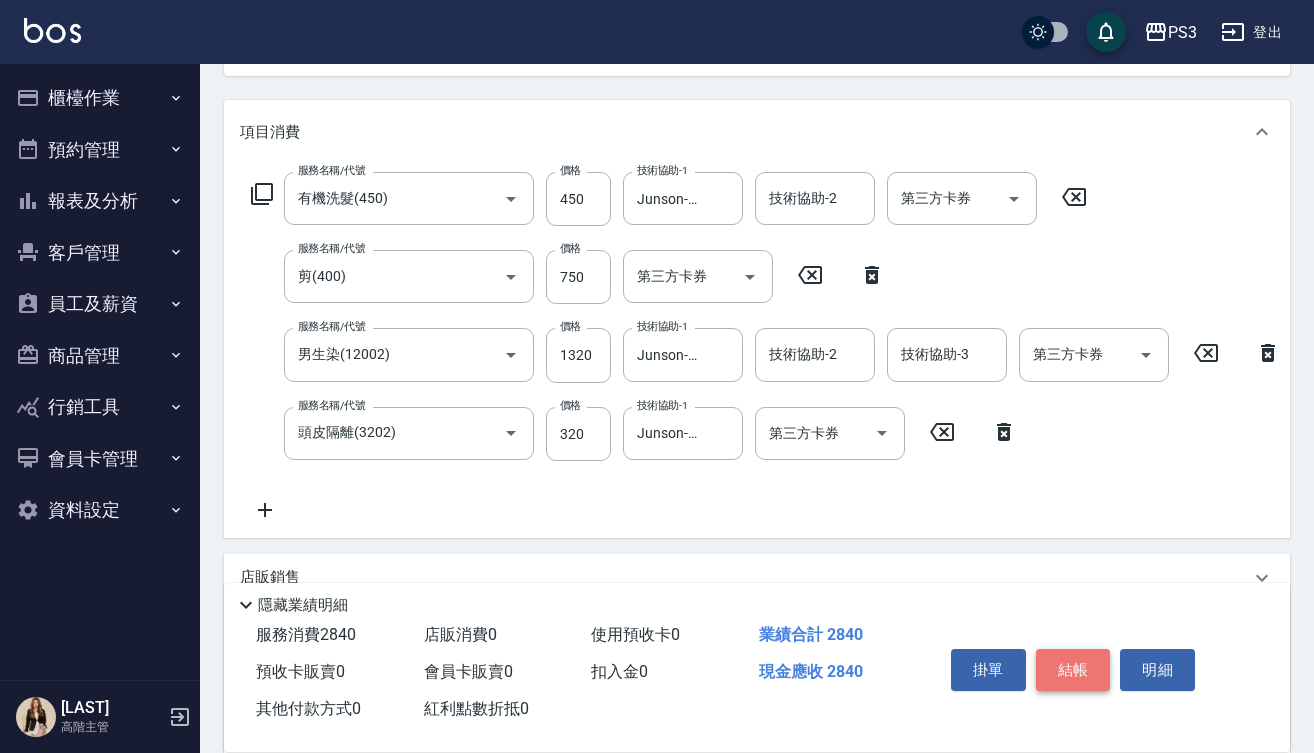 click on "結帳" at bounding box center (1073, 670) 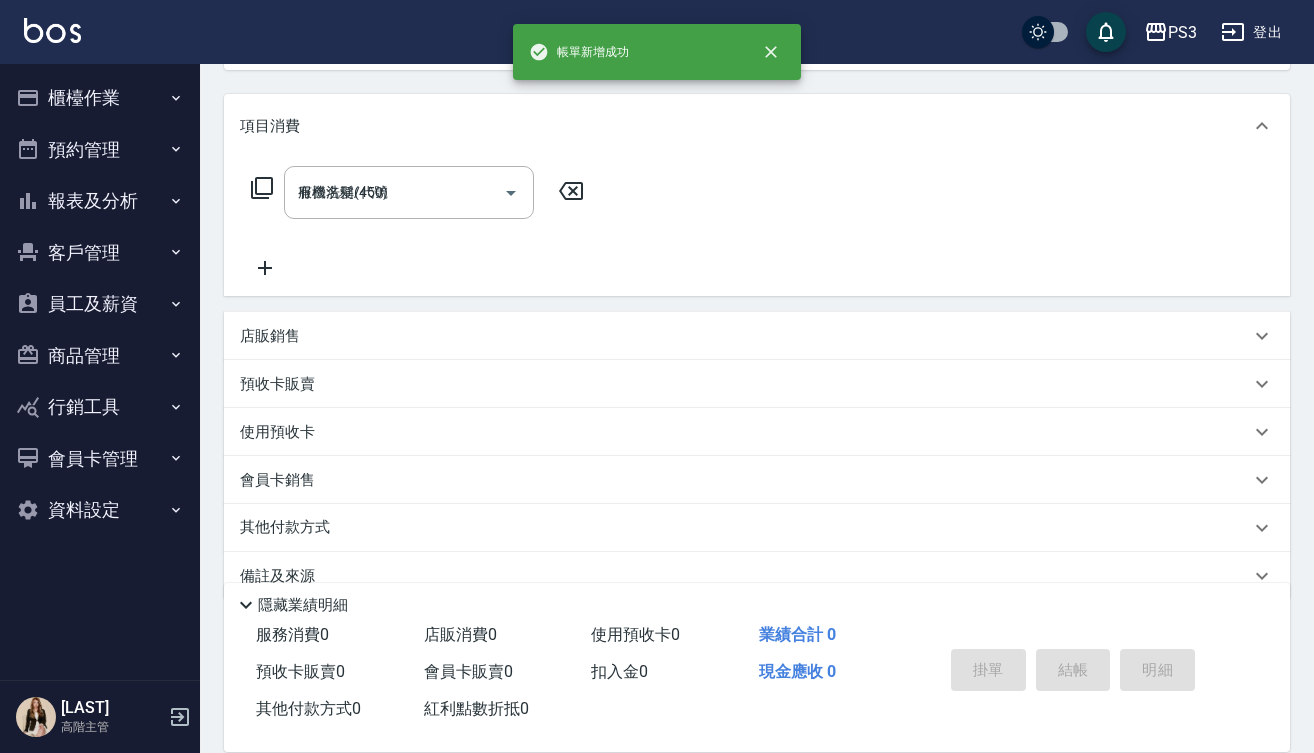 type on "[DATE] [TIME]" 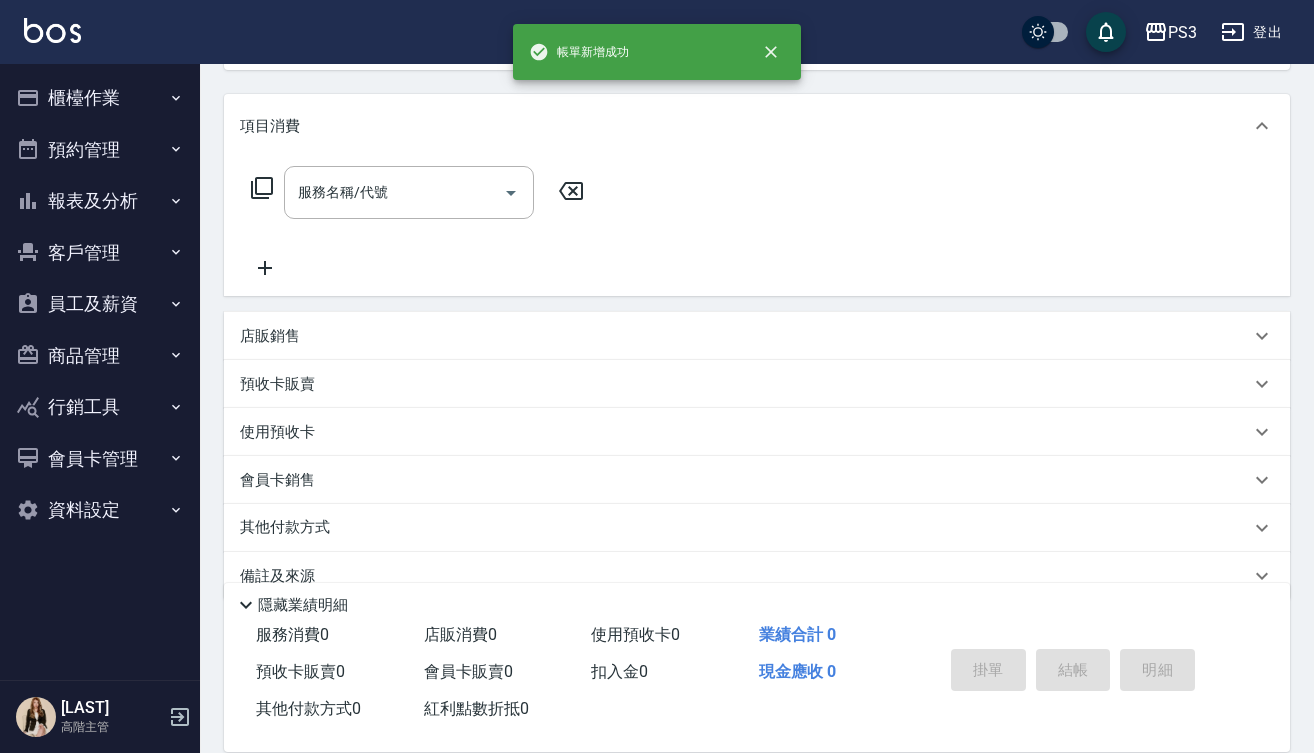 scroll, scrollTop: 0, scrollLeft: 0, axis: both 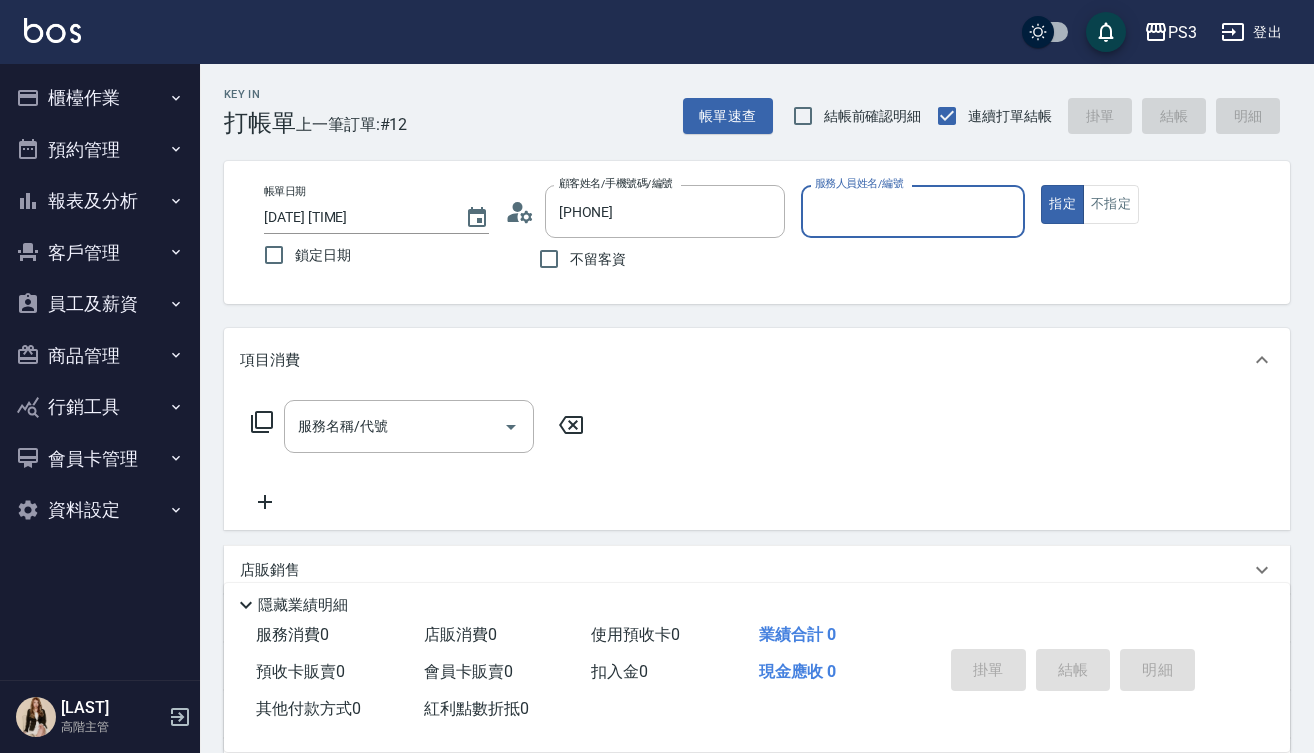 type on "[CHINESE_NAME]([AGE]/[MONTH]/[DAY])/[PHONE]/[ALPHANUMERIC_ID]" 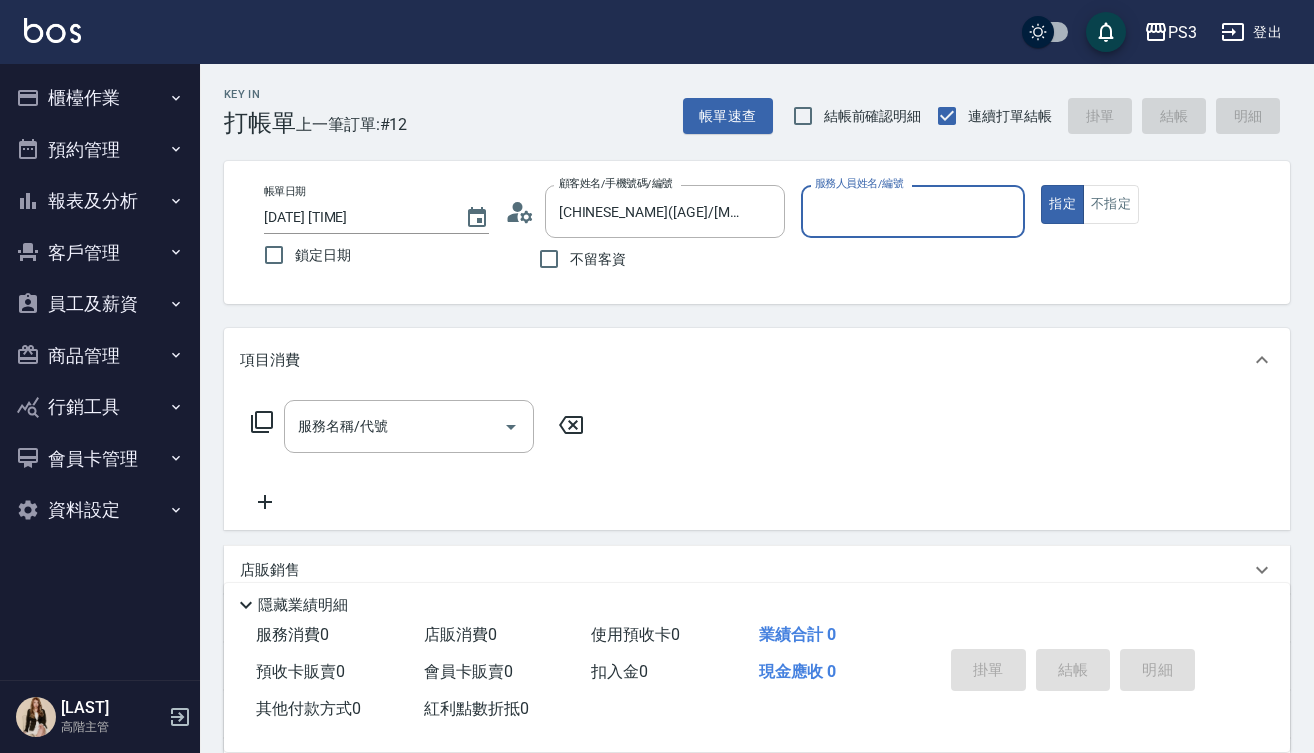 type on "0" 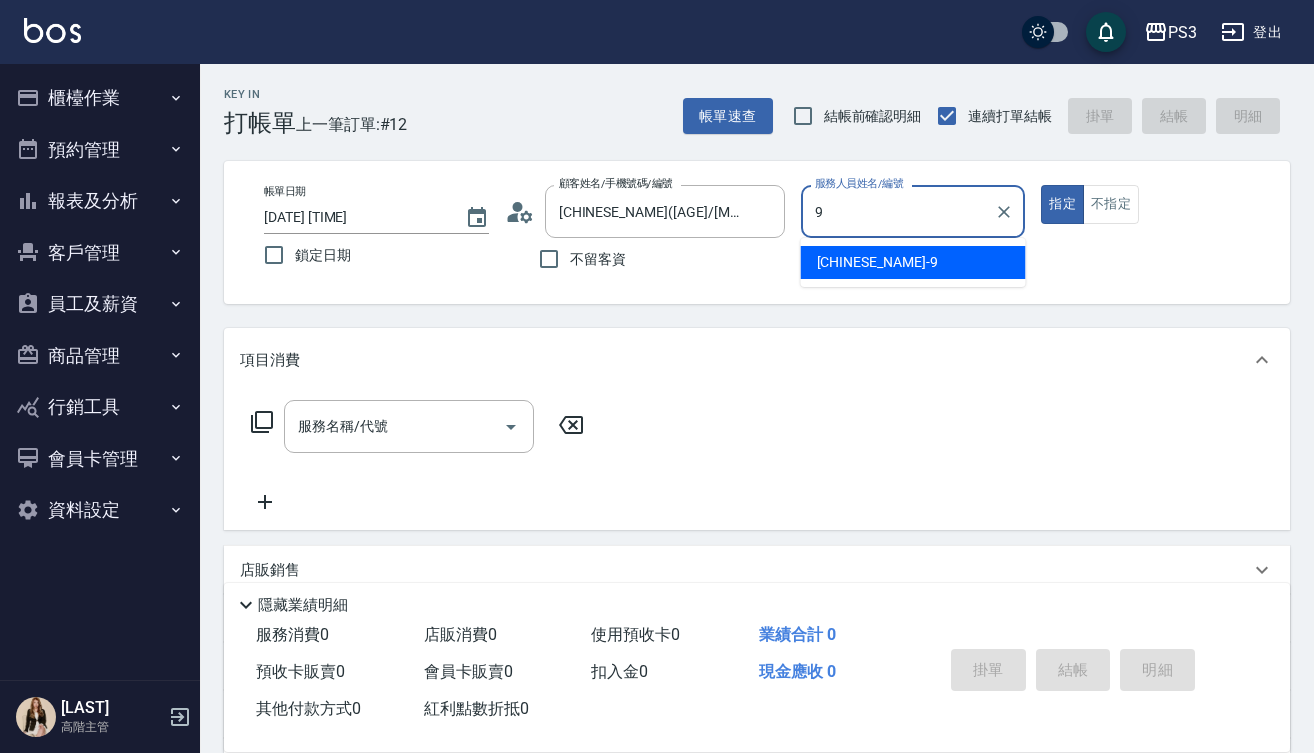 type on "[FIRST]-[NUMBER]" 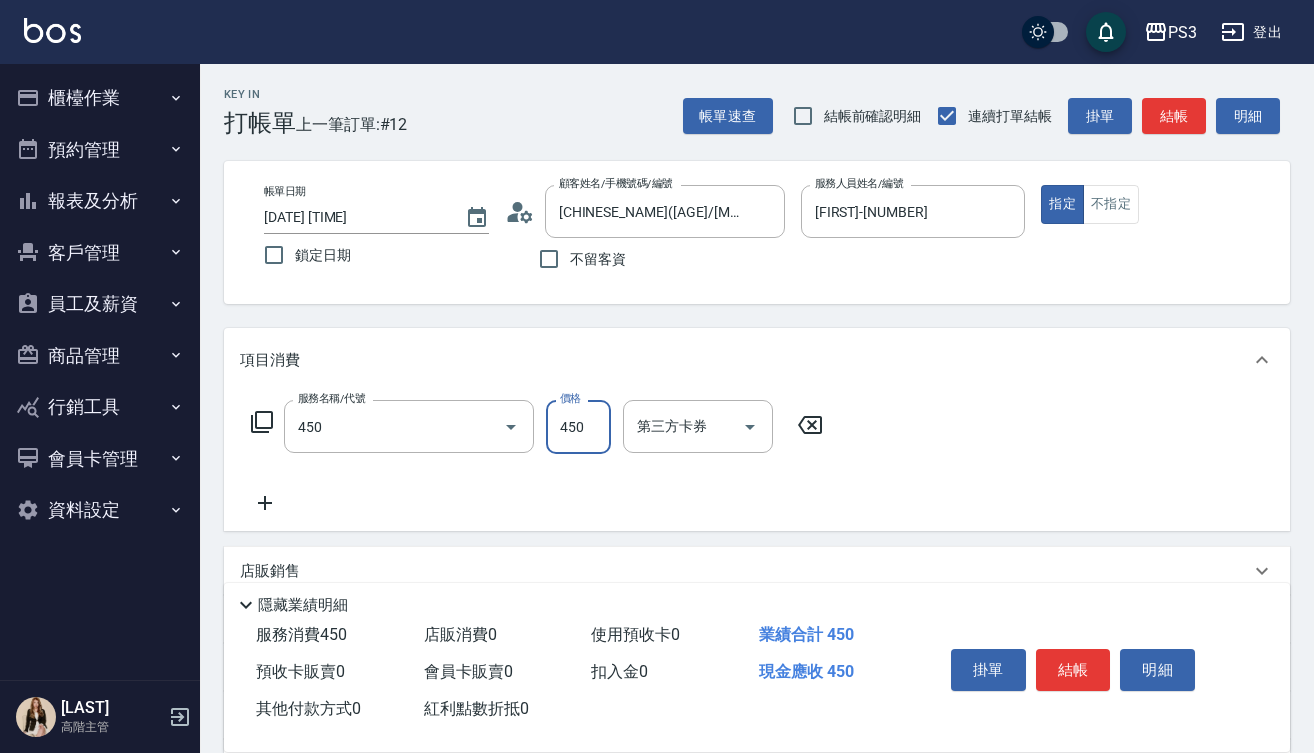 type on "有機洗髮(450)" 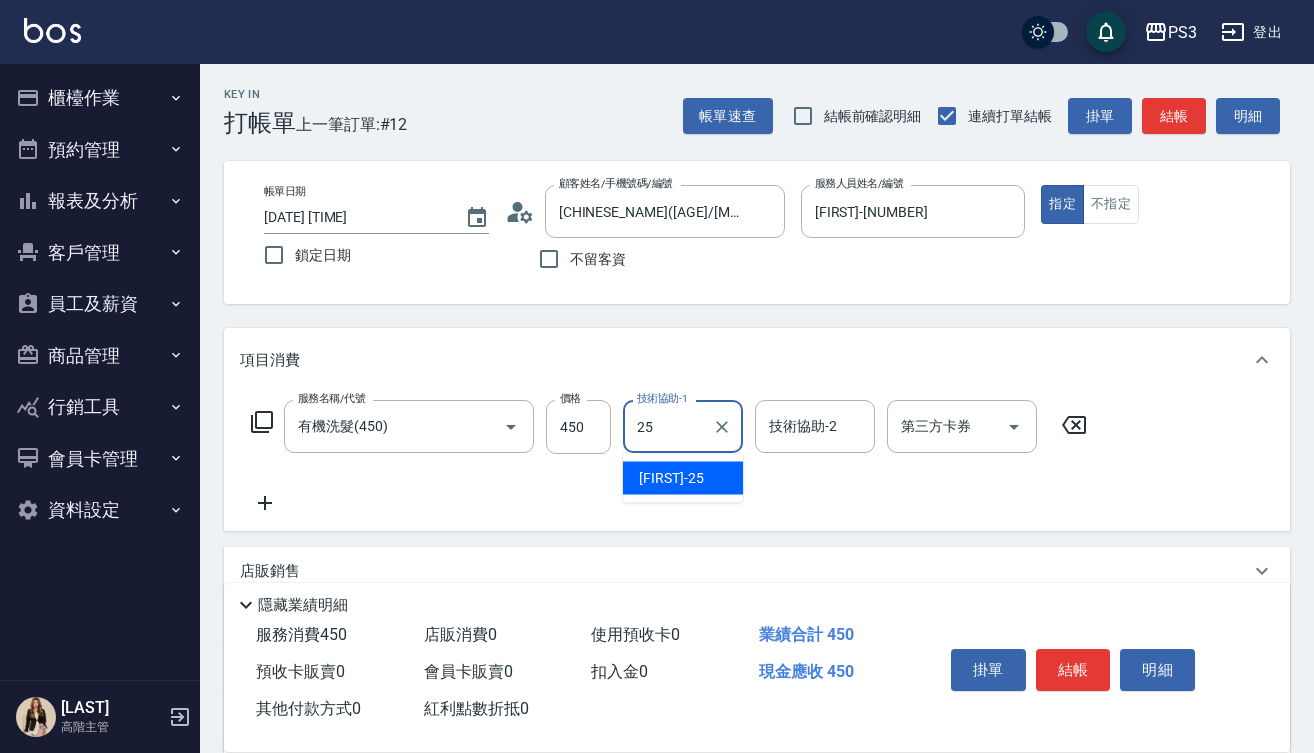 type on "Junson-25" 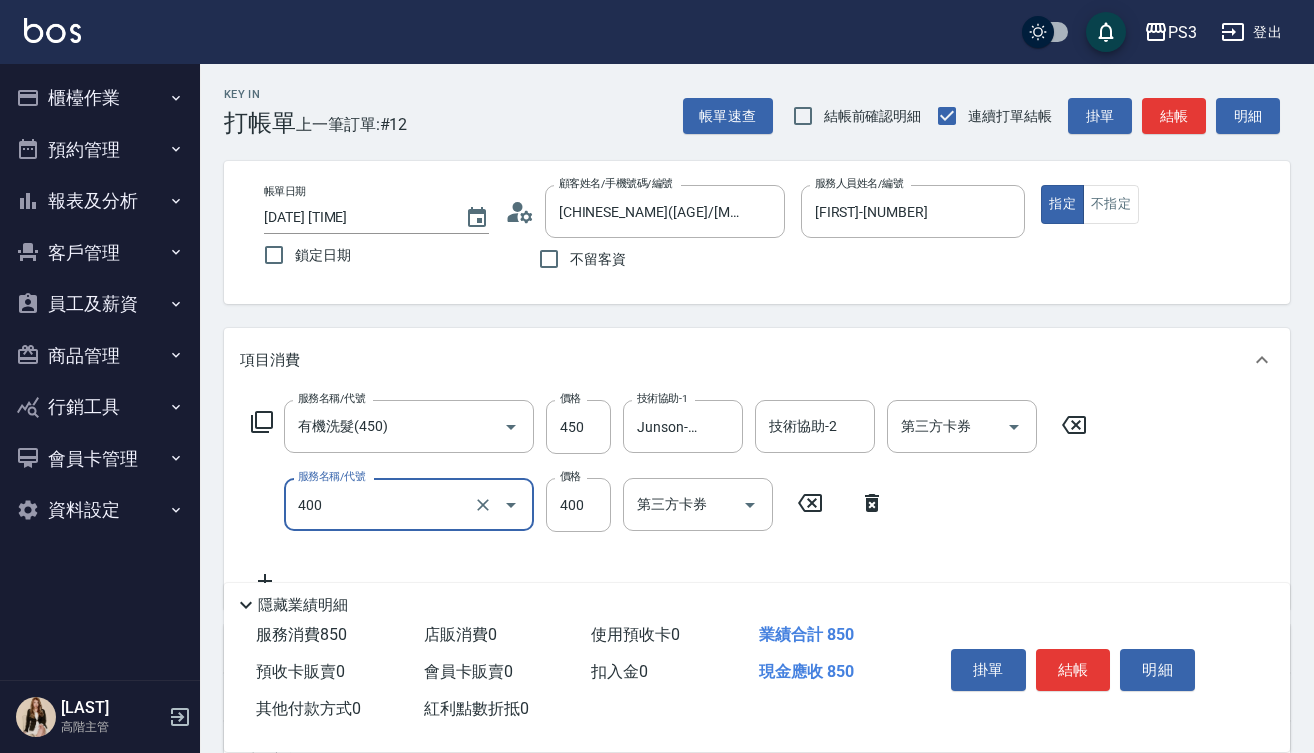 type on "剪(400)" 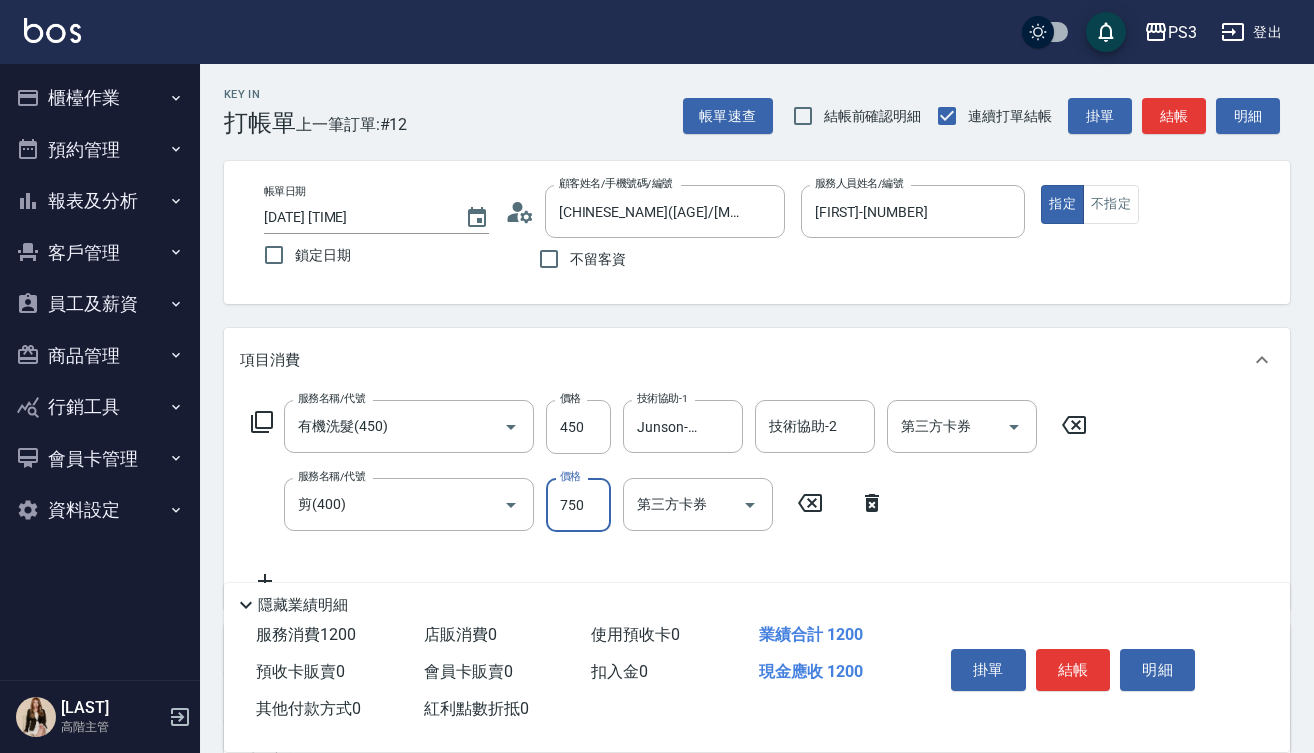 type on "750" 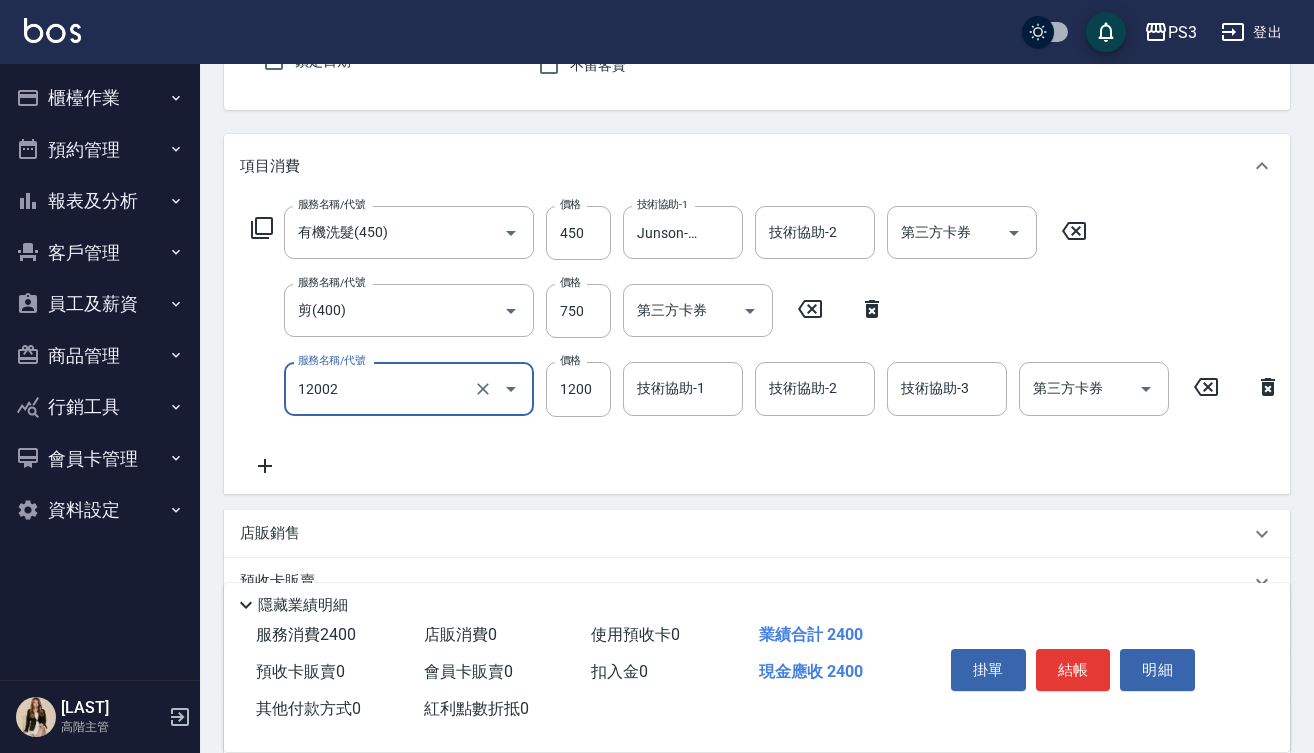 scroll, scrollTop: 196, scrollLeft: 0, axis: vertical 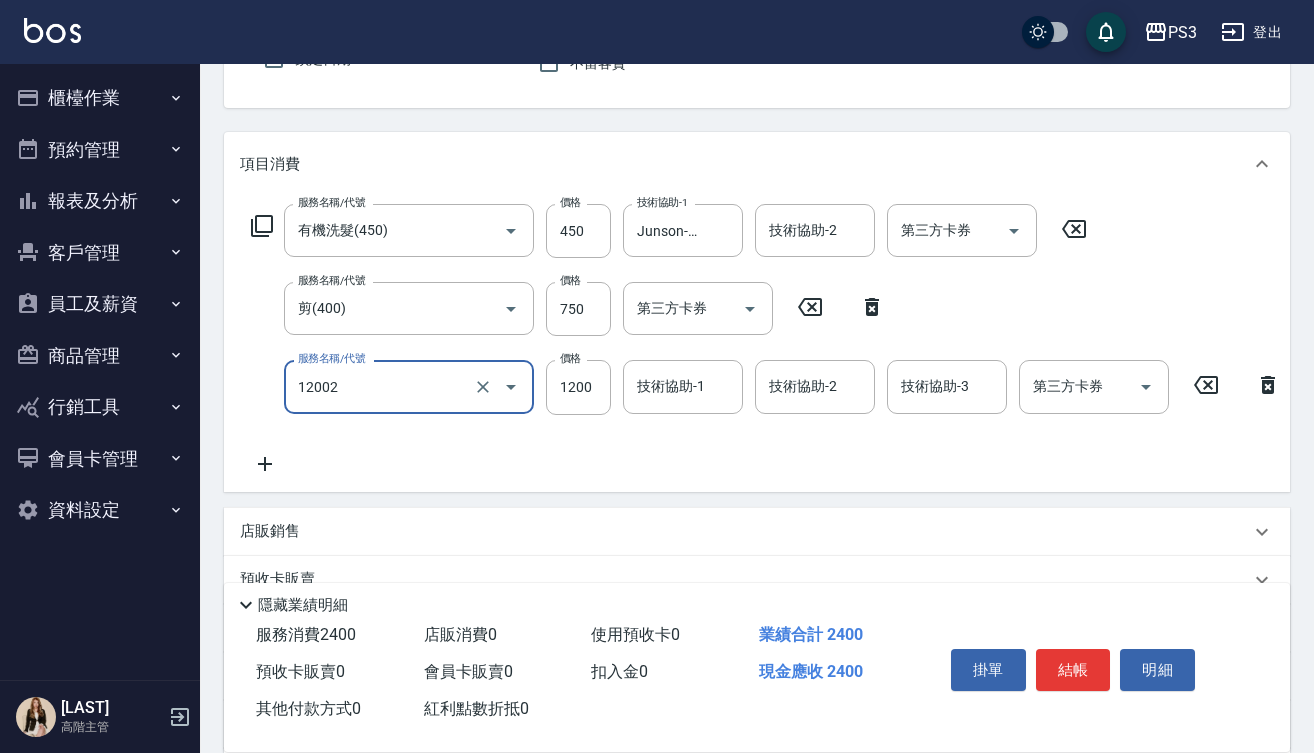 type on "男生染(12002)" 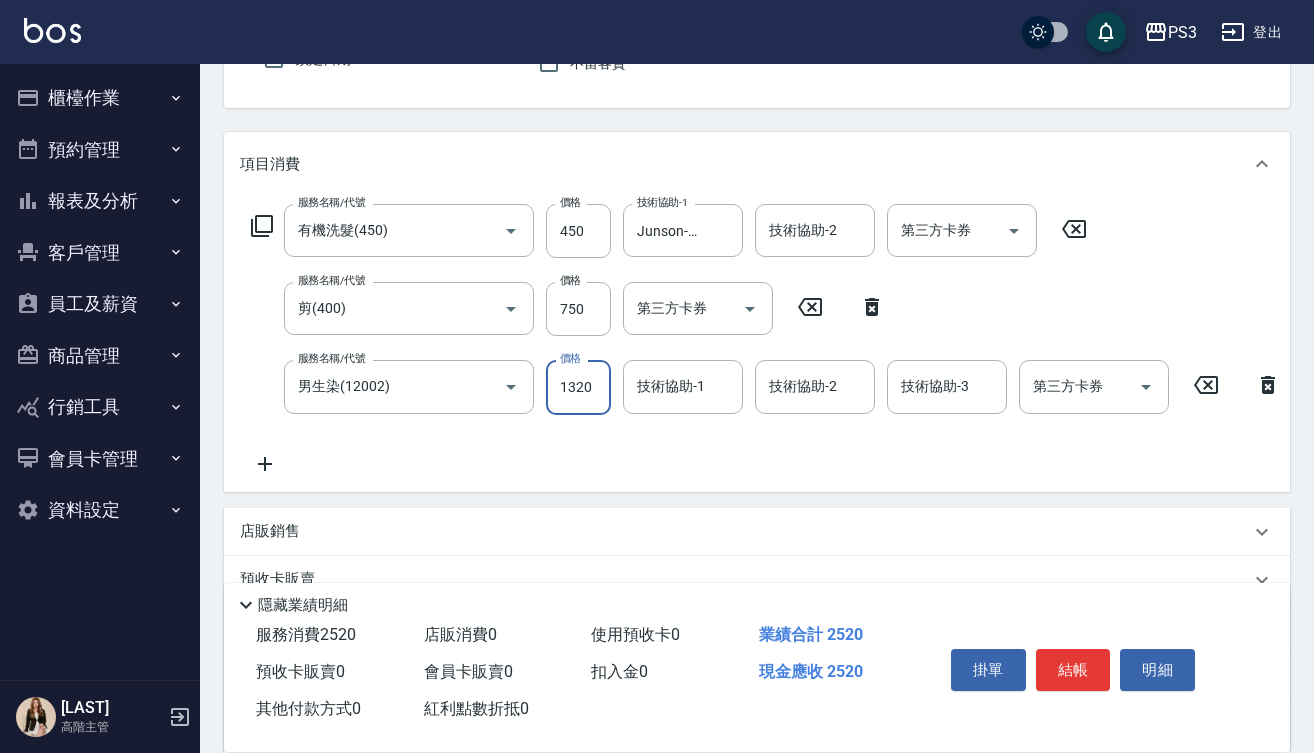 type on "1320" 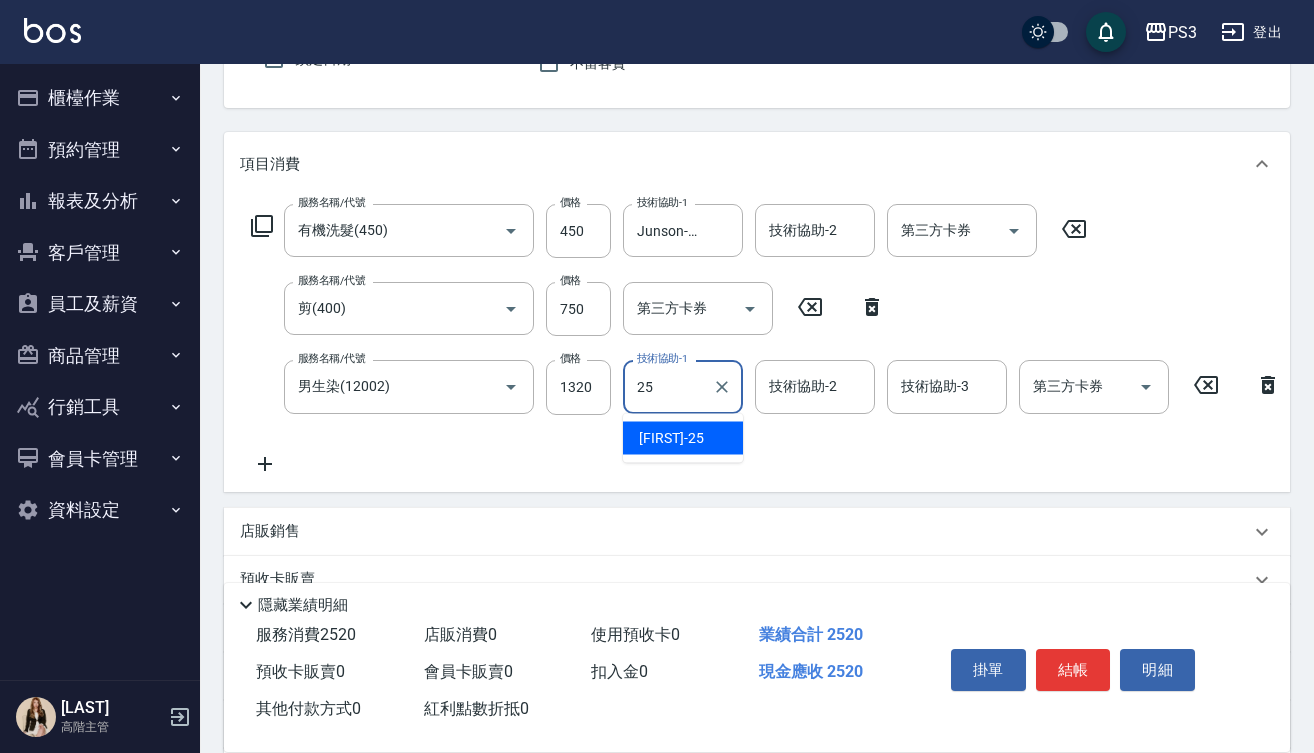 type on "Junson-25" 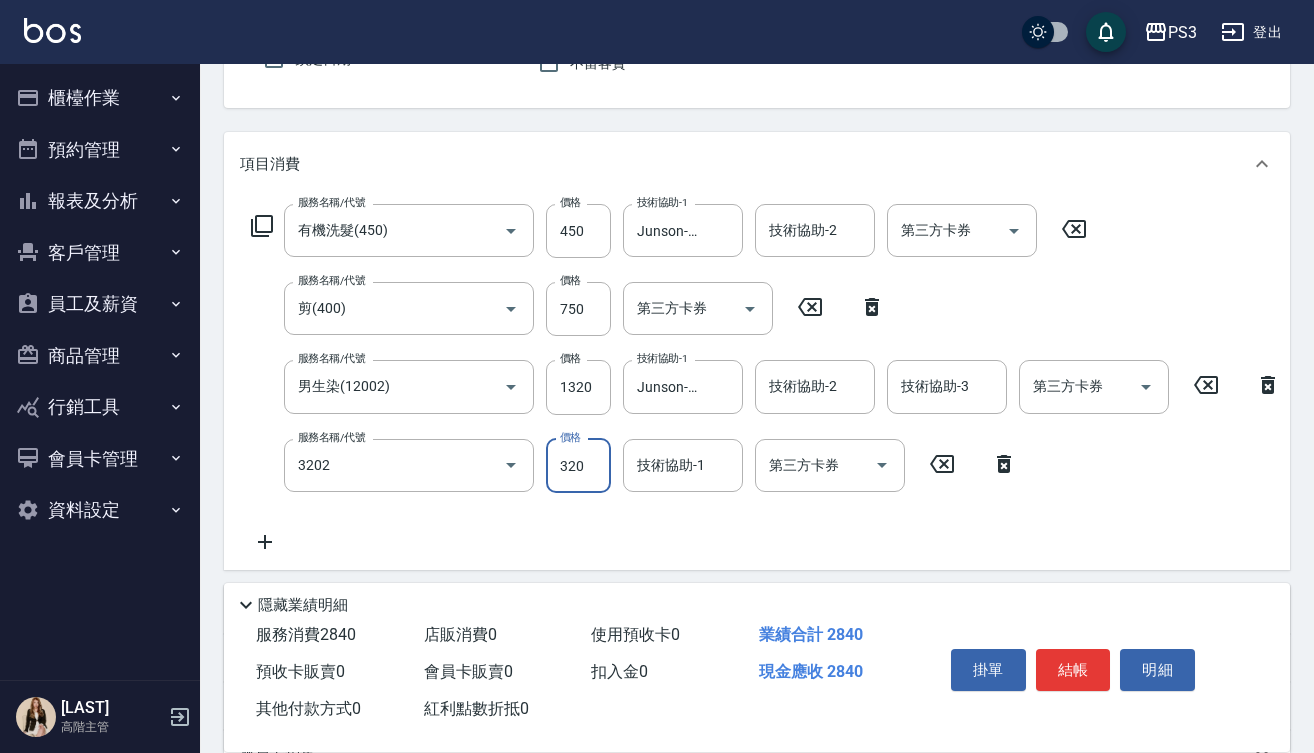 type on "頭皮隔離(3202)" 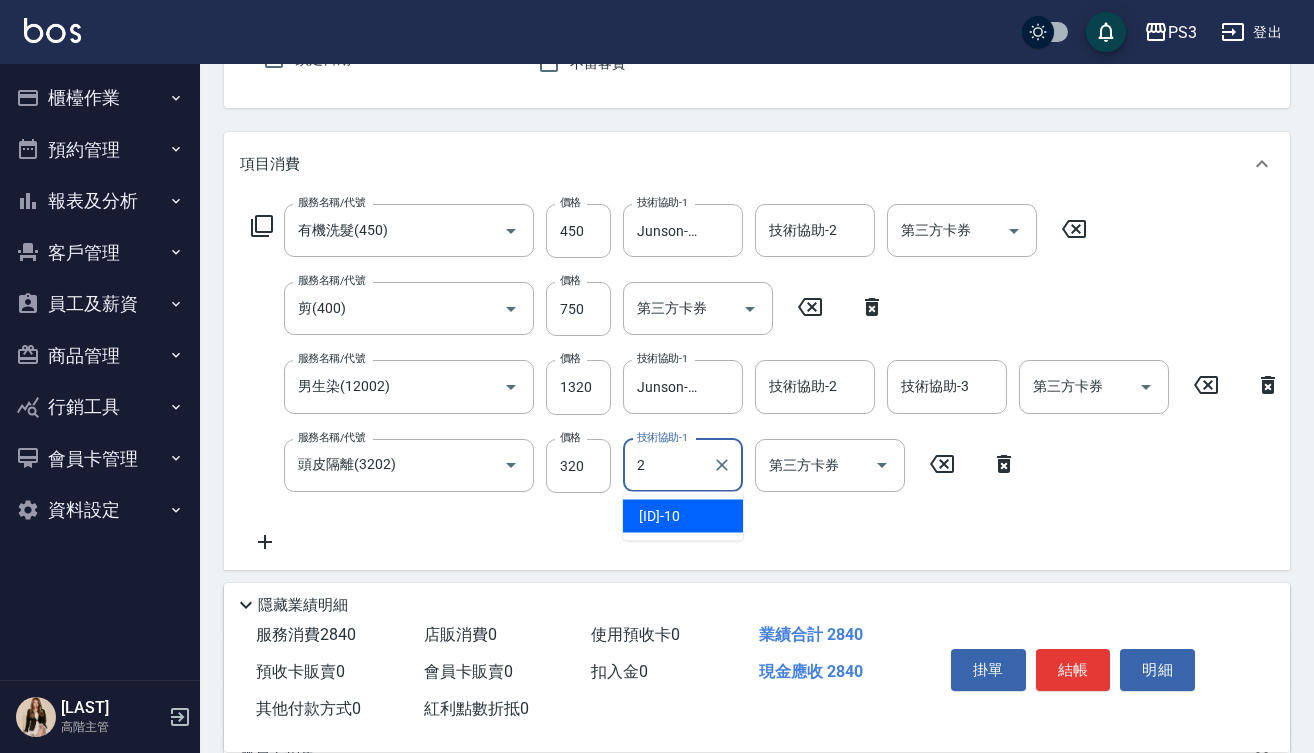 type on "[ID]-[NUMBER]" 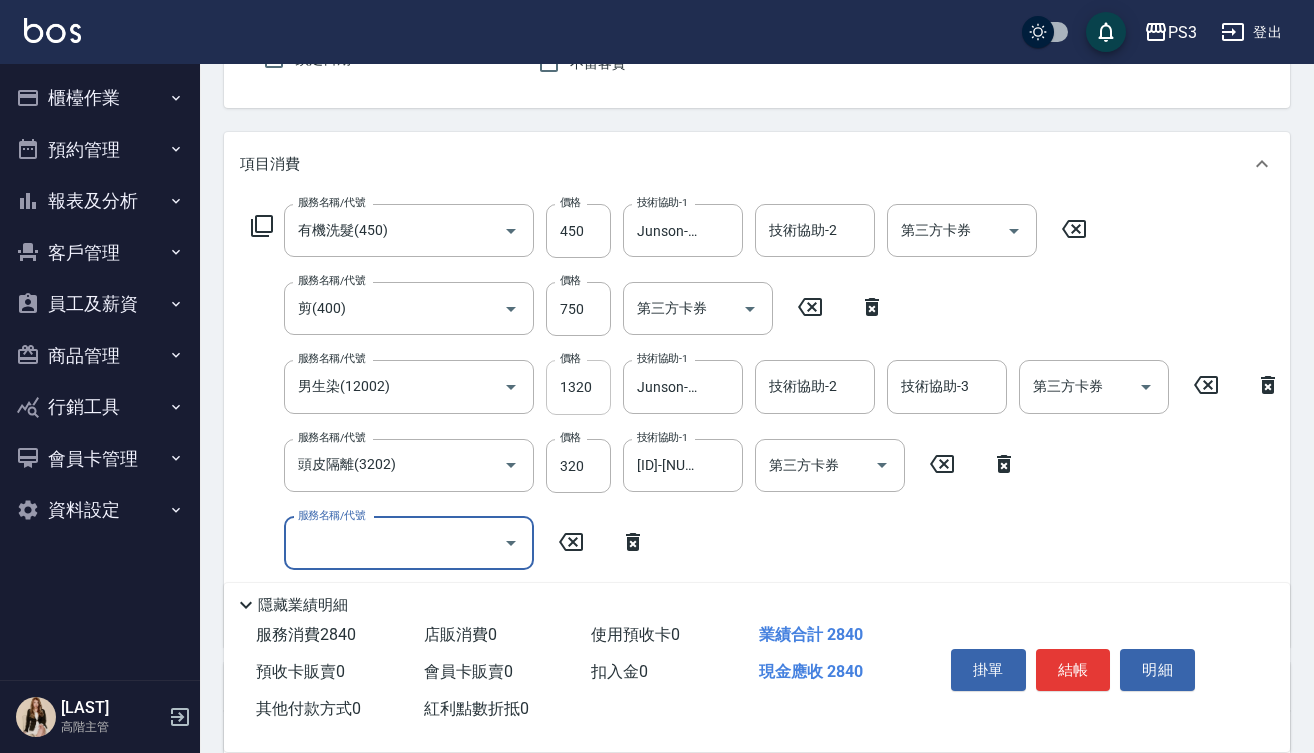 click on "1320" at bounding box center (578, 387) 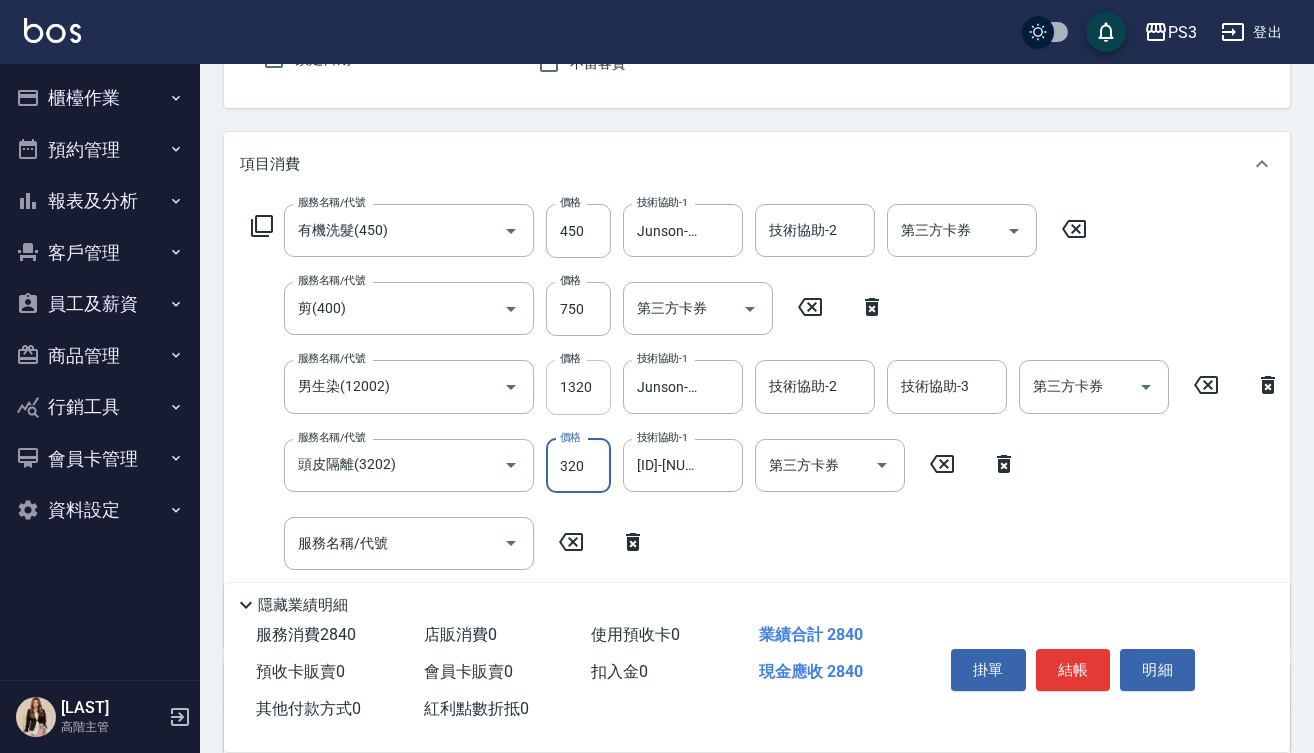 click on "1320" at bounding box center (578, 387) 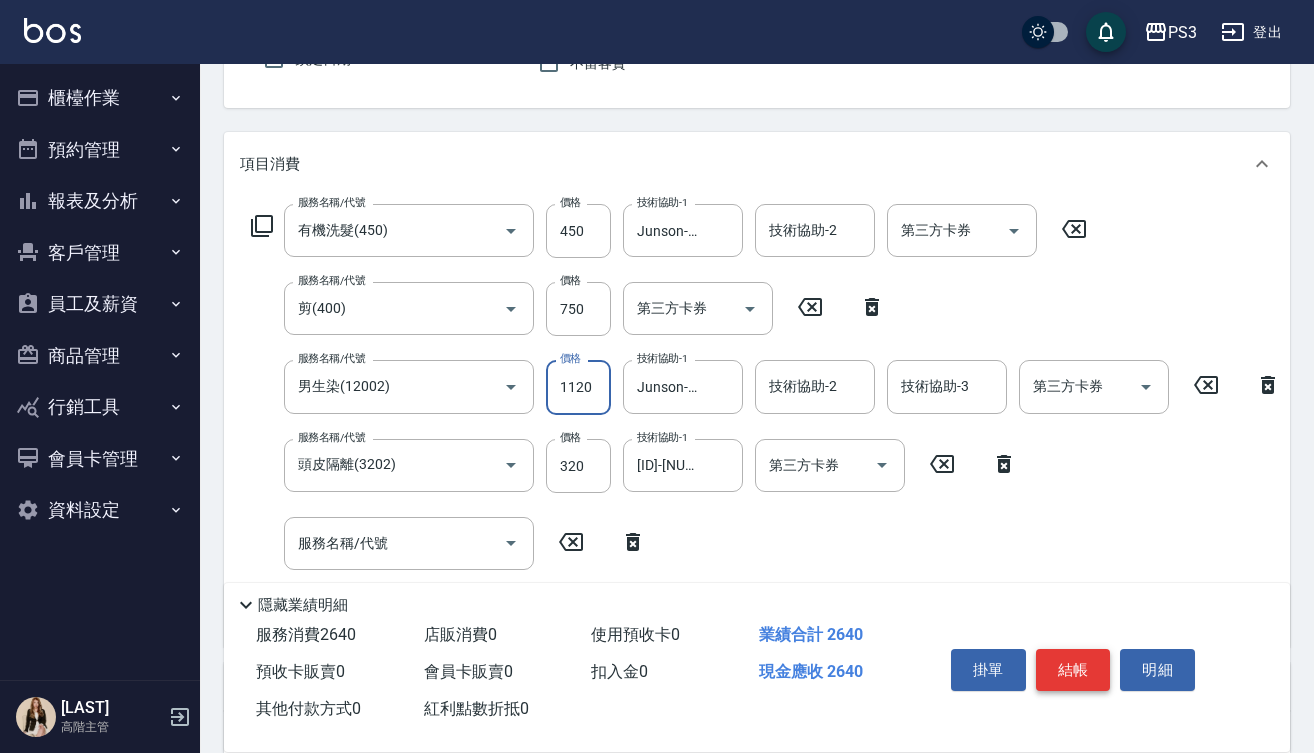 type on "1120" 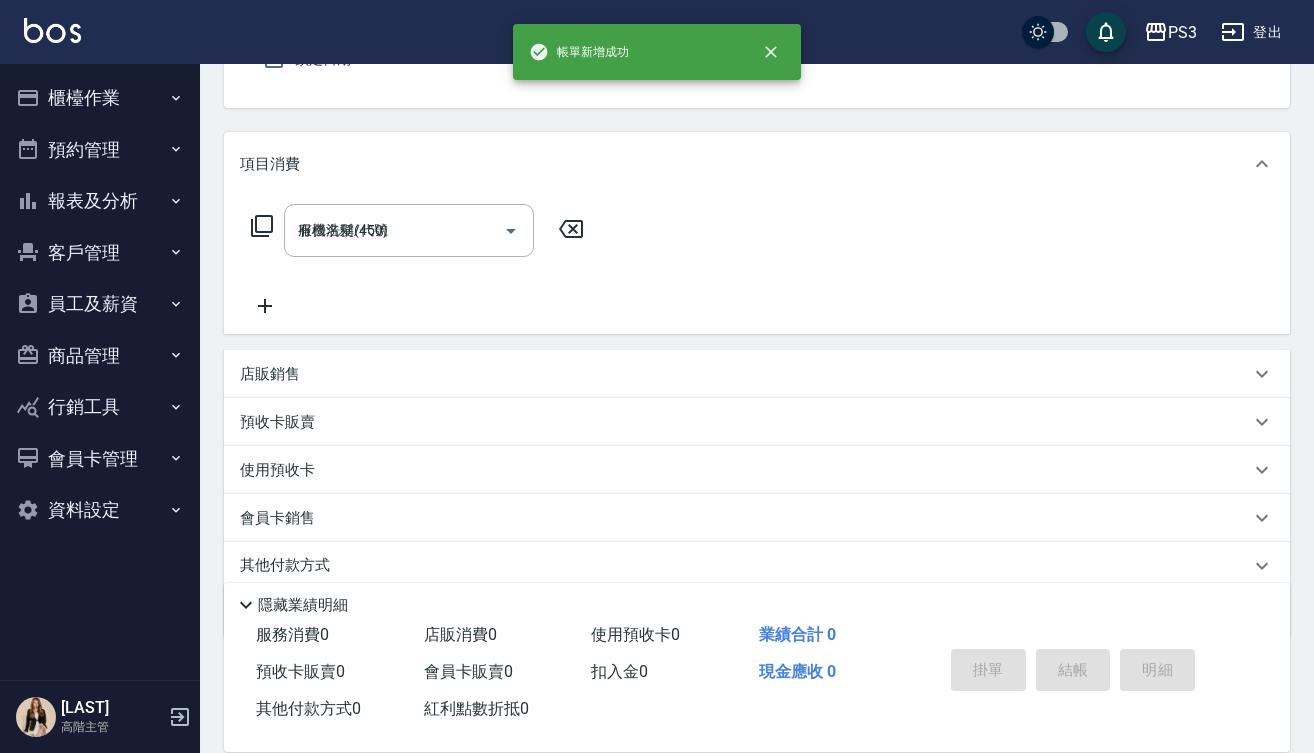 type on "[DATE] [TIME]" 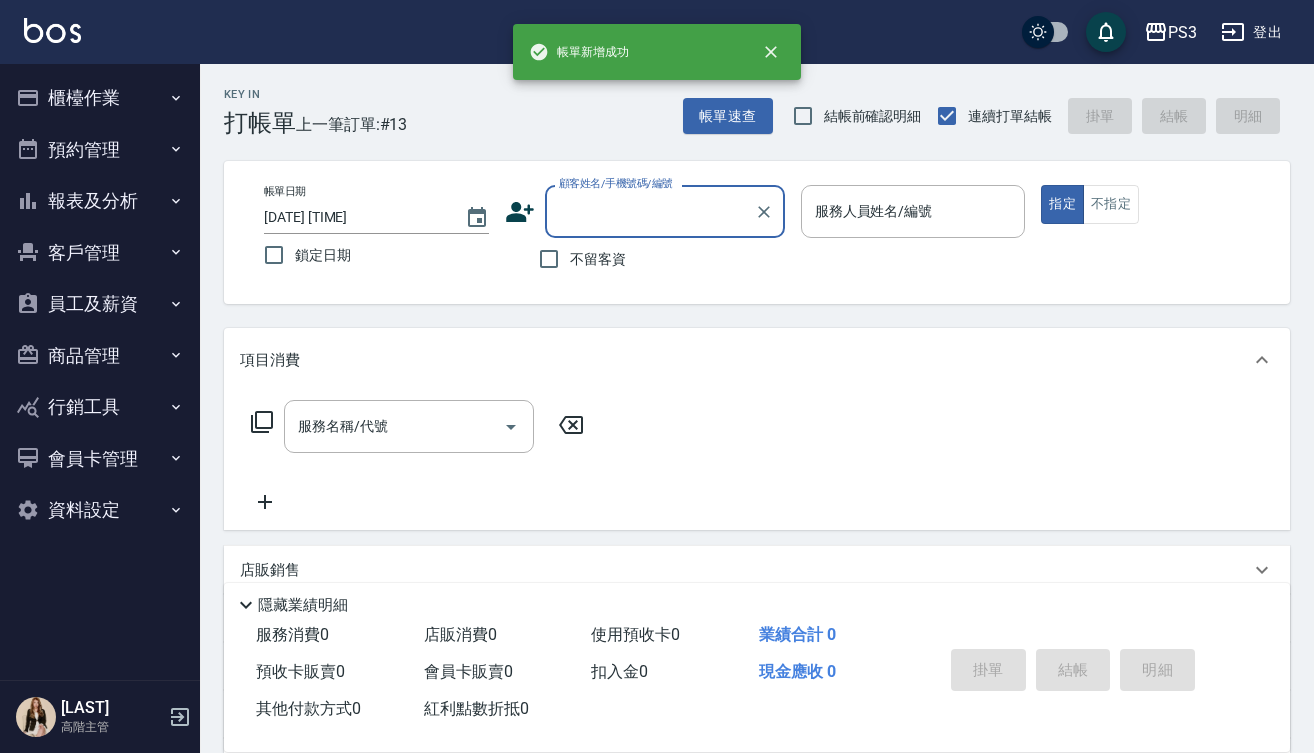 scroll, scrollTop: 0, scrollLeft: 0, axis: both 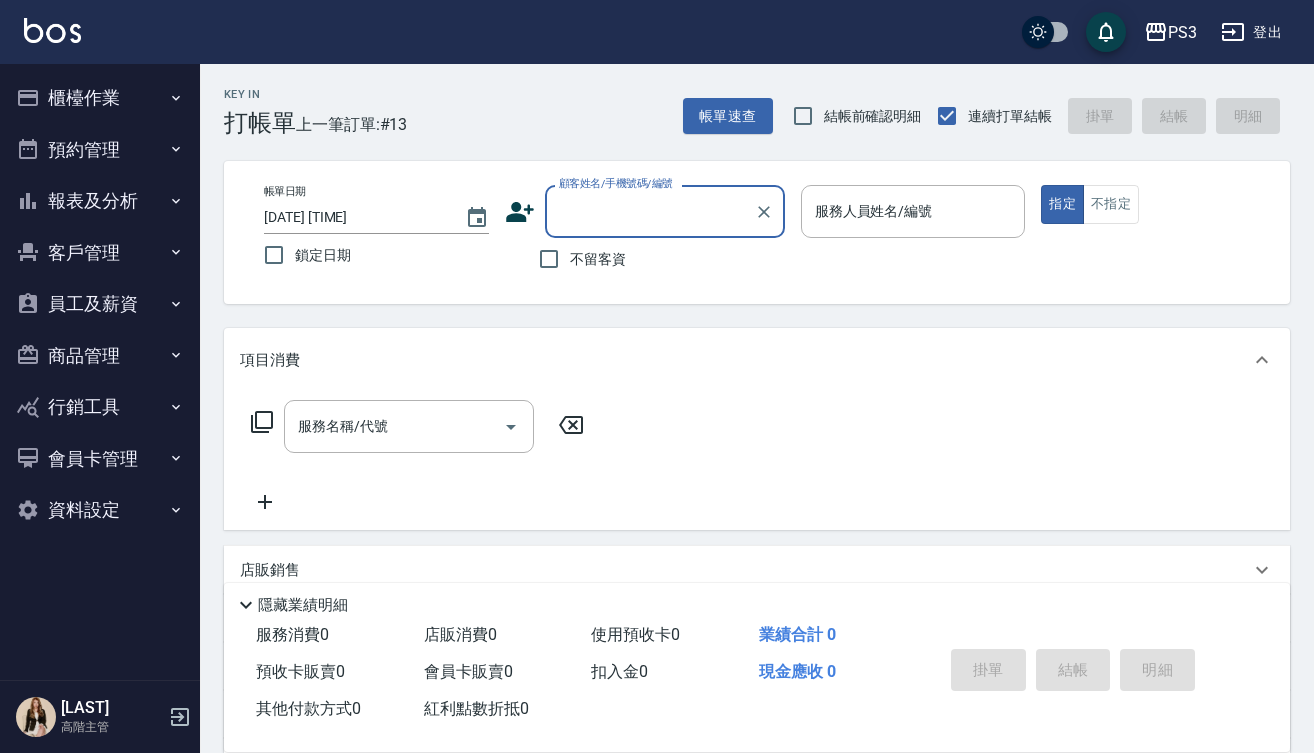 click on "櫃檯作業" at bounding box center [100, 98] 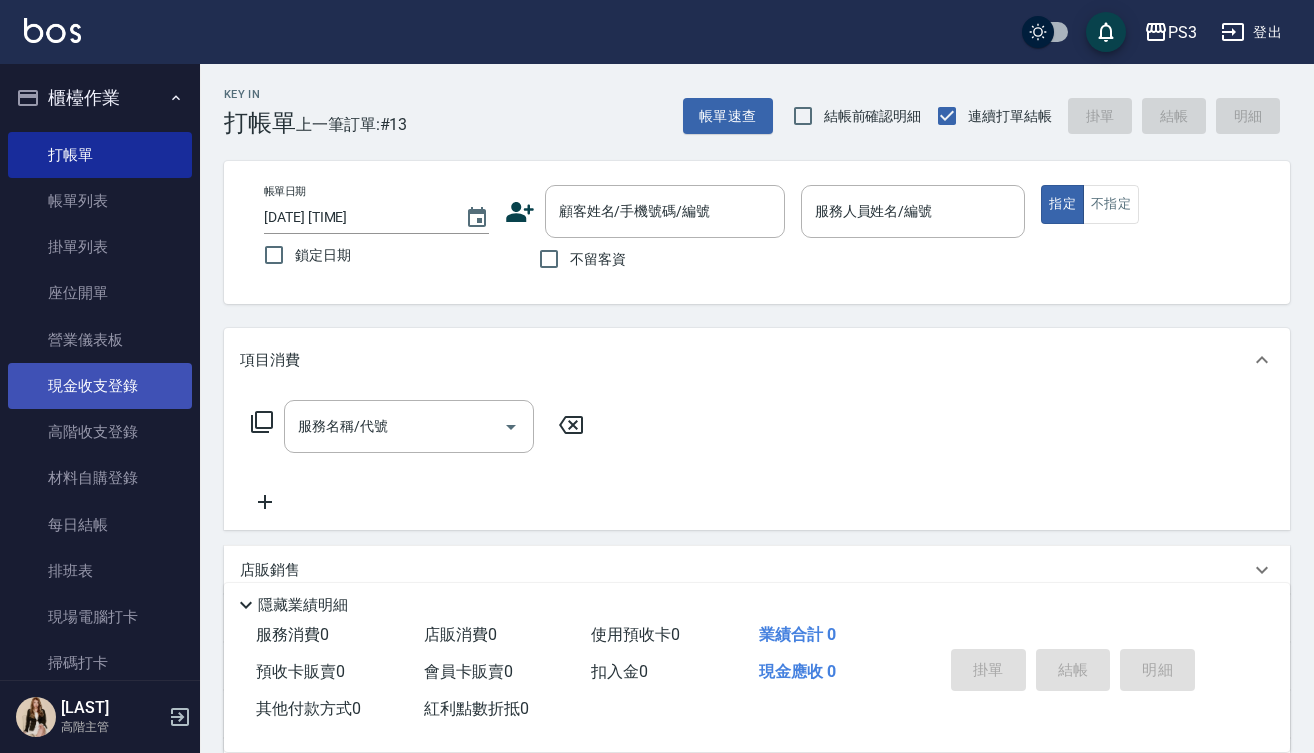 click on "現金收支登錄" at bounding box center (100, 386) 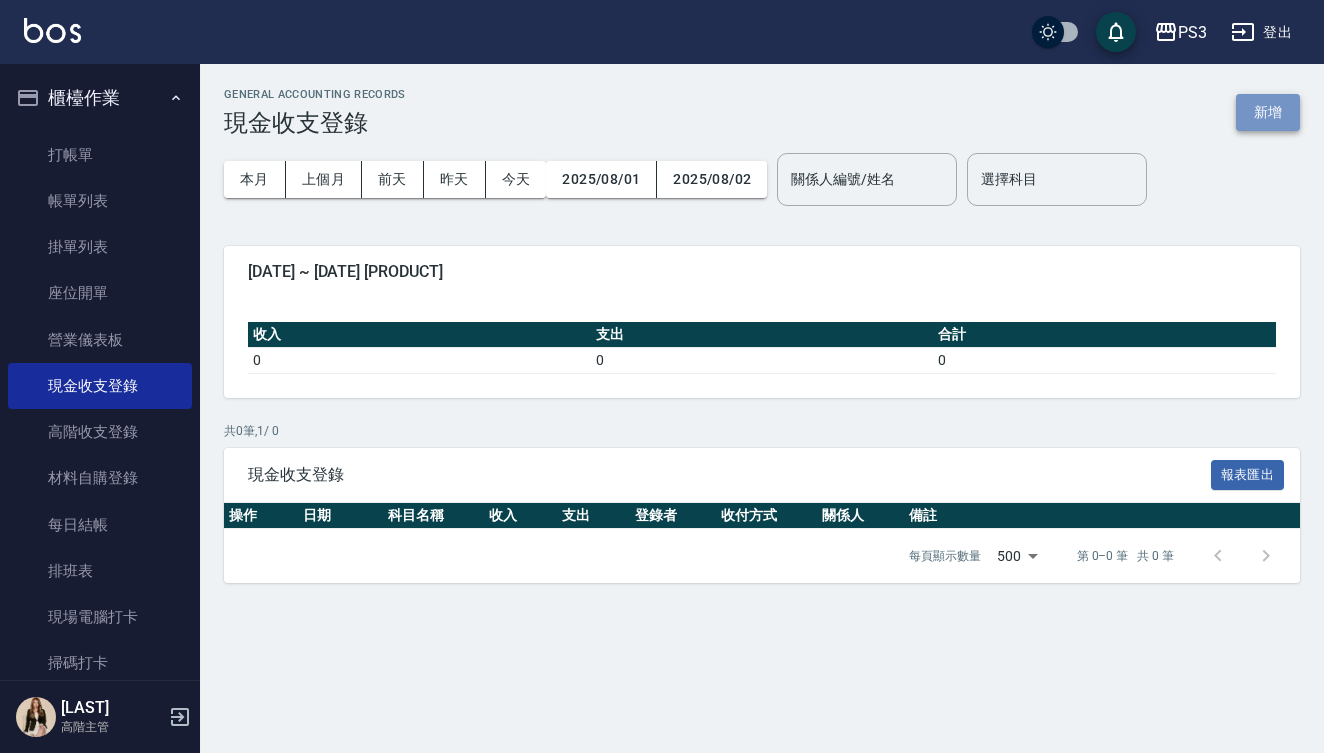 click on "新增" at bounding box center [1268, 112] 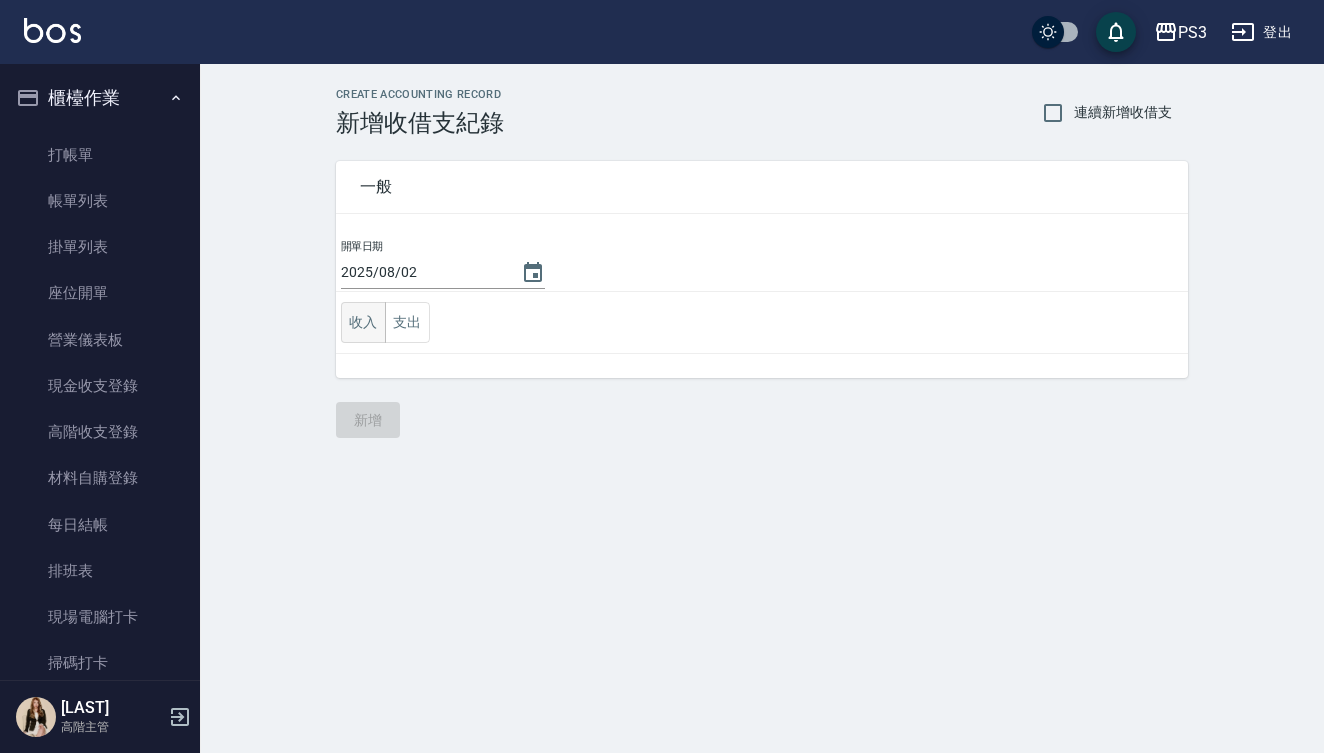 click on "收入" at bounding box center (363, 322) 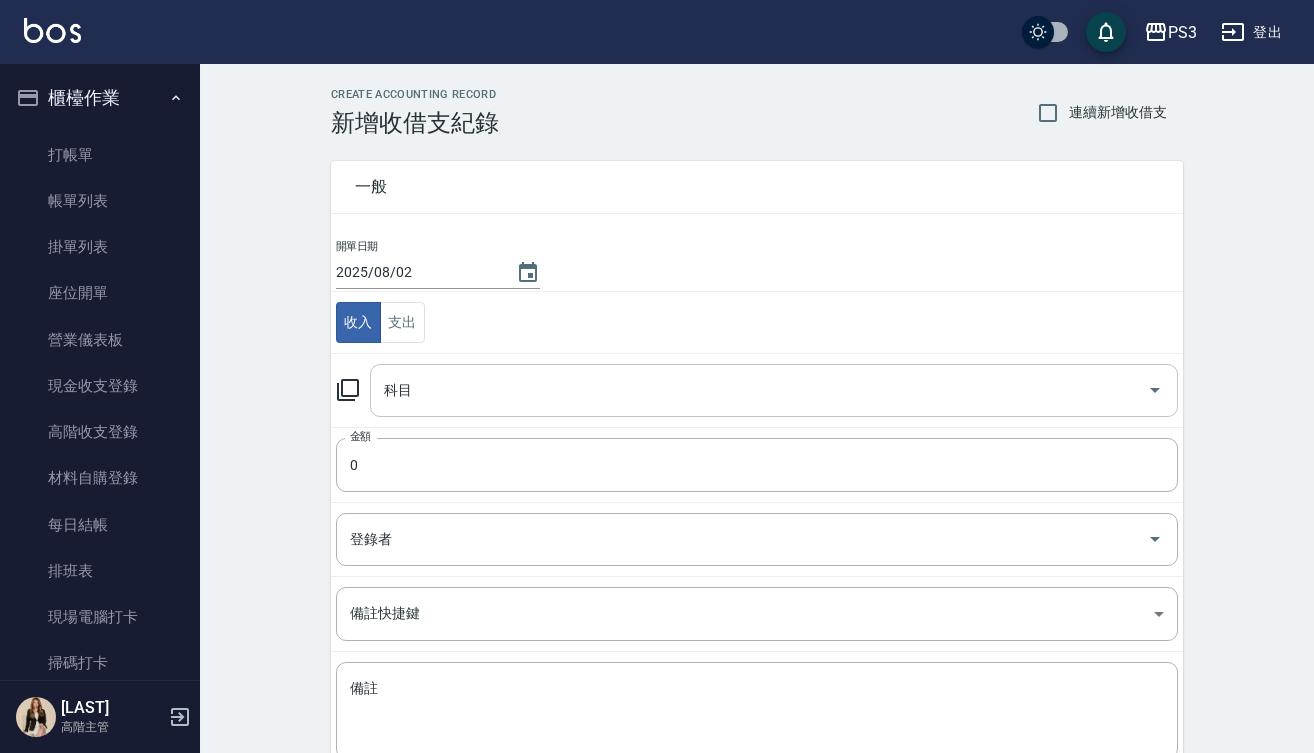 click on "科目" at bounding box center [759, 390] 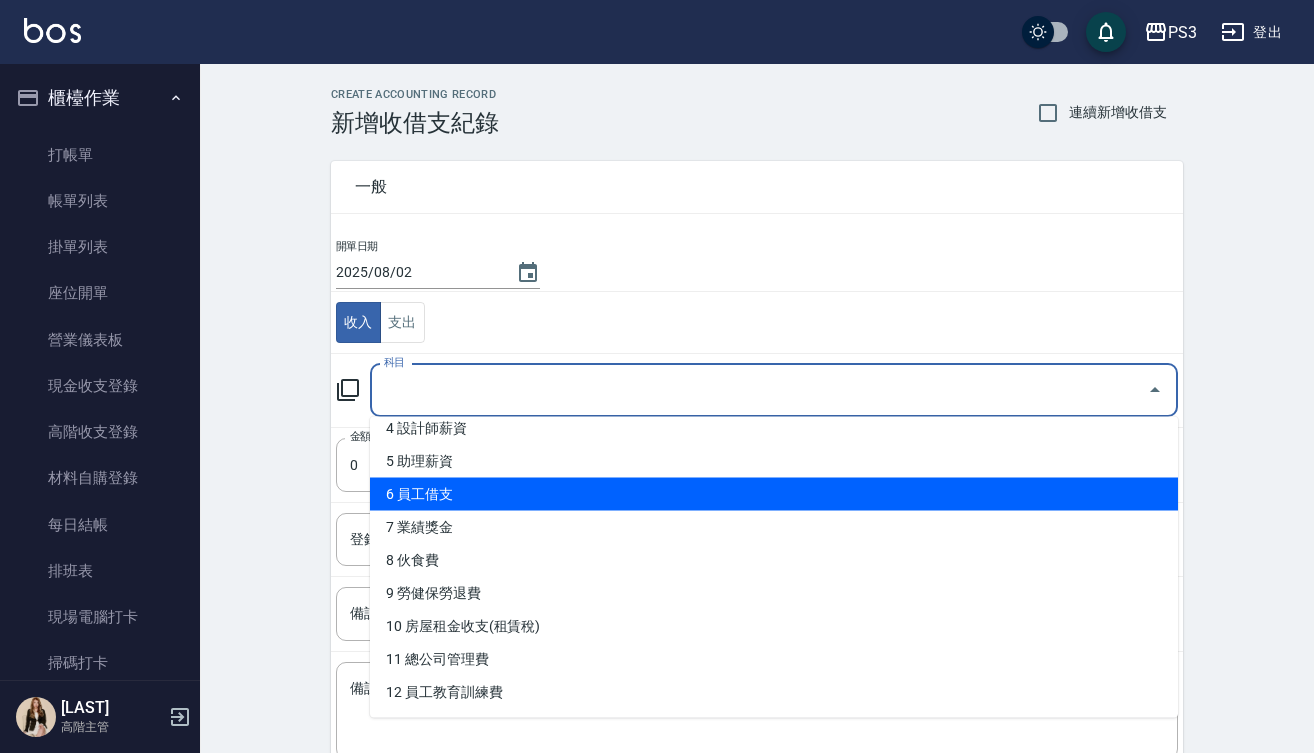 scroll, scrollTop: 146, scrollLeft: 0, axis: vertical 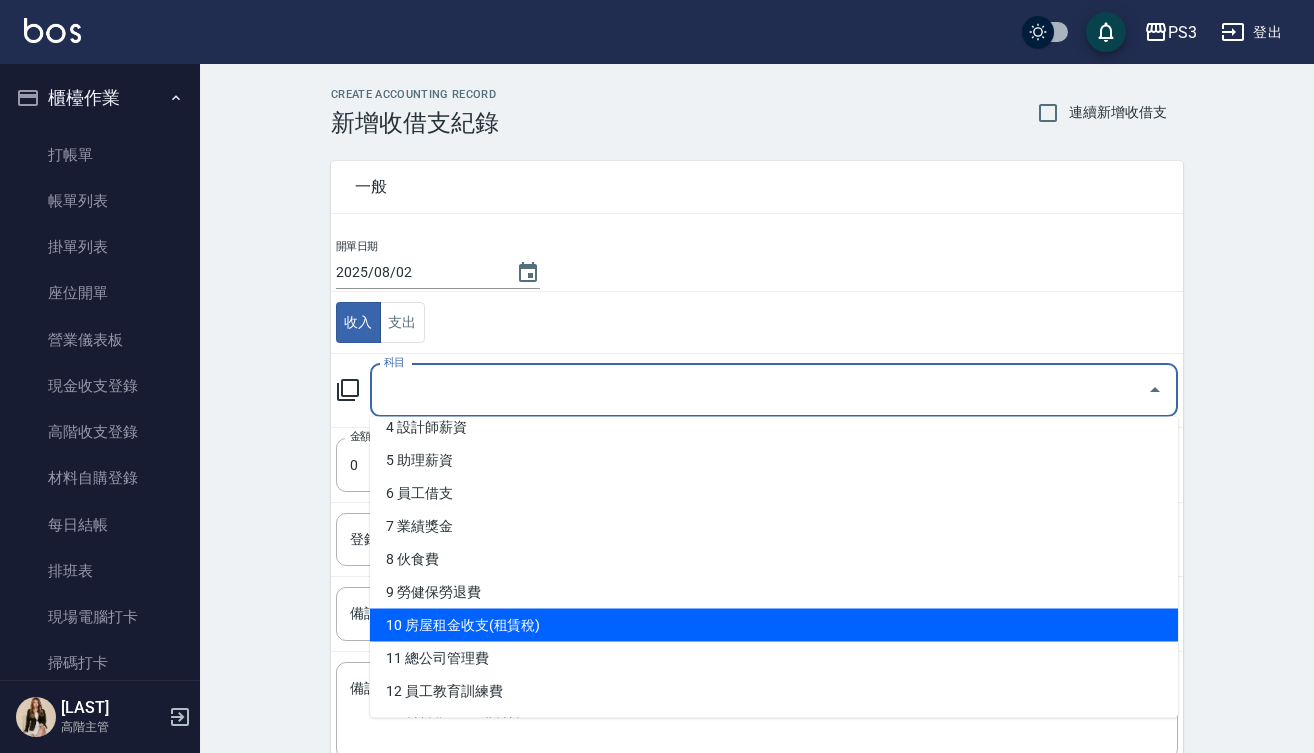 click on "10 房屋租金收支(租賃稅)" at bounding box center (774, 625) 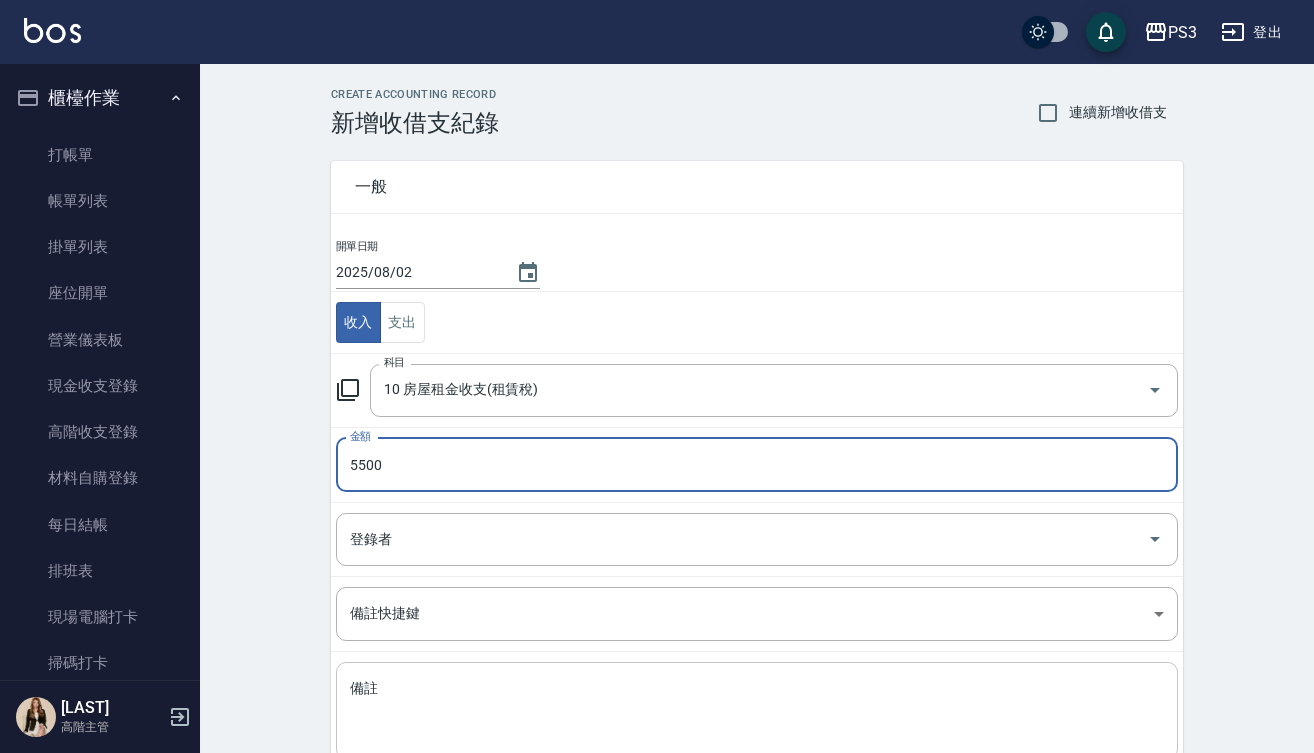 type on "5500" 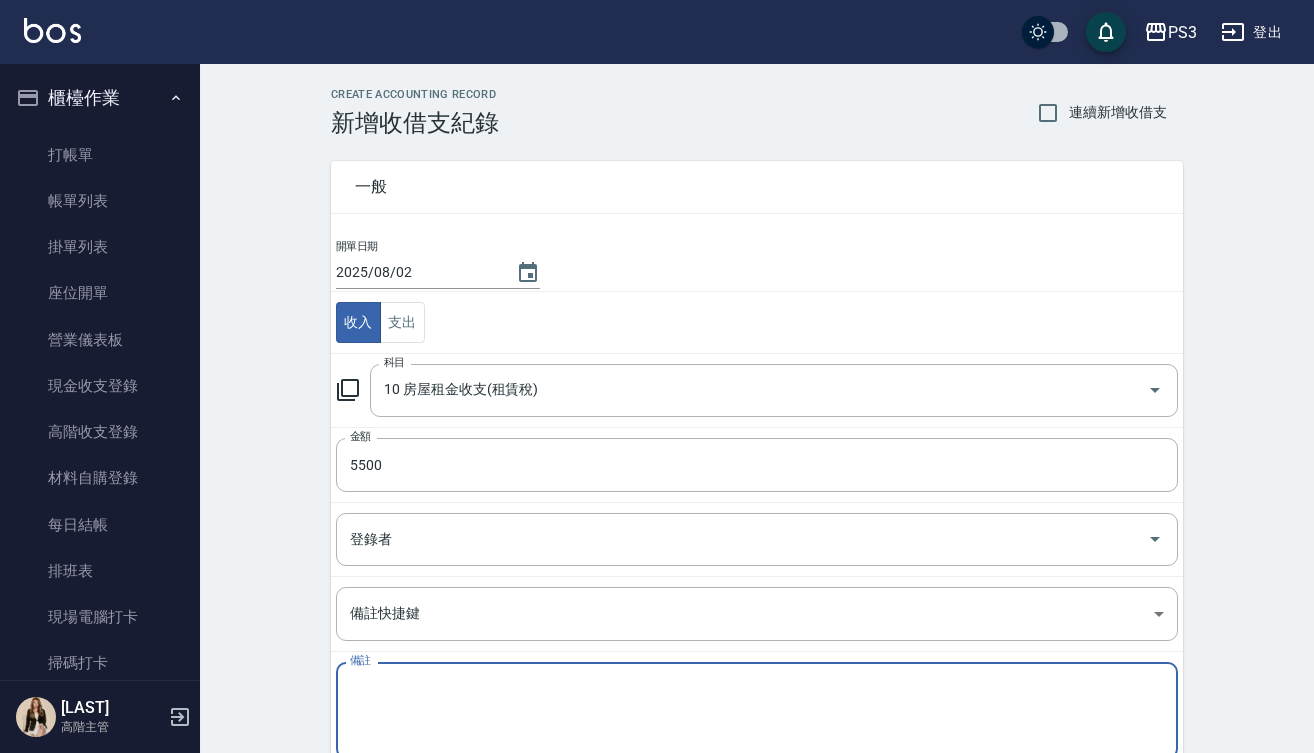 click on "備註" at bounding box center (757, 711) 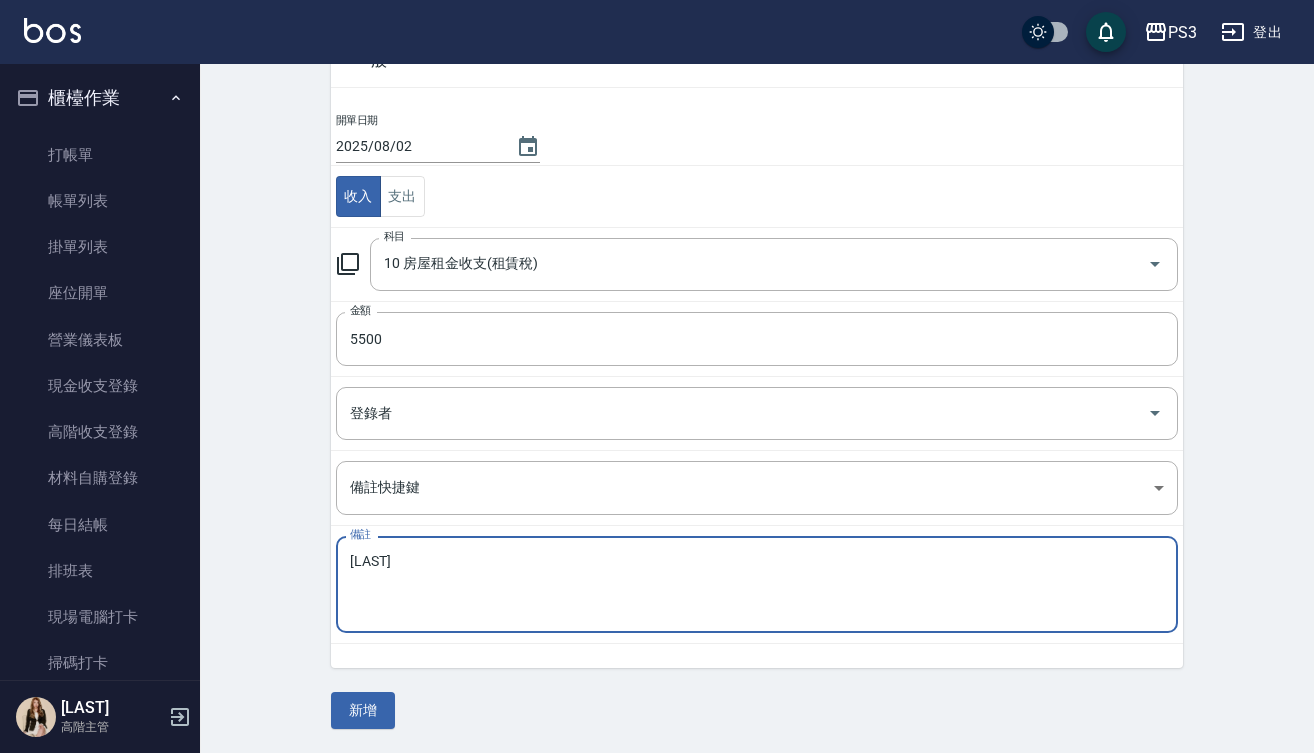 scroll, scrollTop: 125, scrollLeft: 0, axis: vertical 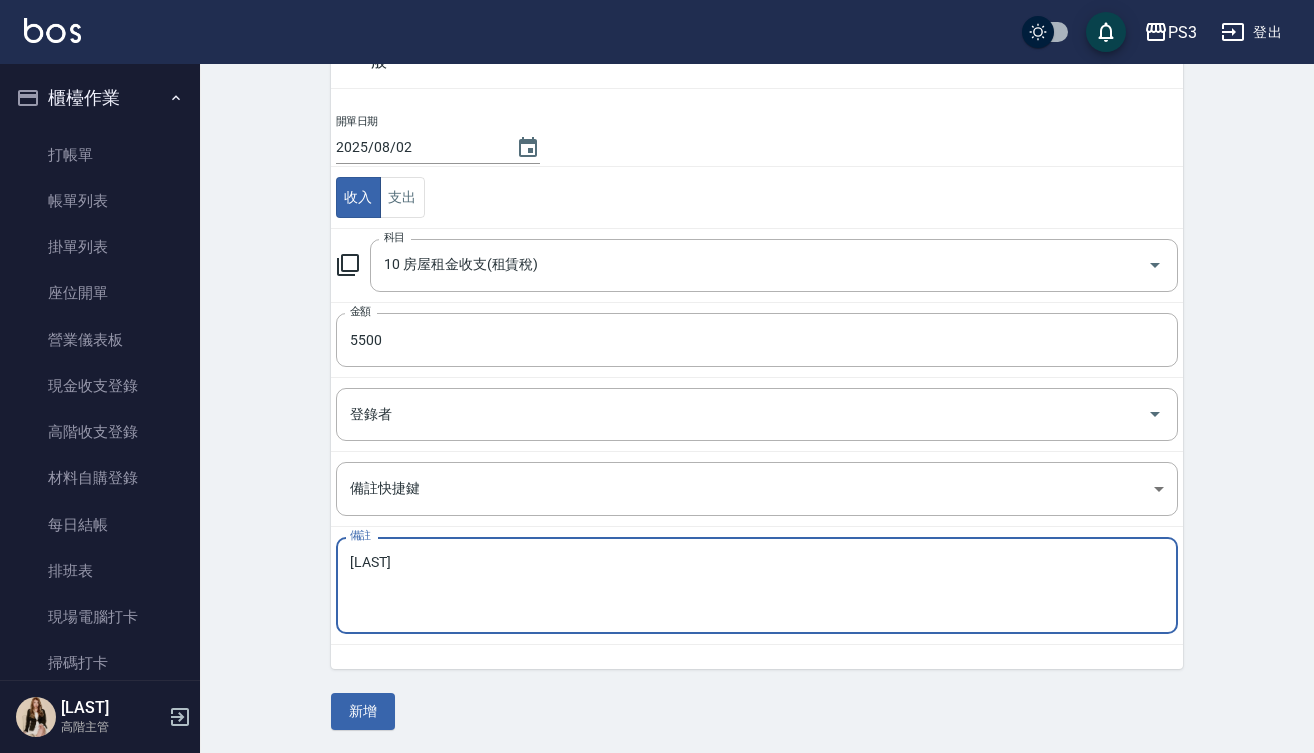 click on "[LAST]" at bounding box center (757, 586) 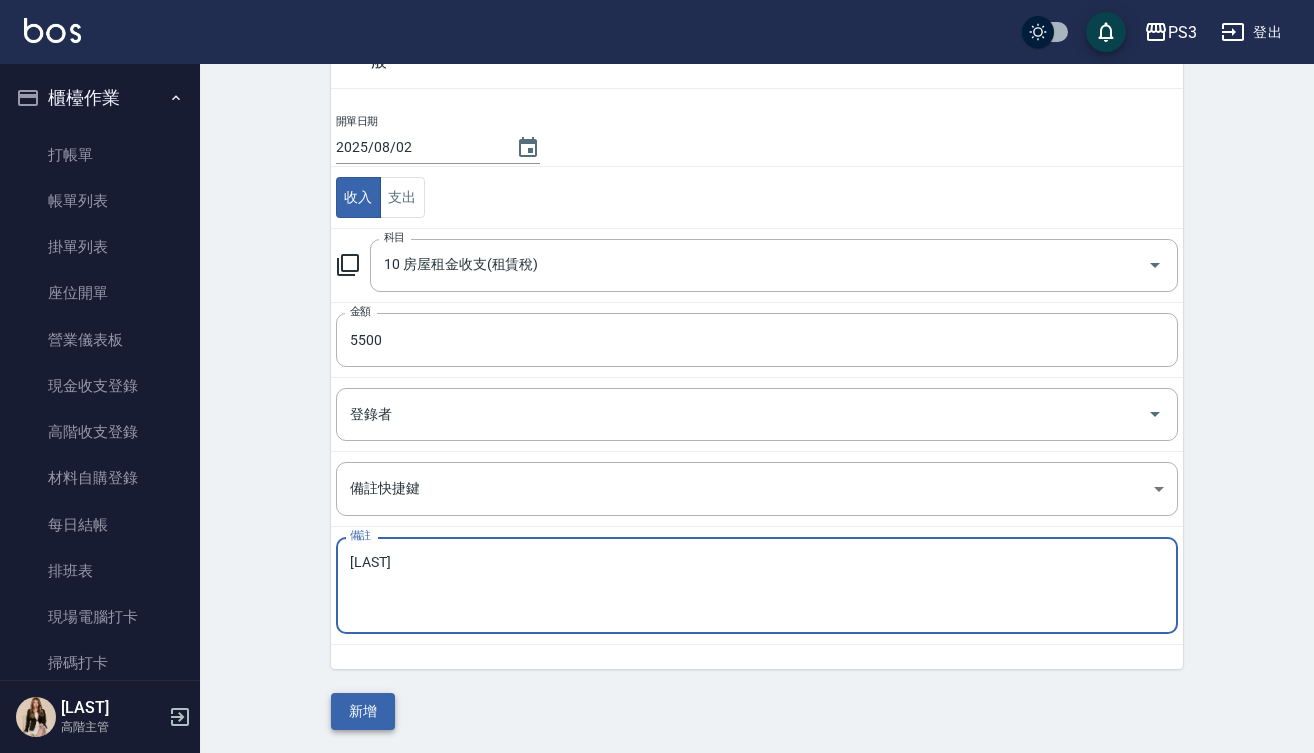 type on "[LAST]" 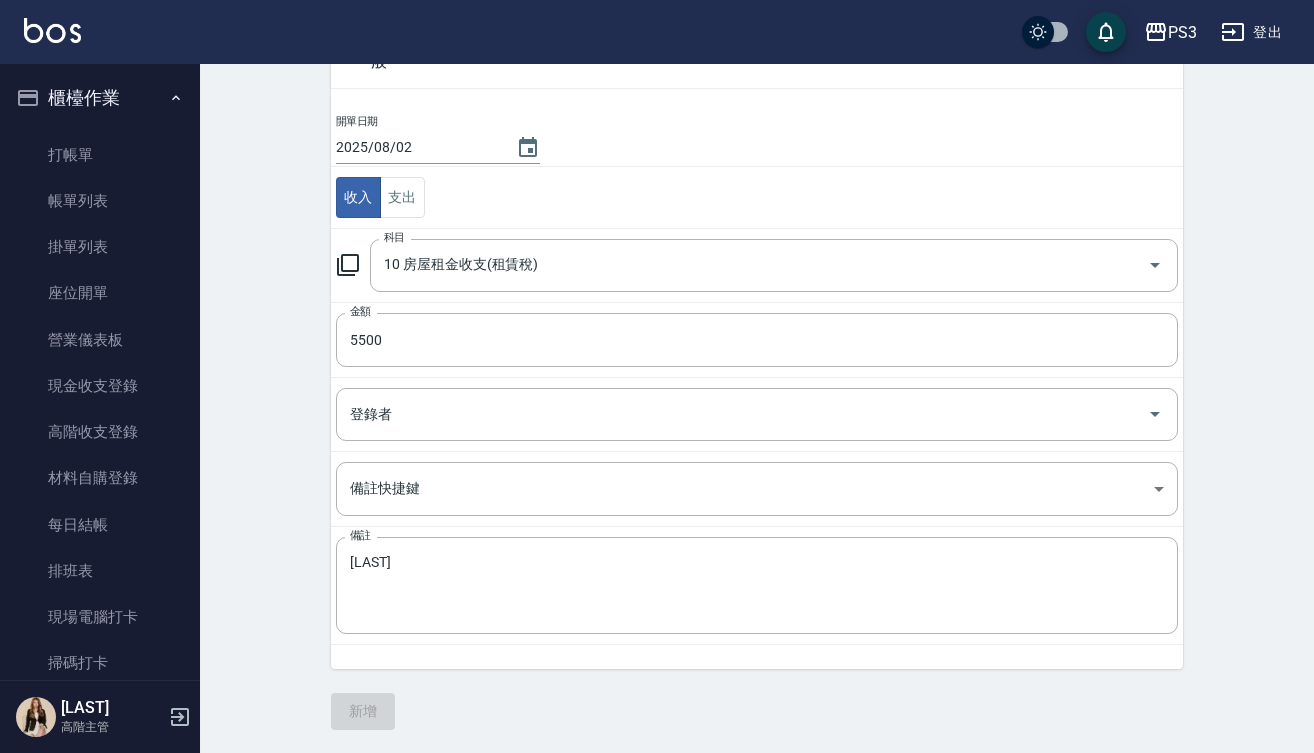 scroll, scrollTop: 0, scrollLeft: 0, axis: both 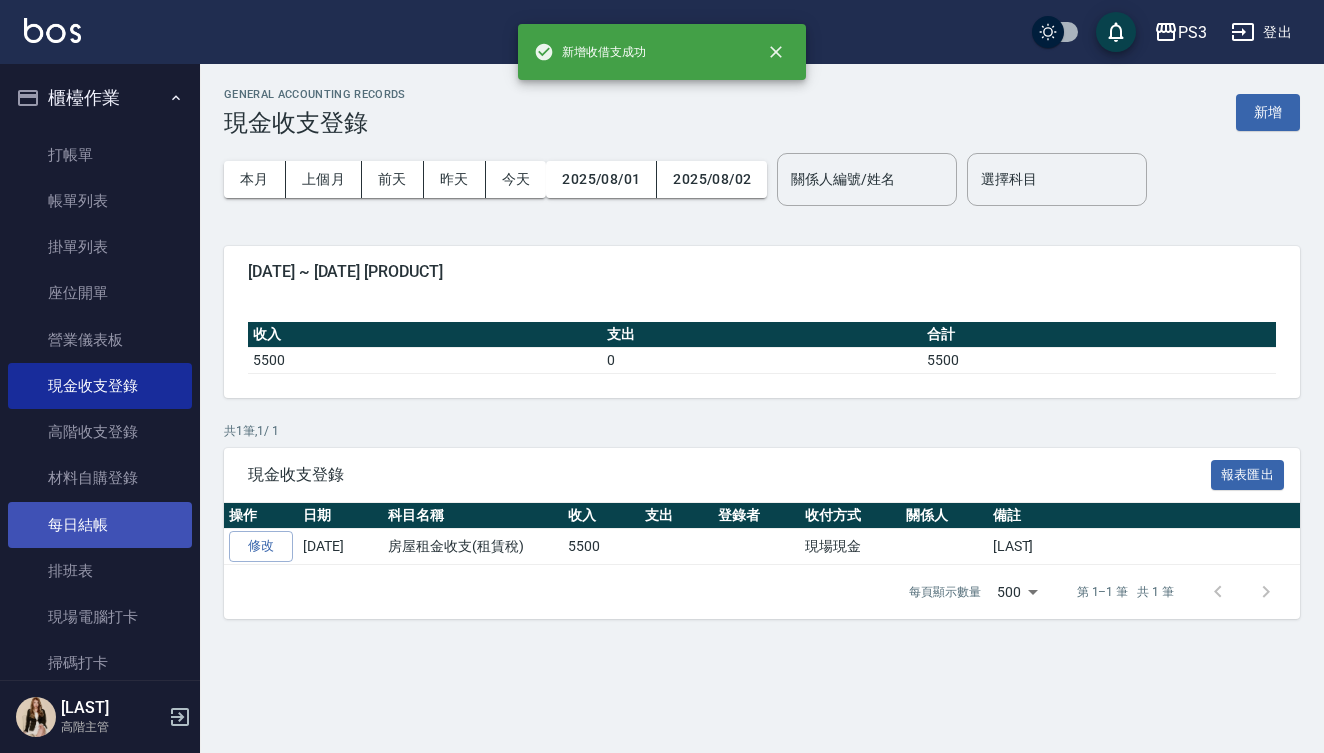 click on "每日結帳" at bounding box center [100, 525] 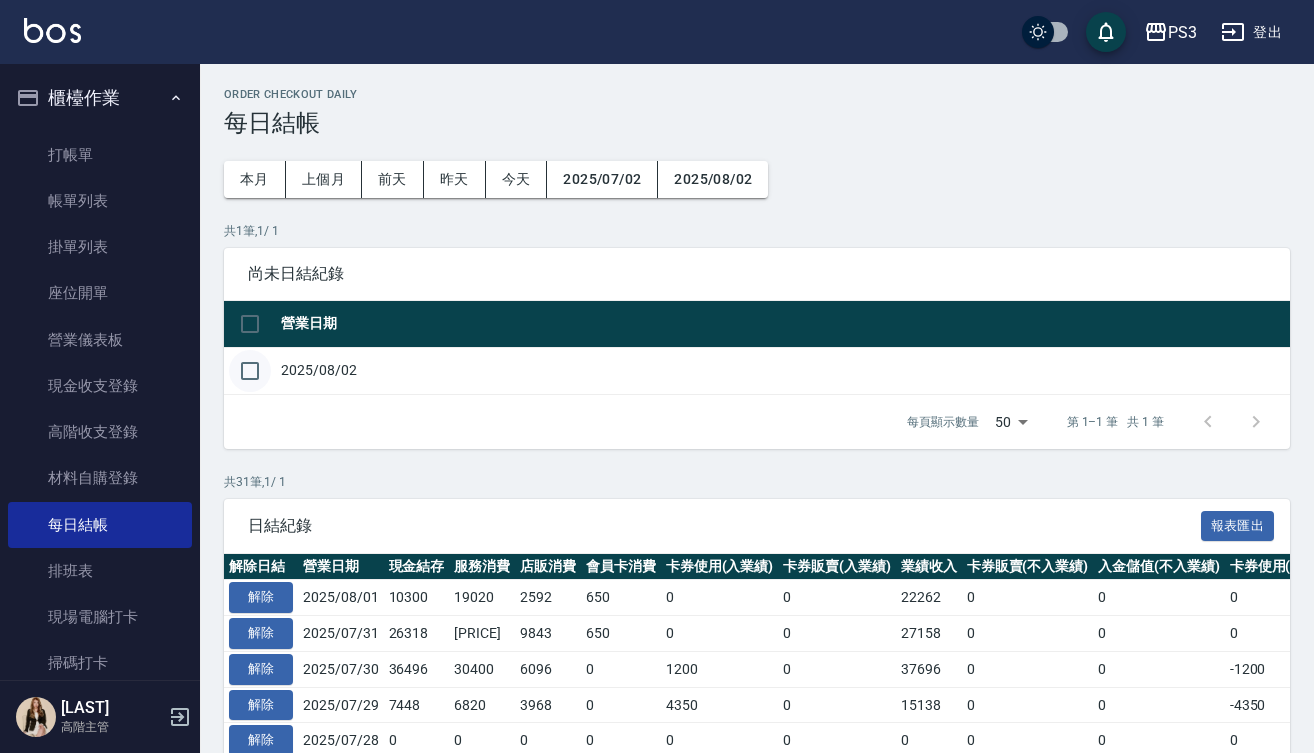 click at bounding box center (250, 371) 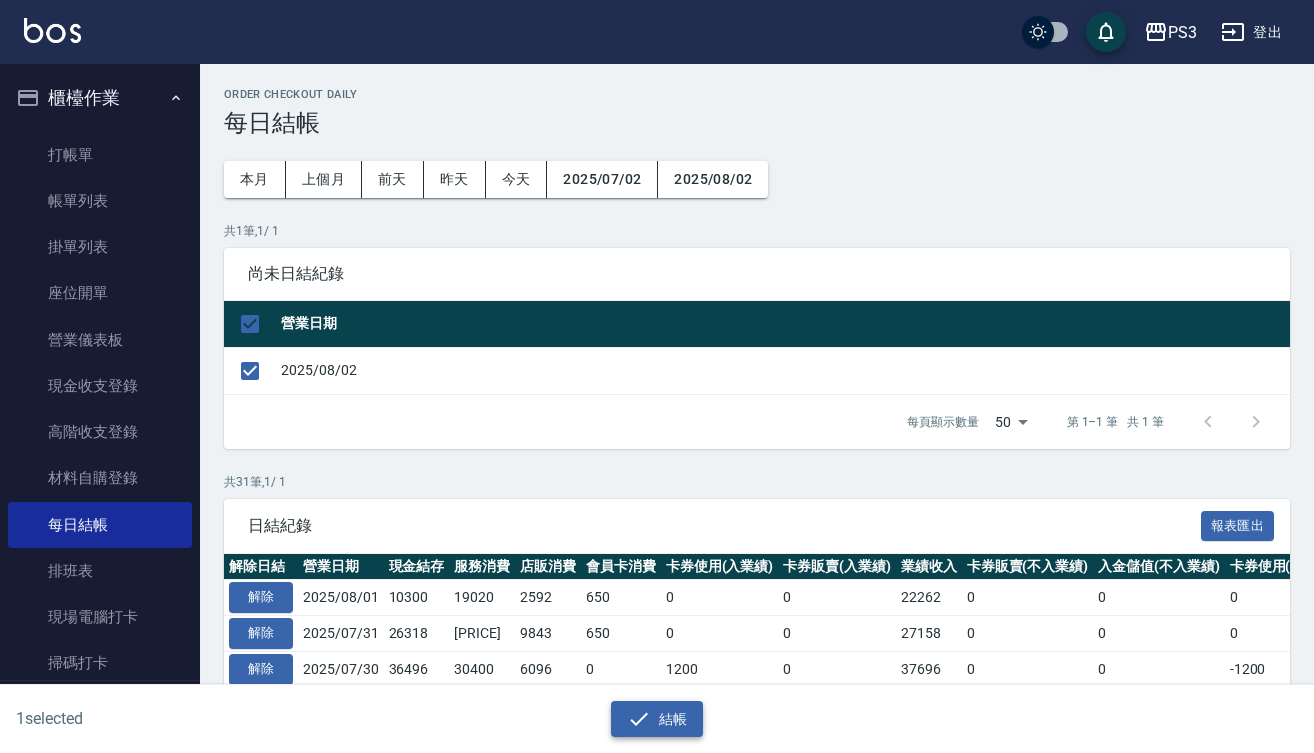 click on "結帳" at bounding box center (657, 719) 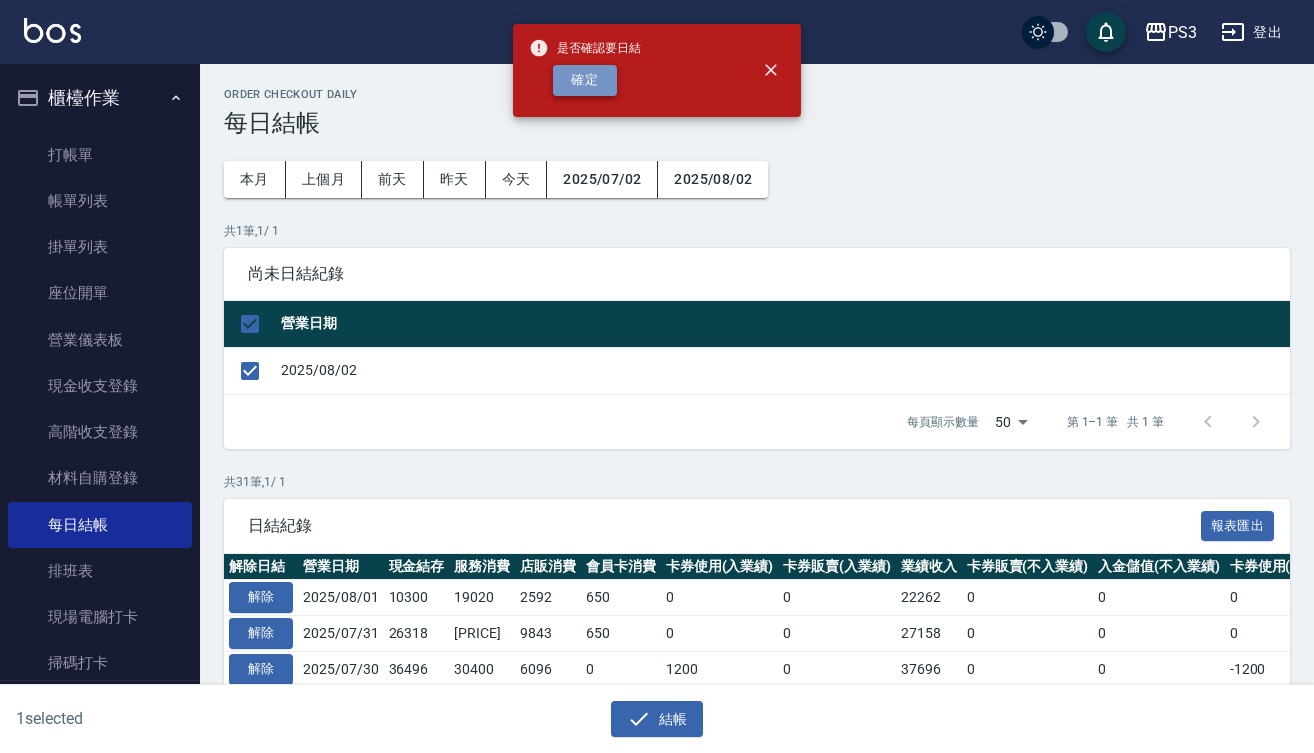 click on "確定" at bounding box center (585, 80) 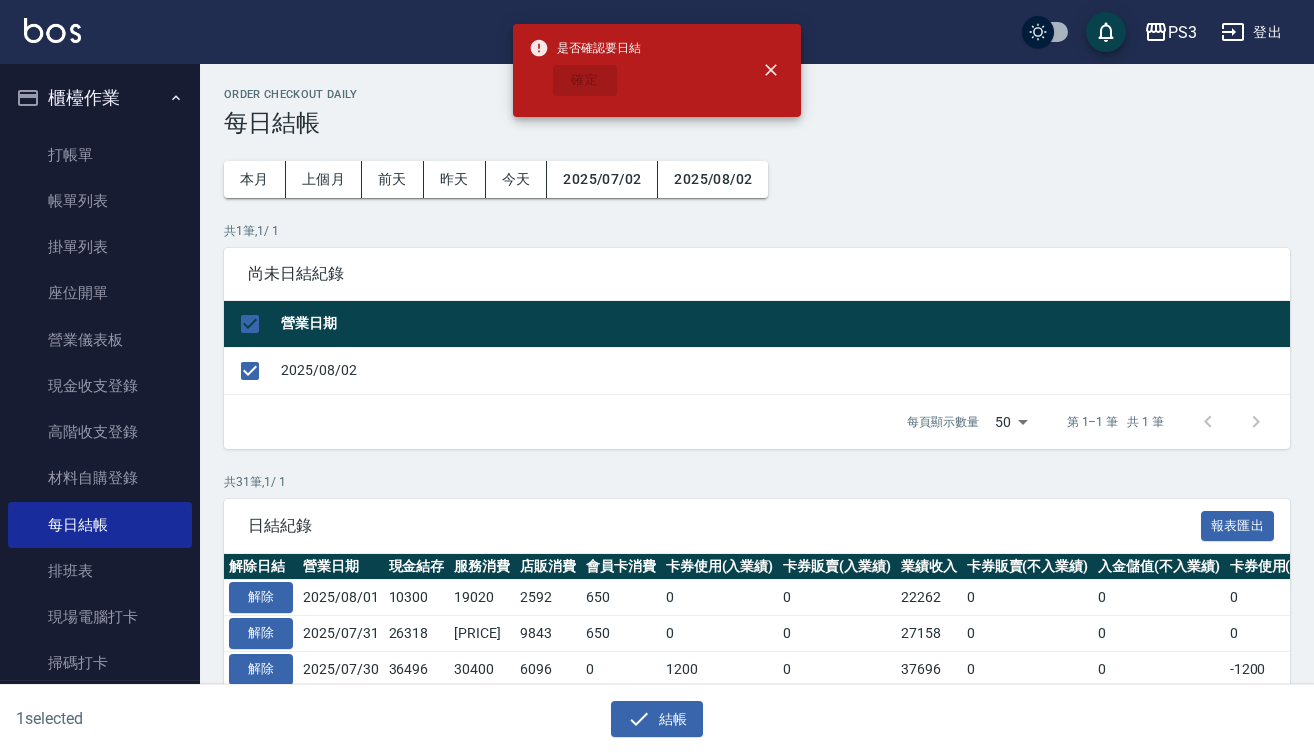 checkbox on "false" 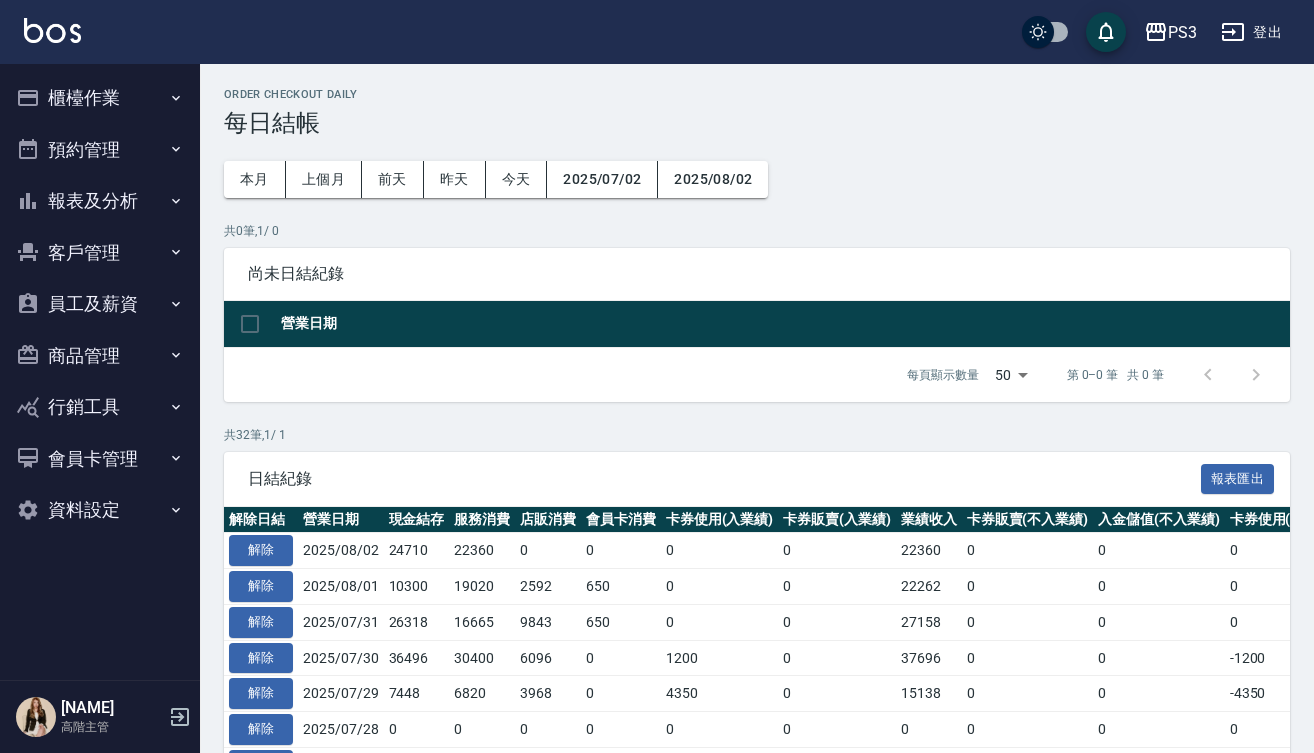 scroll, scrollTop: 0, scrollLeft: 0, axis: both 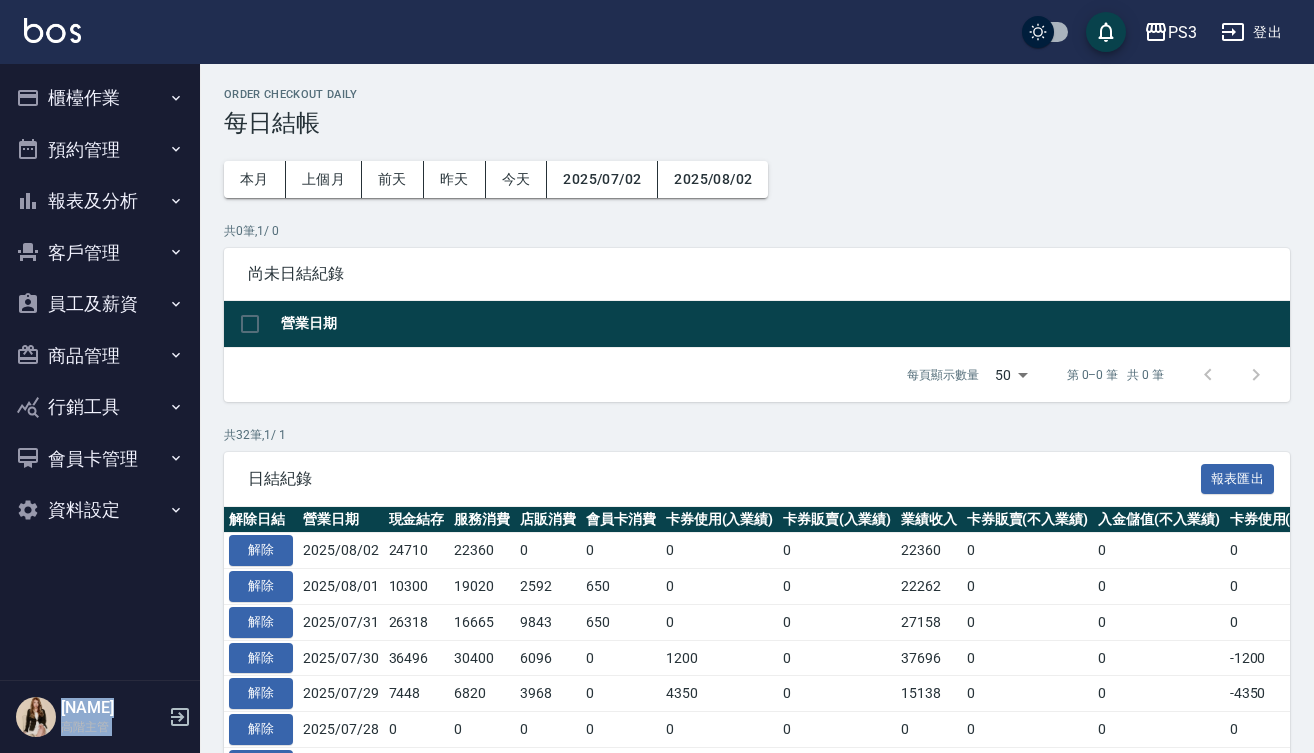 drag, startPoint x: 596, startPoint y: 80, endPoint x: 618, endPoint y: 49, distance: 38.013157 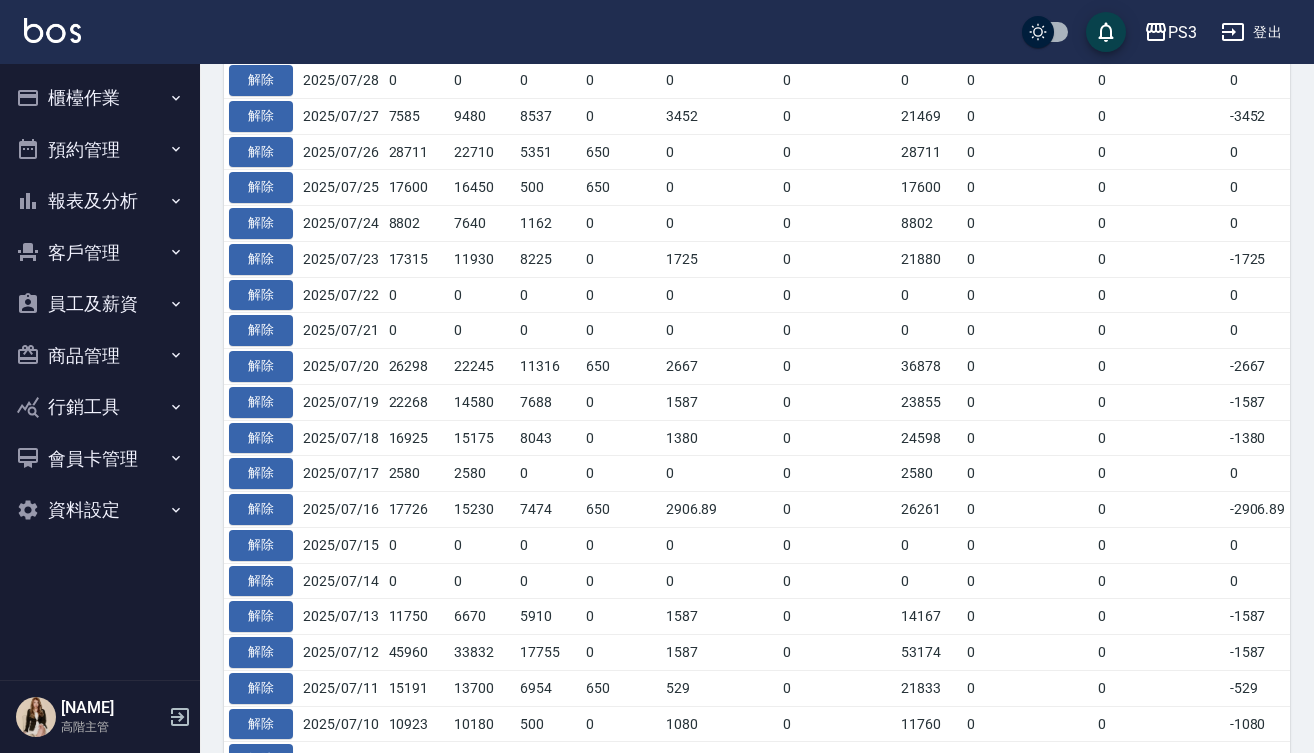 click on "0" at bounding box center (621, 81) 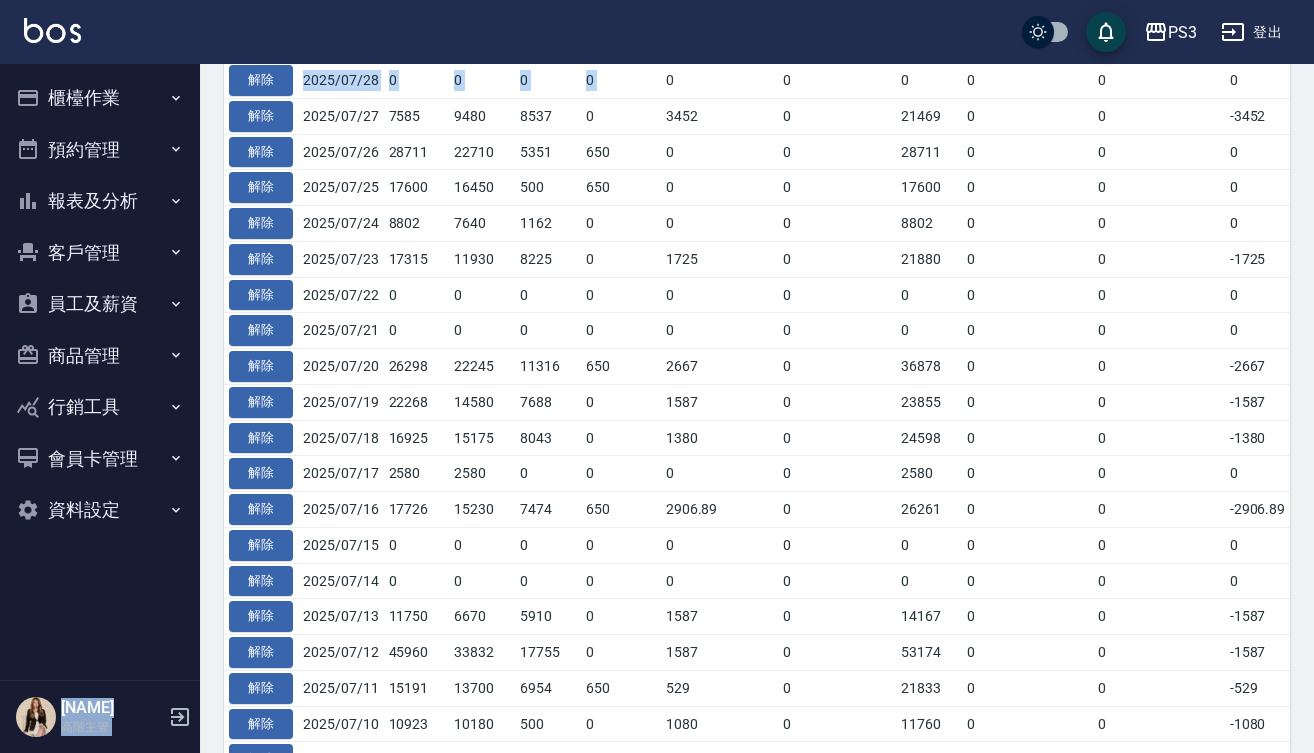 drag, startPoint x: 626, startPoint y: 76, endPoint x: 648, endPoint y: 50, distance: 34.058773 